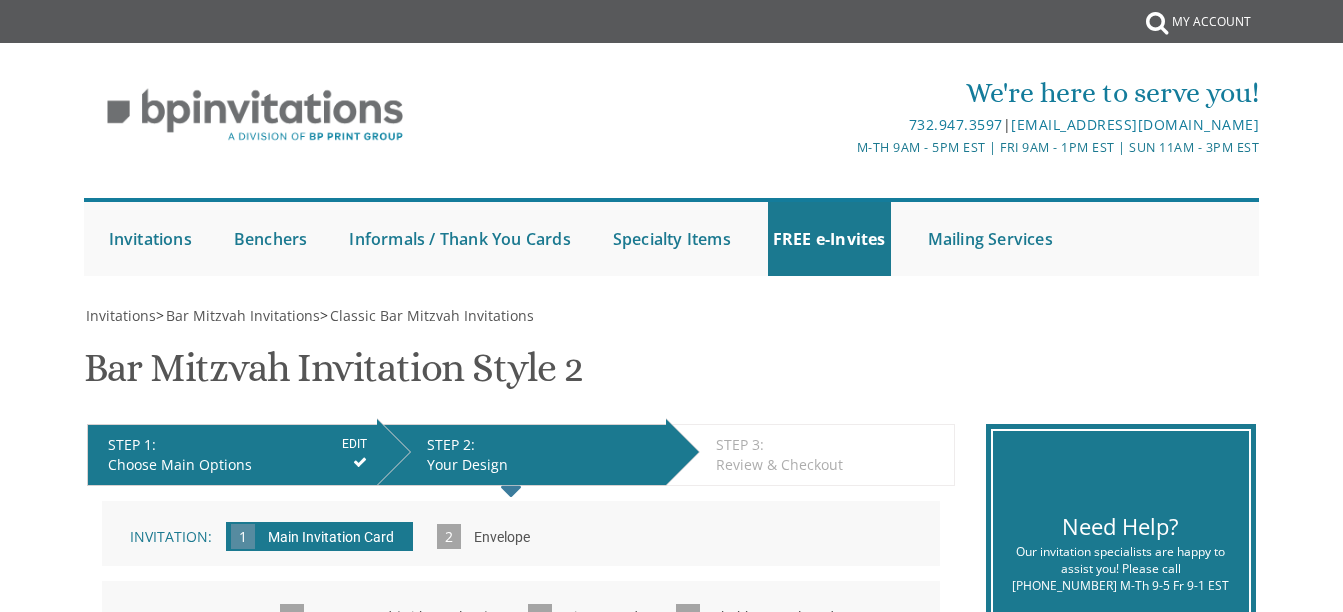 scroll, scrollTop: 1000, scrollLeft: 0, axis: vertical 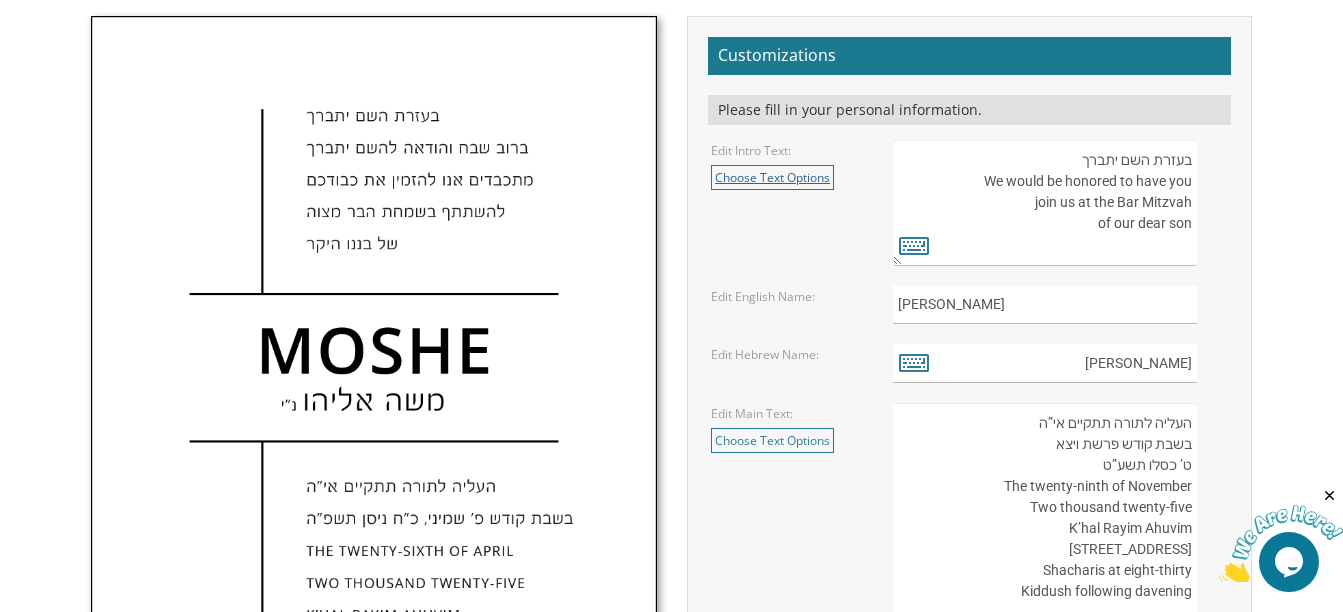 click on "Choose Text Options" at bounding box center [772, 177] 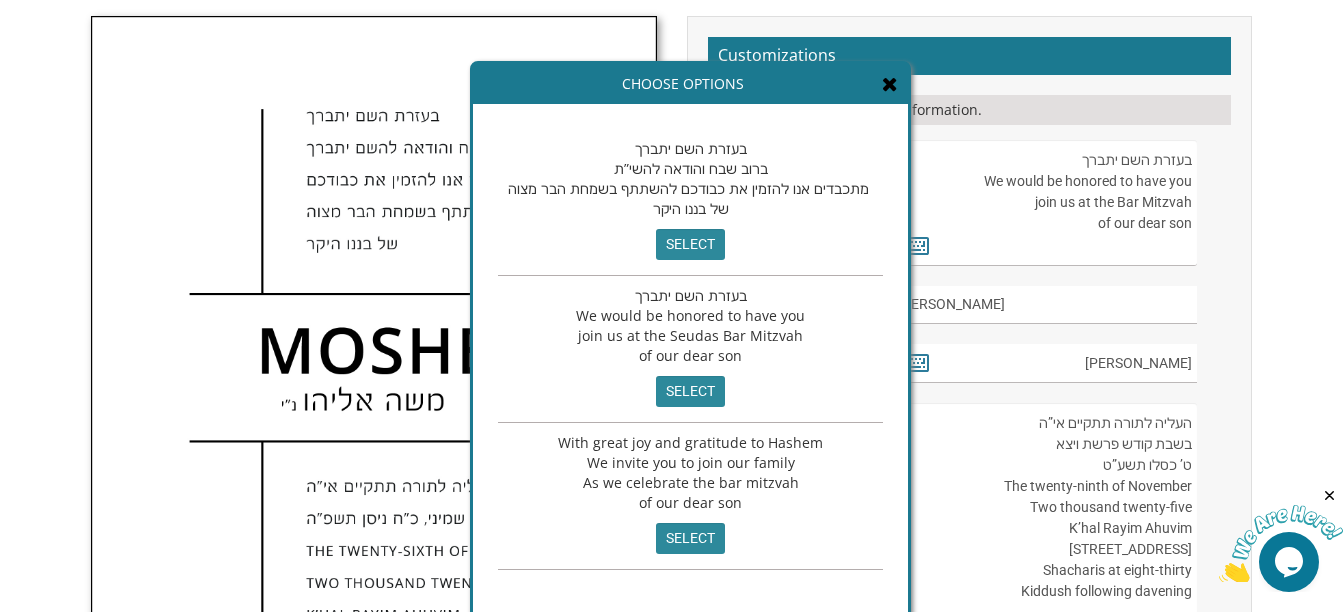 click at bounding box center (890, 84) 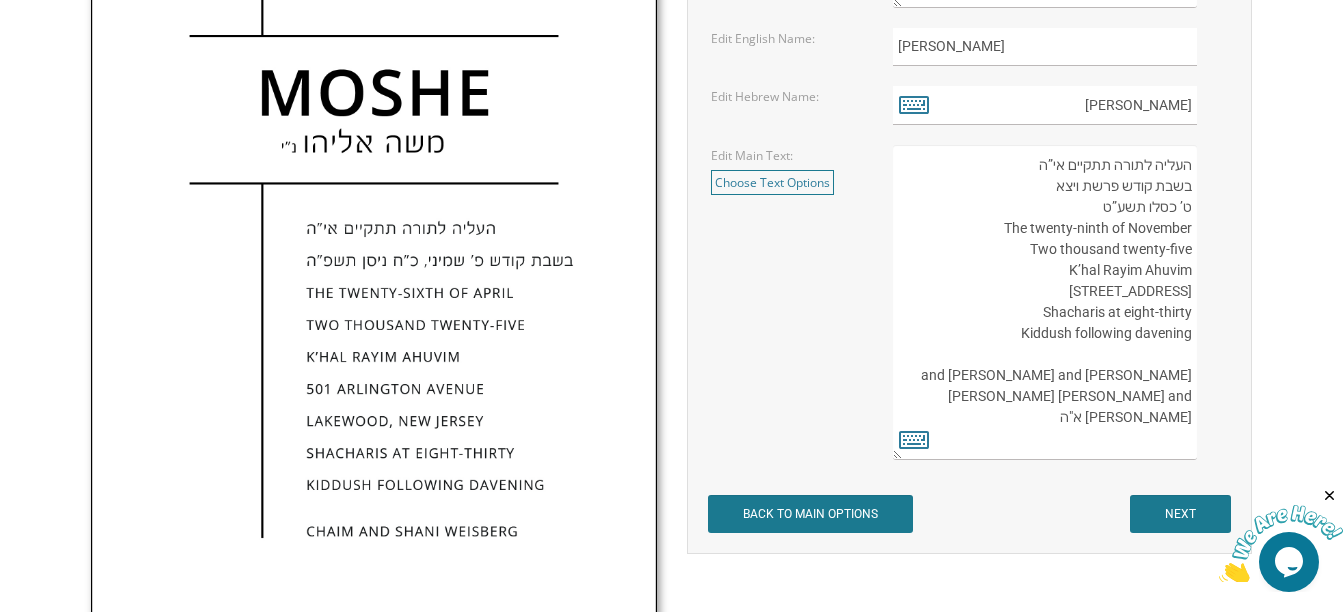 scroll, scrollTop: 1000, scrollLeft: 0, axis: vertical 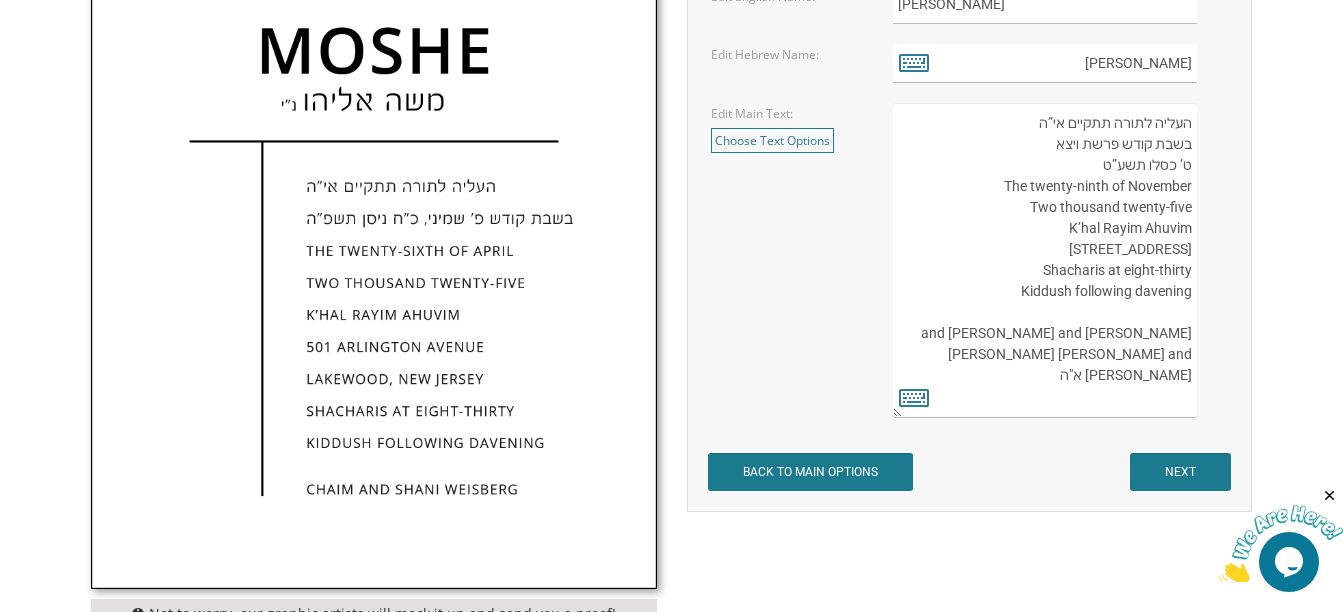 drag, startPoint x: 1124, startPoint y: 281, endPoint x: 1199, endPoint y: 283, distance: 75.026665 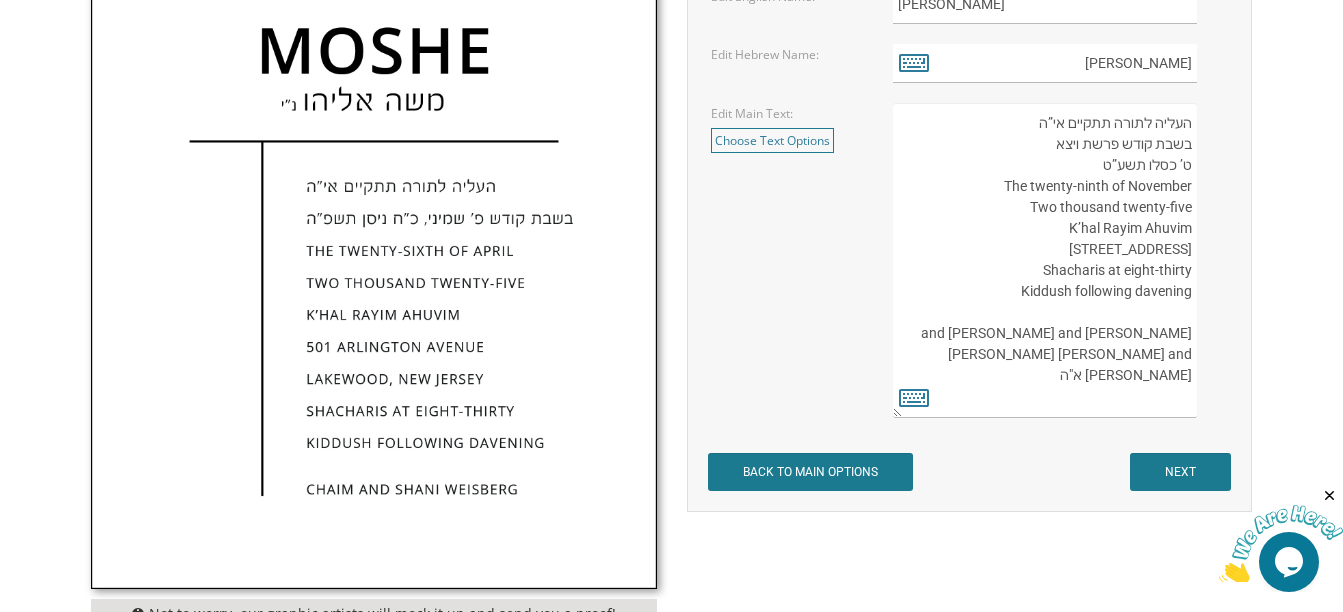 click on "העליה לתורה תתקיים אי”ה
בשבת קודש פרשת ויצא
ט’ כסלו תשע”ט
The twenty-ninth of November
Two thousand twenty-five
K’hal Rayim Ahuvim
175 Sunset Road
Jerusalem, Israel
Shacharis at eight-thirty
Kiddush following davening
Yitzi and Peri Landman" at bounding box center [1060, 260] 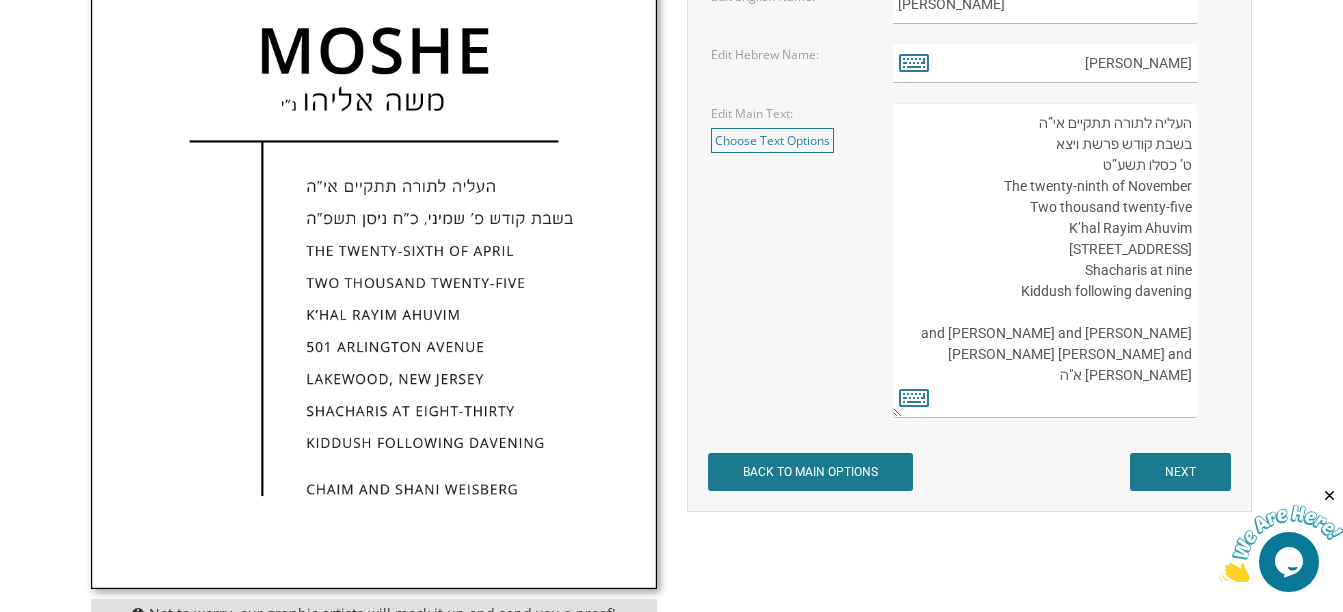 drag, startPoint x: 1069, startPoint y: 219, endPoint x: 1158, endPoint y: 218, distance: 89.005615 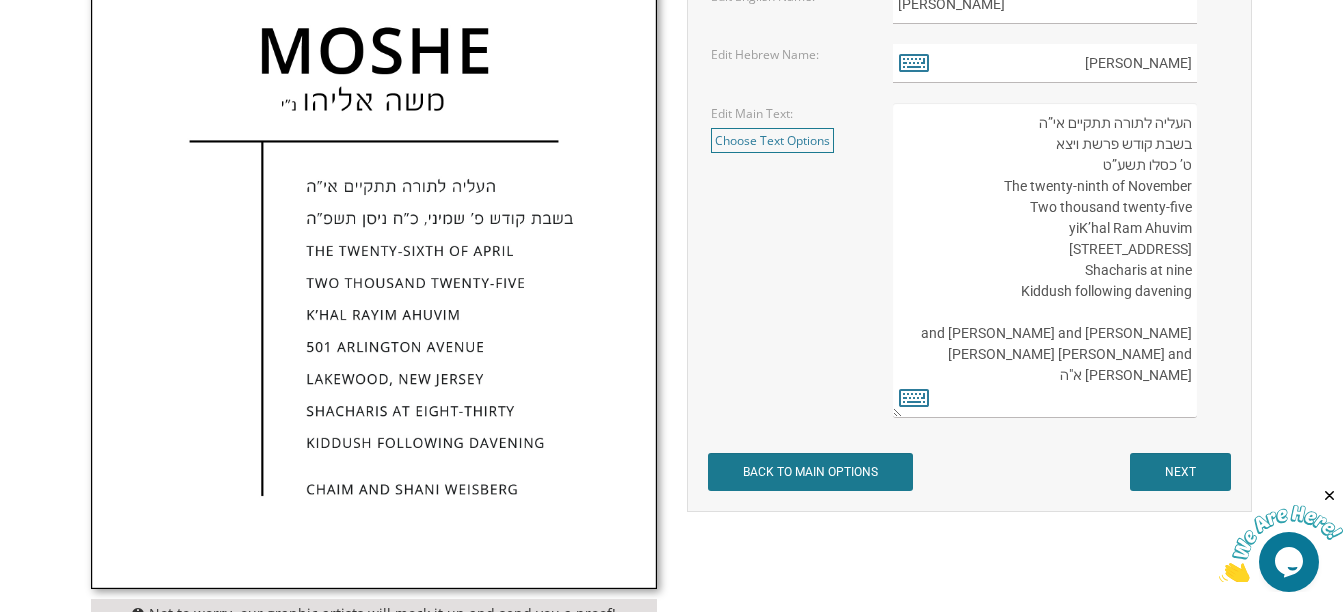 drag, startPoint x: 1192, startPoint y: 219, endPoint x: 1069, endPoint y: 219, distance: 123 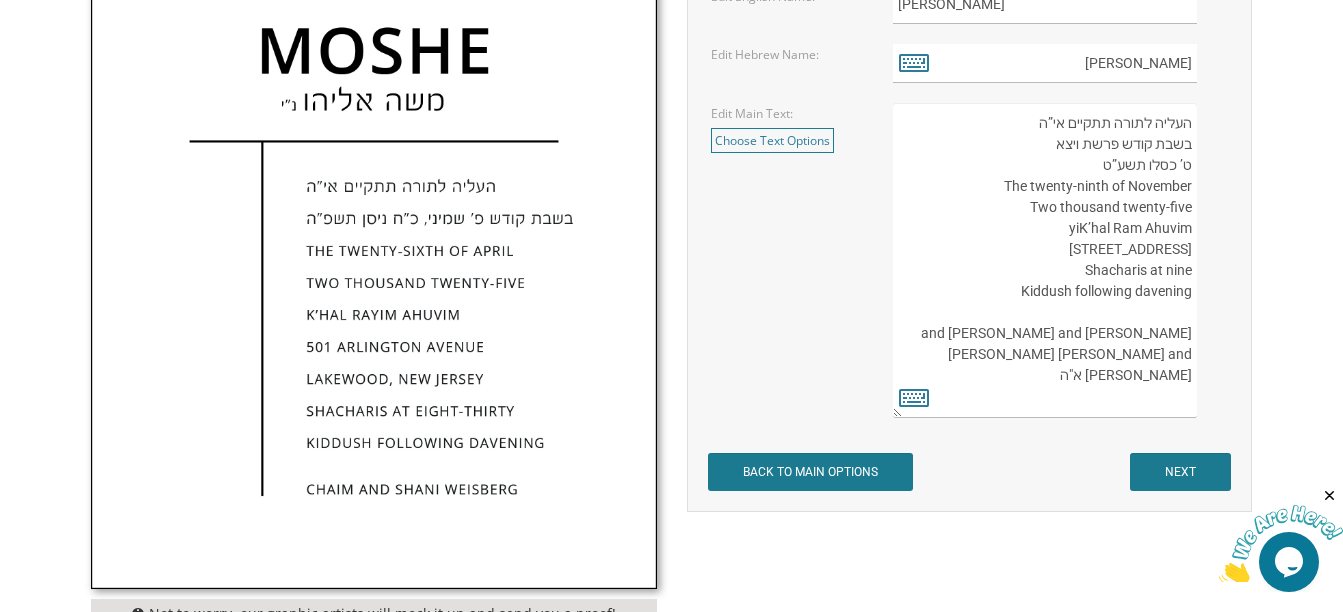click on "העליה לתורה תתקיים אי”ה
בשבת קודש פרשת ויצא
ט’ כסלו תשע”ט
The twenty-ninth of November
Two thousand twenty-five
K’hal Rayim Ahuvim
175 Sunset Road
Jerusalem, Israel
Shacharis at eight-thirty
Kiddush following davening
Yitzi and Peri Landman" at bounding box center (1045, 260) 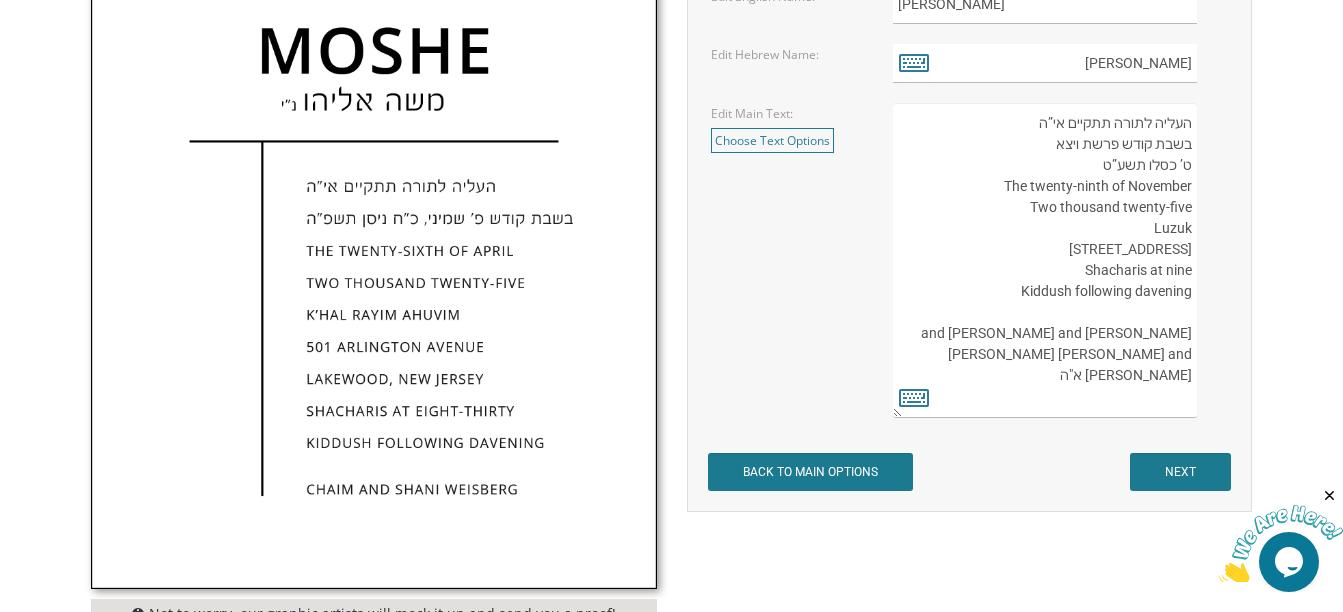 drag, startPoint x: 1087, startPoint y: 241, endPoint x: 1171, endPoint y: 237, distance: 84.095184 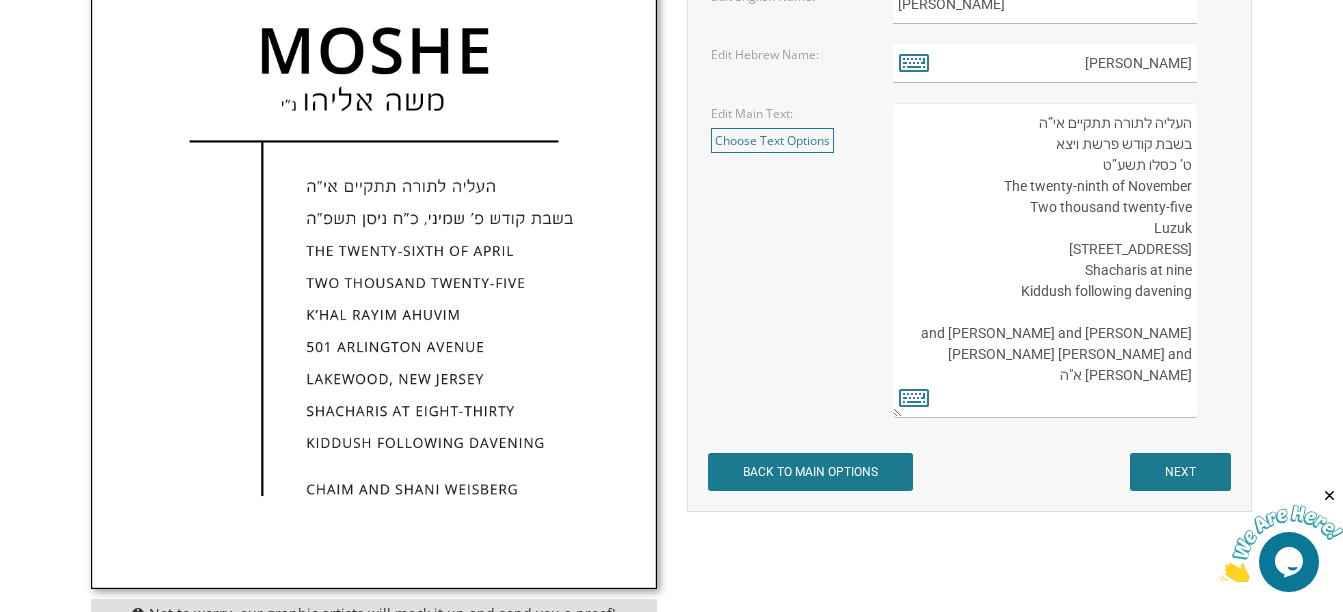 click on "העליה לתורה תתקיים אי”ה
בשבת קודש פרשת ויצא
ט’ כסלו תשע”ט
The twenty-ninth of November
Two thousand twenty-five
K’hal Rayim Ahuvim
175 Sunset Road
Jerusalem, Israel
Shacharis at eight-thirty
Kiddush following davening
Yitzi and Peri Landman" at bounding box center [1045, 260] 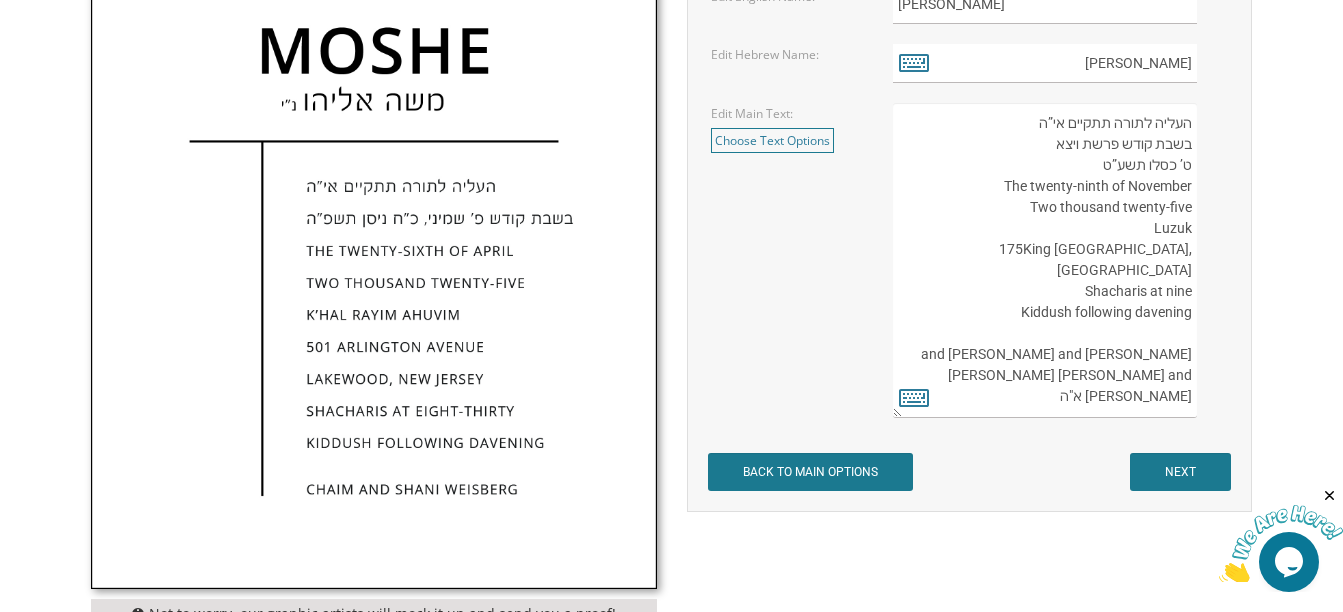 drag, startPoint x: 1084, startPoint y: 241, endPoint x: 1065, endPoint y: 234, distance: 20.248457 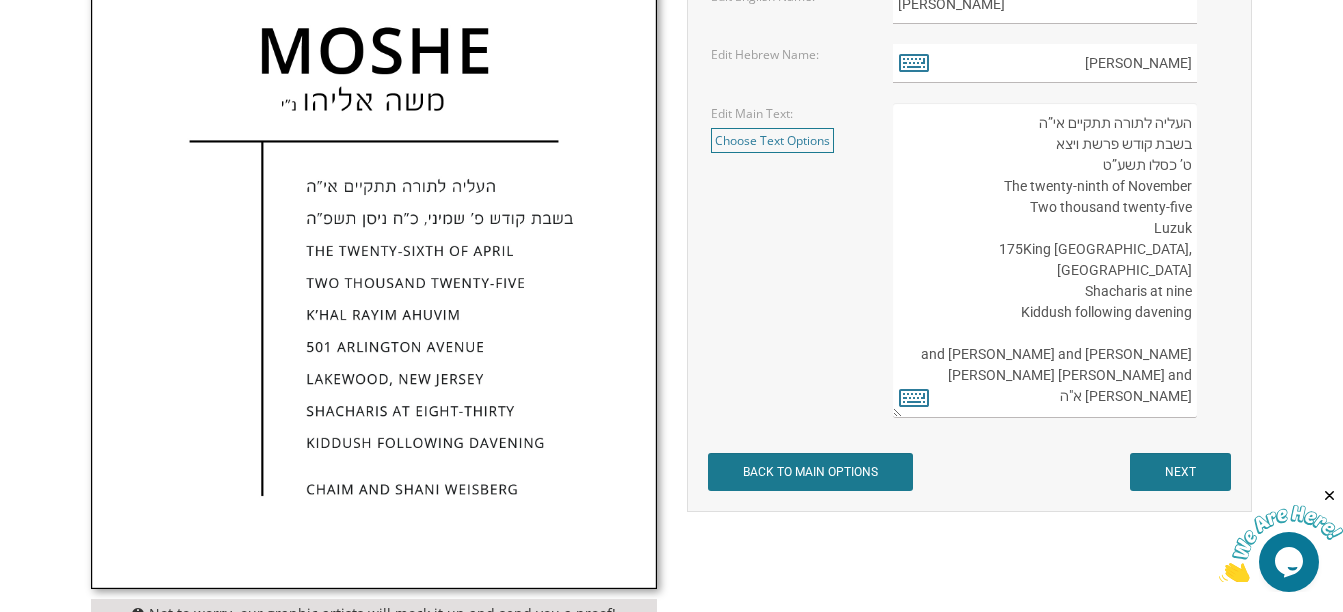 click on "העליה לתורה תתקיים אי”ה
בשבת קודש פרשת ויצא
ט’ כסלו תשע”ט
The twenty-ninth of November
Two thousand twenty-five
K’hal Rayim Ahuvim
175 Sunset Road
Jerusalem, Israel
Shacharis at eight-thirty
Kiddush following davening
Yitzi and Peri Landman" at bounding box center [1045, 260] 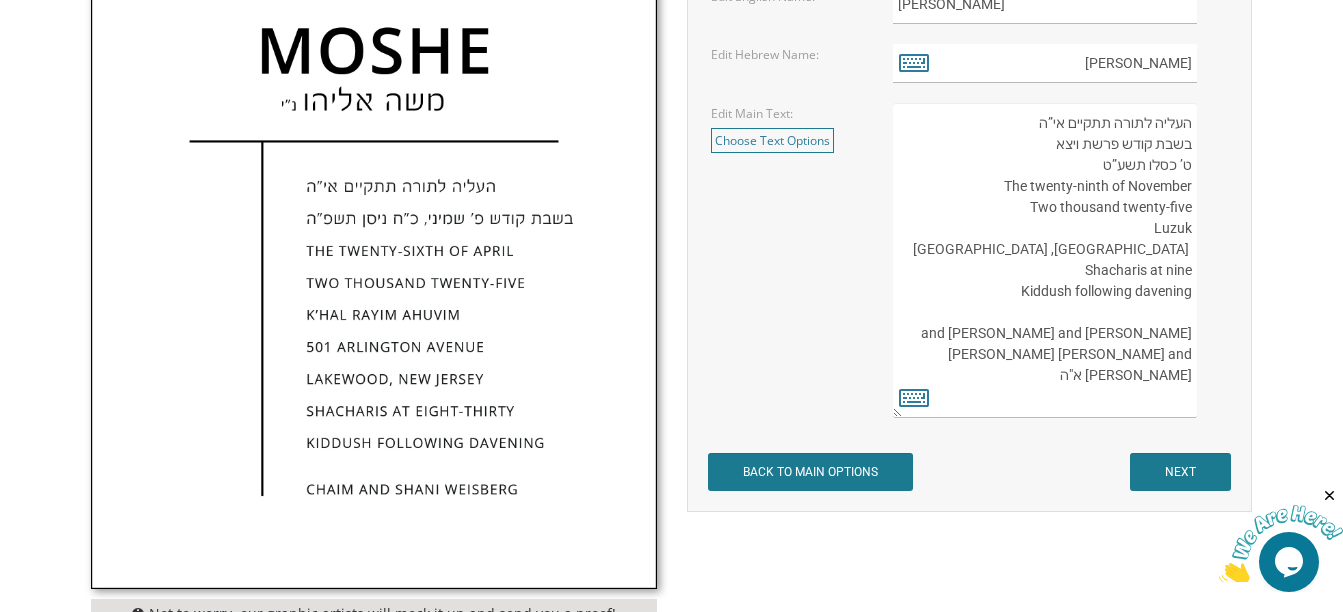 click on "העליה לתורה תתקיים אי”ה
בשבת קודש פרשת ויצא
ט’ כסלו תשע”ט
The twenty-ninth of November
Two thousand twenty-five
K’hal Rayim Ahuvim
175 Sunset Road
Jerusalem, Israel
Shacharis at eight-thirty
Kiddush following davening
Yitzi and Peri Landman" at bounding box center (1045, 260) 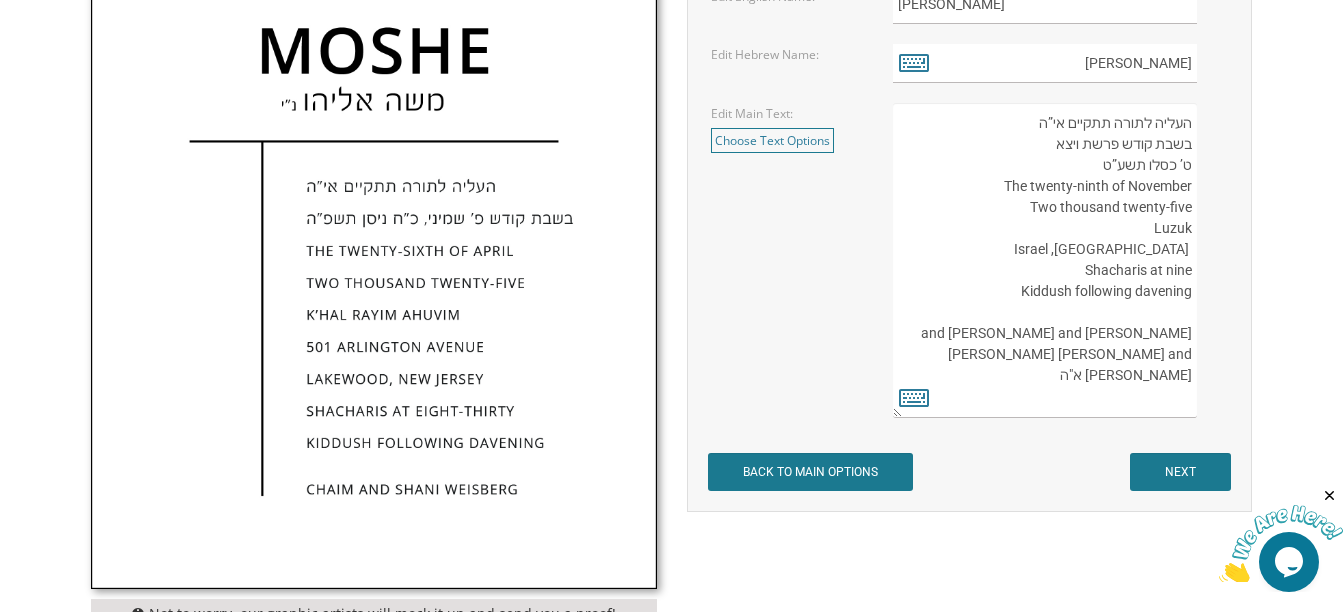 type on "העליה לתורה תתקיים אי”ה
בשבת קודש פרשת ויצא
ט’ כסלו תשע”ט
The twenty-ninth of November
Two thousand twenty-five
Luzuk
King David Street 18
Jerusalem, Israel
Shacharis at nine
Kiddush following davening
Yitzi and Peri Landman
Moshe and Aliza Landman
Shmuel Chaim and Chedva Gross א"ה" 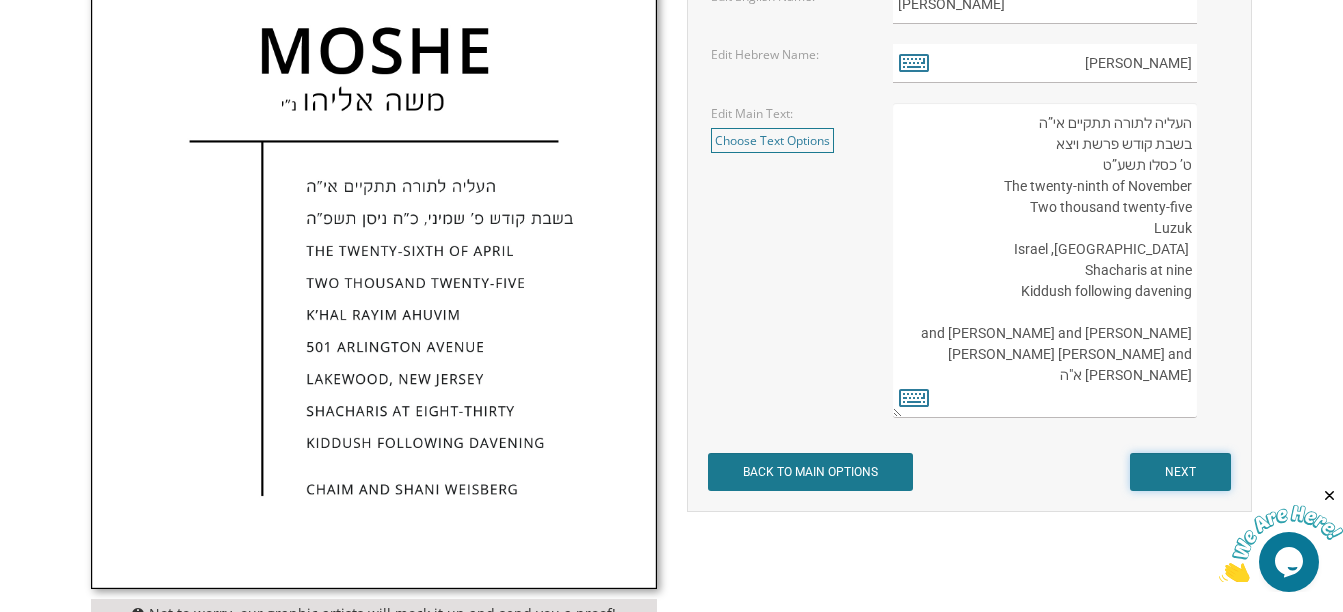 drag, startPoint x: 1190, startPoint y: 470, endPoint x: 1236, endPoint y: 406, distance: 78.81624 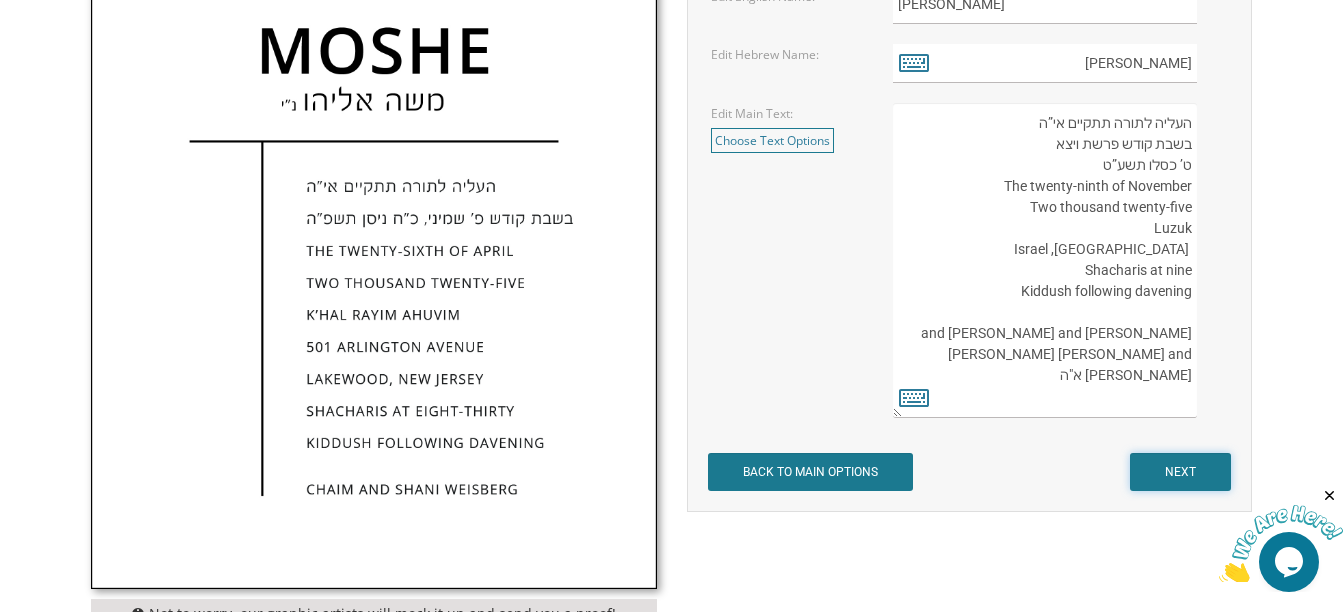 click on "Customizations
Please fill in your personal information.
Edit Intro Text:
Choose Text Options בעזרת השם יתברך
ברוב שבח והודאה להשי”ת
מתכבדים אנו להזמין את כבודכם להשתתף בשמחת הבר מצוה
של בננו היקר
select בעזרת השם יתברך
We would be honored to have you
join us at the Seudas Bar Mitzvah
of our dear son
select select   Ariel     select" at bounding box center [969, 114] 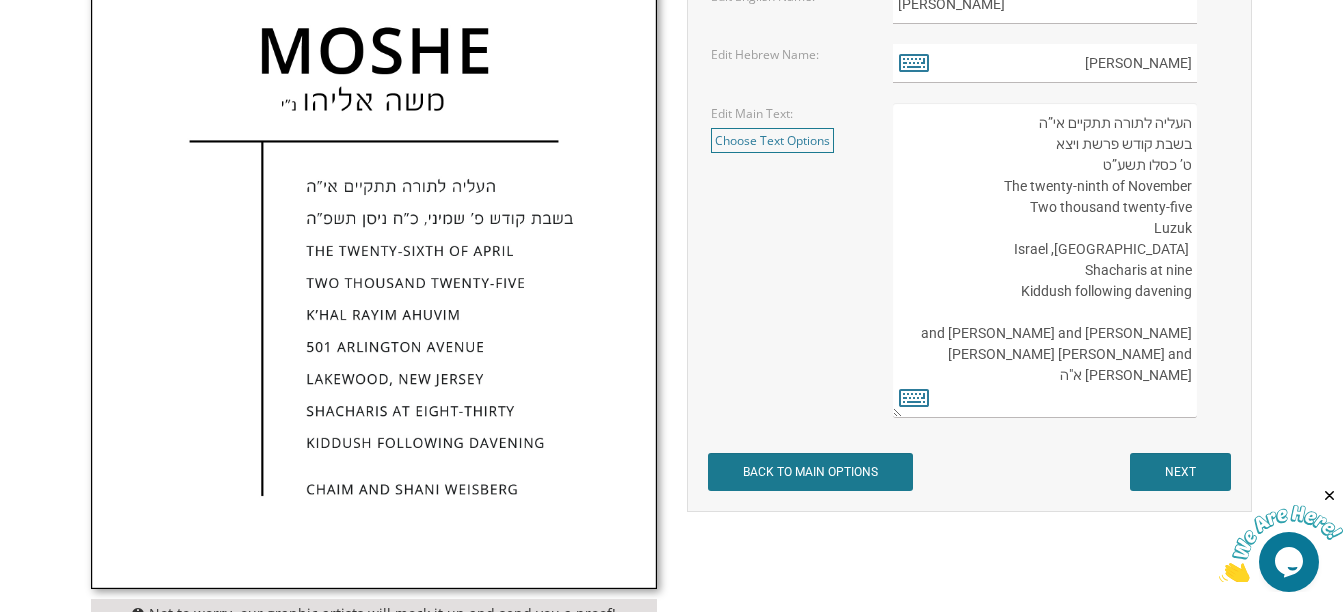 click on "העליה לתורה תתקיים אי”ה
בשבת קודש פרשת ויצא
ט’ כסלו תשע”ט
The twenty-ninth of November
Two thousand twenty-five
K’hal Rayim Ahuvim
[STREET_ADDRESS]
Shacharis at eight-thirty
Kiddush following davening
[PERSON_NAME] and [PERSON_NAME]" at bounding box center (1045, 260) 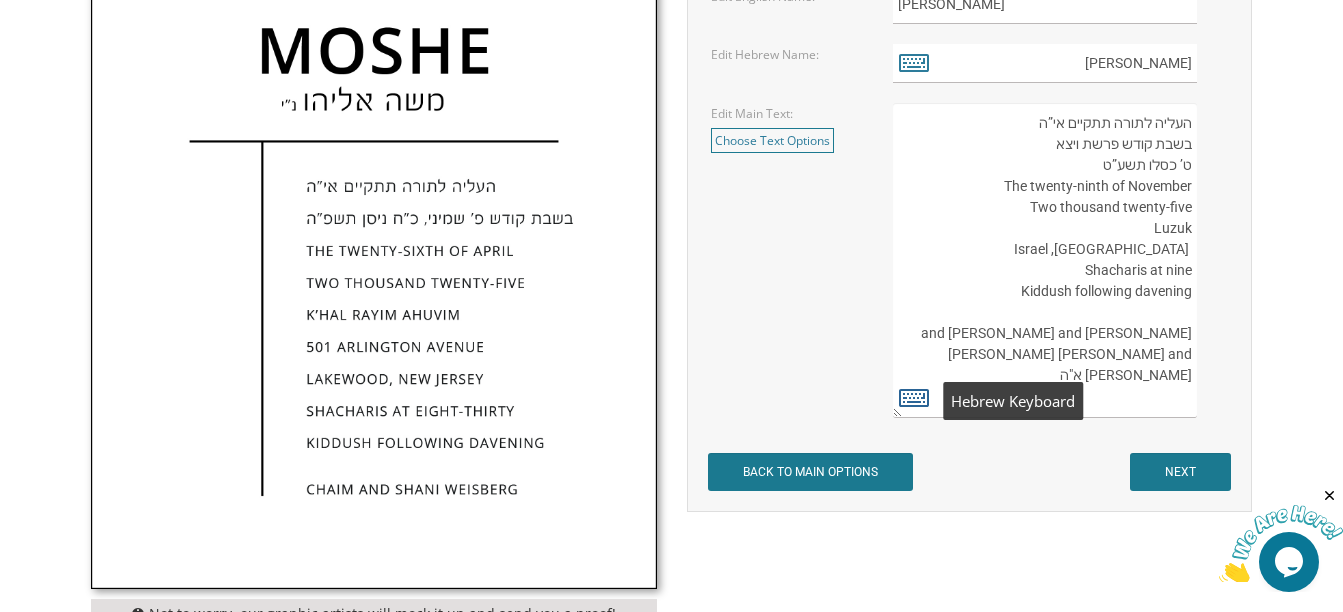 click at bounding box center (914, 397) 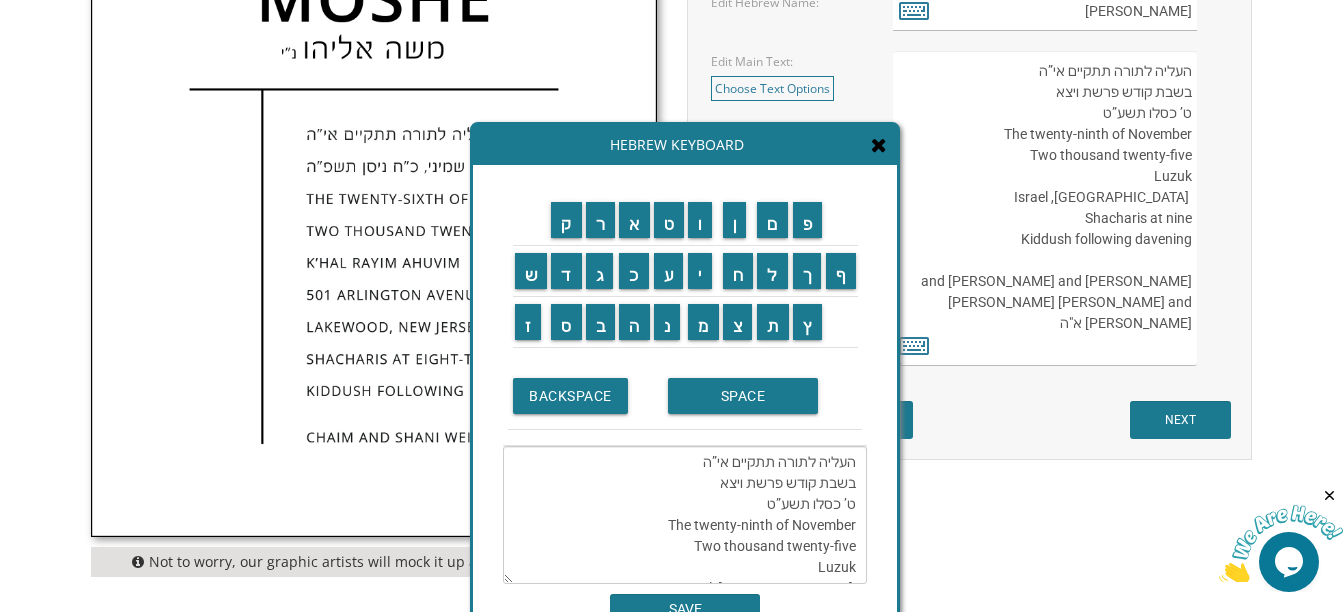 scroll, scrollTop: 1100, scrollLeft: 0, axis: vertical 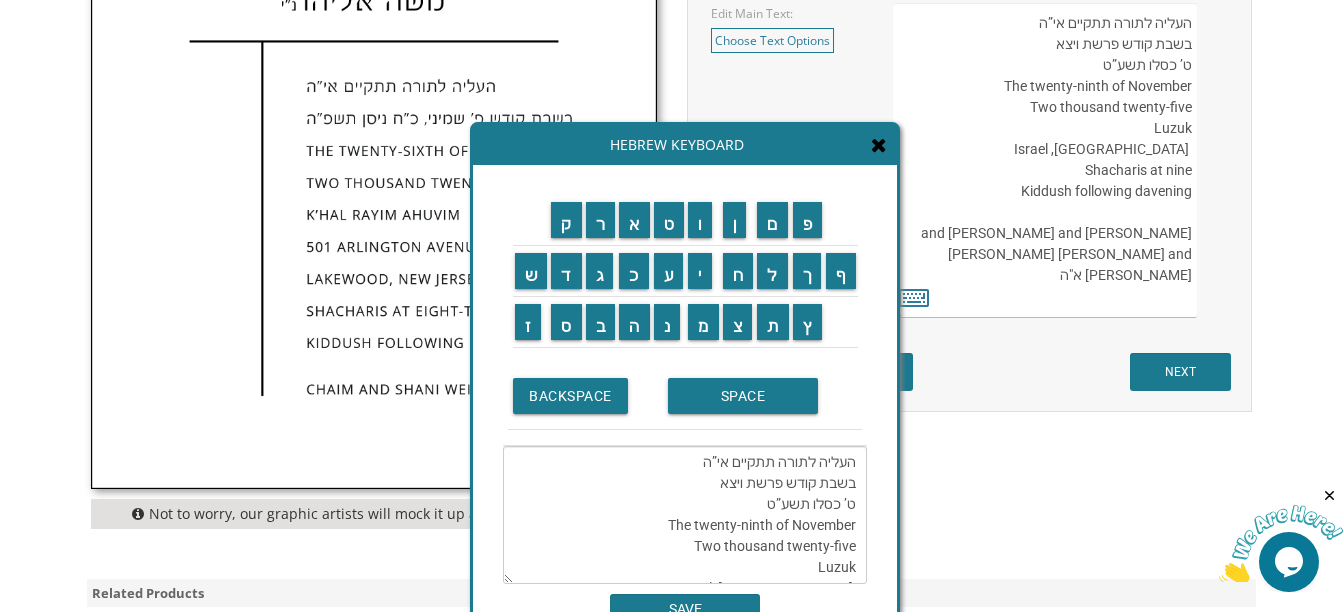 click on "העליה לתורה תתקיים אי”ה
בשבת קודש פרשת ויצא
ט’ כסלו תשע”ט
The twenty-ninth of November
Two thousand twenty-five
Luzuk
King David Street 18
Jerusalem, Israel
Shacharis at nine
Kiddush following davening
Yitzi and Peri Landman
Moshe and Aliza Landman
Shmuel Chaim and Chedva Gross א"ה" at bounding box center [685, 515] 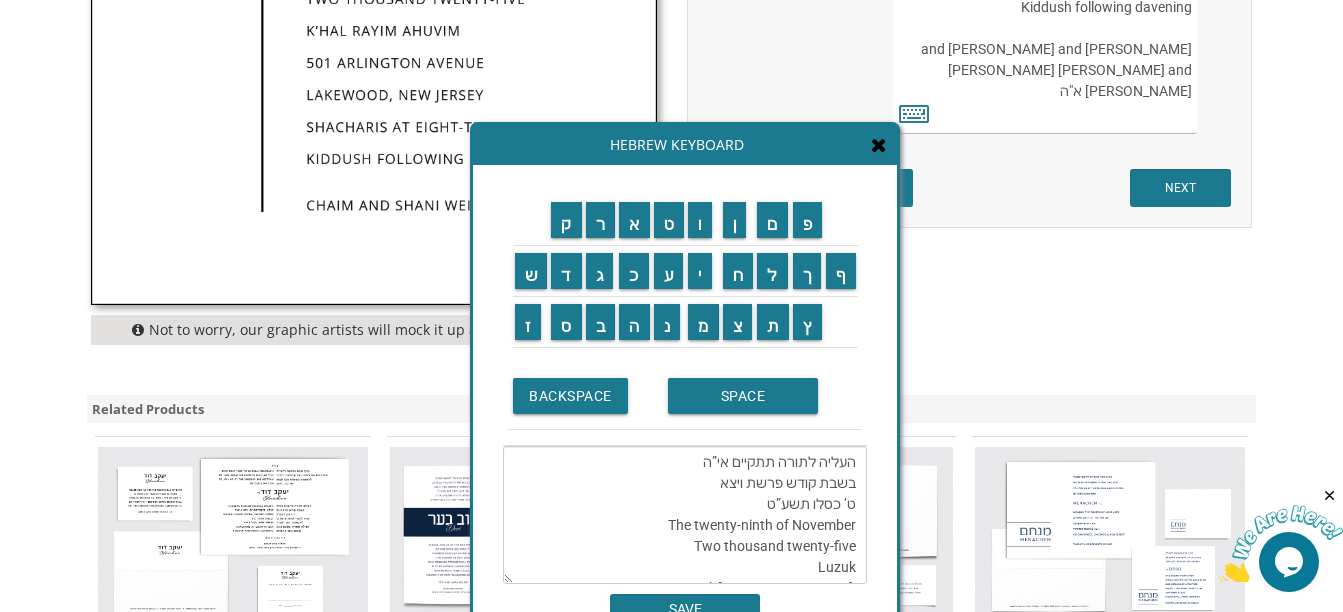scroll, scrollTop: 1300, scrollLeft: 0, axis: vertical 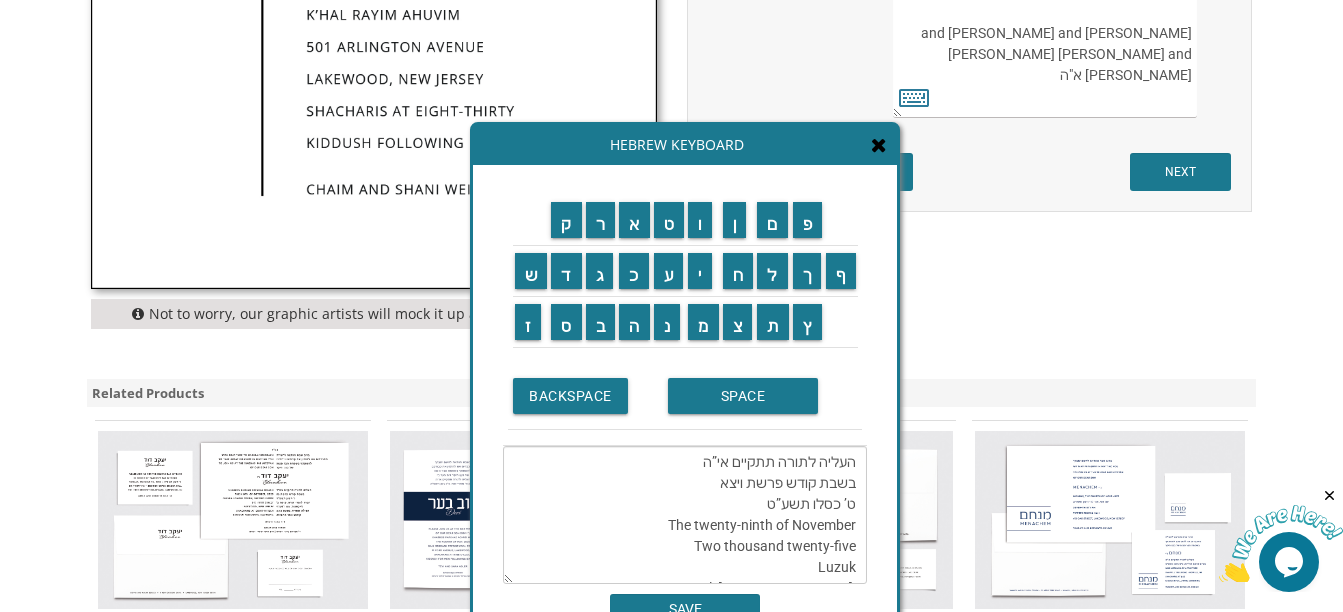 click on "העליה לתורה תתקיים אי”ה
בשבת קודש פרשת ויצא
ט’ כסלו תשע”ט
The twenty-ninth of November
Two thousand twenty-five
Luzuk
King David Street 18
Jerusalem, Israel
Shacharis at nine
Kiddush following davening
Yitzi and Peri Landman
Moshe and Aliza Landman
Shmuel Chaim and Chedva Gross א"ה" at bounding box center (685, 515) 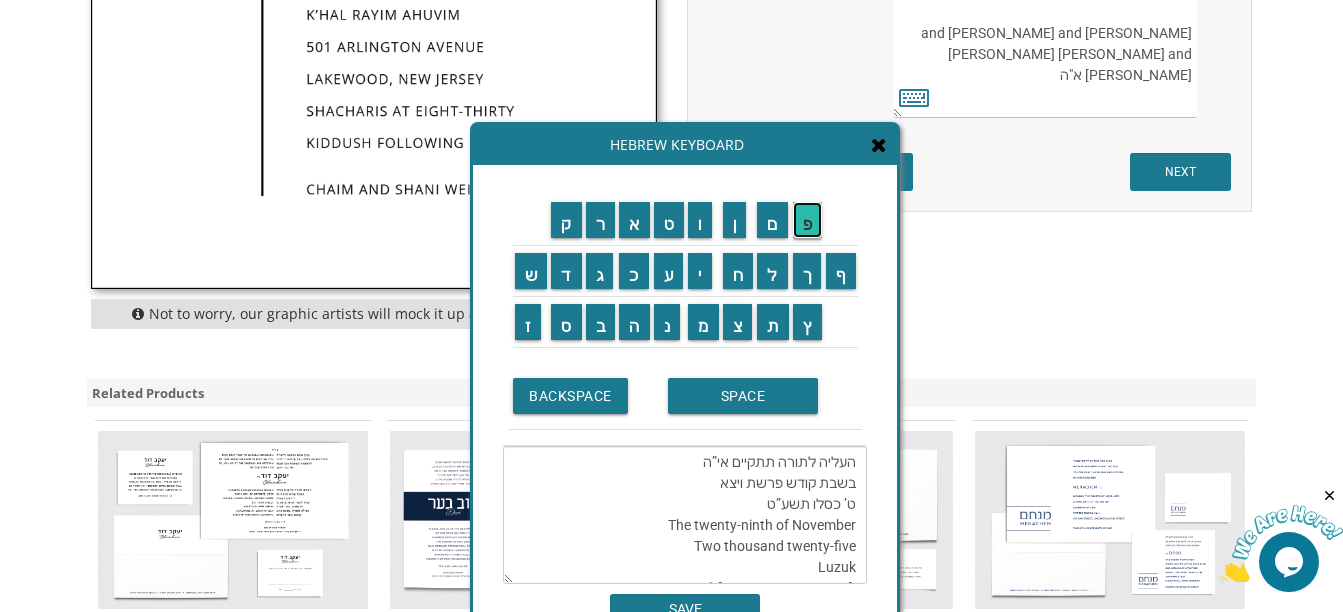 click on "פ" at bounding box center (808, 220) 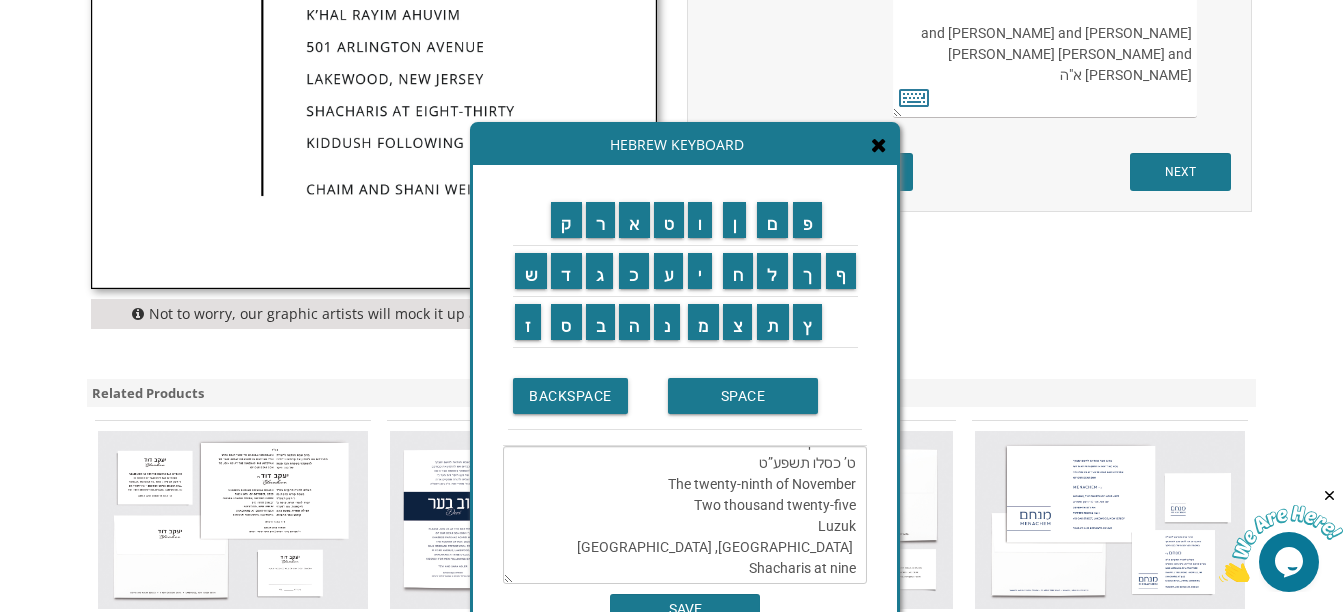 scroll, scrollTop: 0, scrollLeft: 0, axis: both 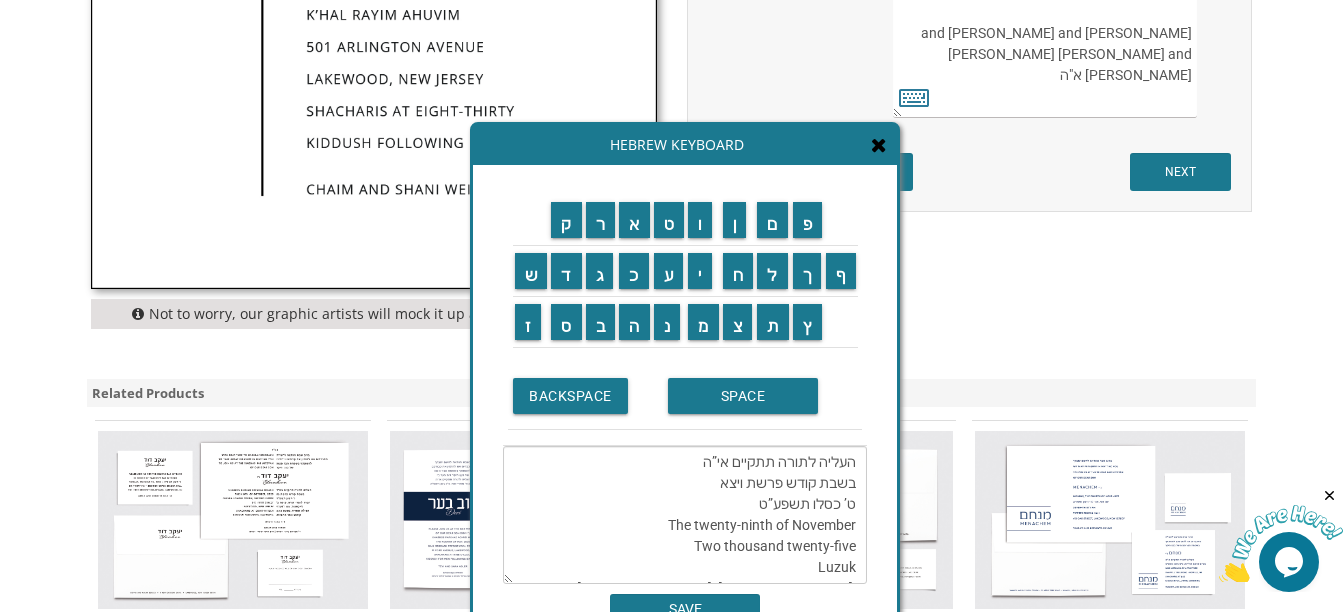 click on "העליה לתורה תתקיים אי”ה
בשבת קודש פרשת ויצא
ט’ כסלו תשפע”ט
The twenty-ninth of November
Two thousand twenty-five
Luzuk
King David Street 18
Jerusalem, Israel
Shacharis at nine
Kiddush following davening
Yitzi and Peri Landman
Moshe and Aliza Landman
Shmuel Chaim and Chedva Gross א"ה" at bounding box center [685, 515] 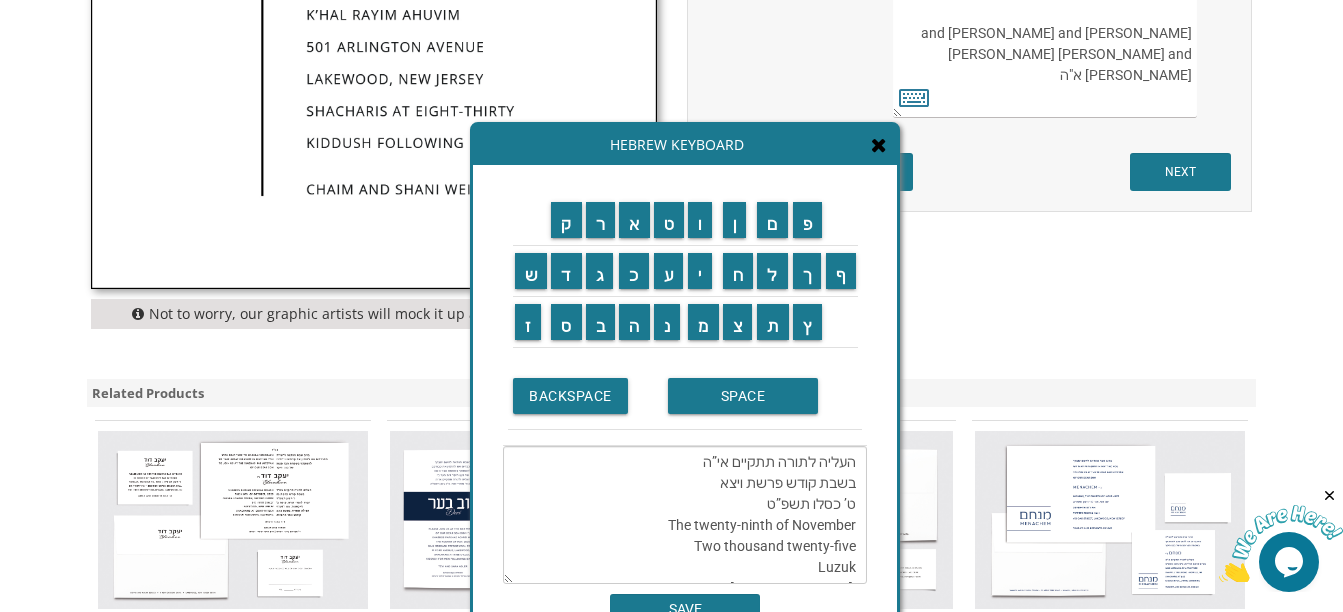 click on "העליה לתורה תתקיים אי”ה
בשבת קודש פרשת ויצא
ט’ כסלו תשפ”ט
The twenty-ninth of November
Two thousand twenty-five
Luzuk
King David Street 18
Jerusalem, Israel
Shacharis at nine
Kiddush following davening
Yitzi and Peri Landman
Moshe and Aliza Landman
Shmuel Chaim and Chedva Gross א"ה" at bounding box center (685, 515) 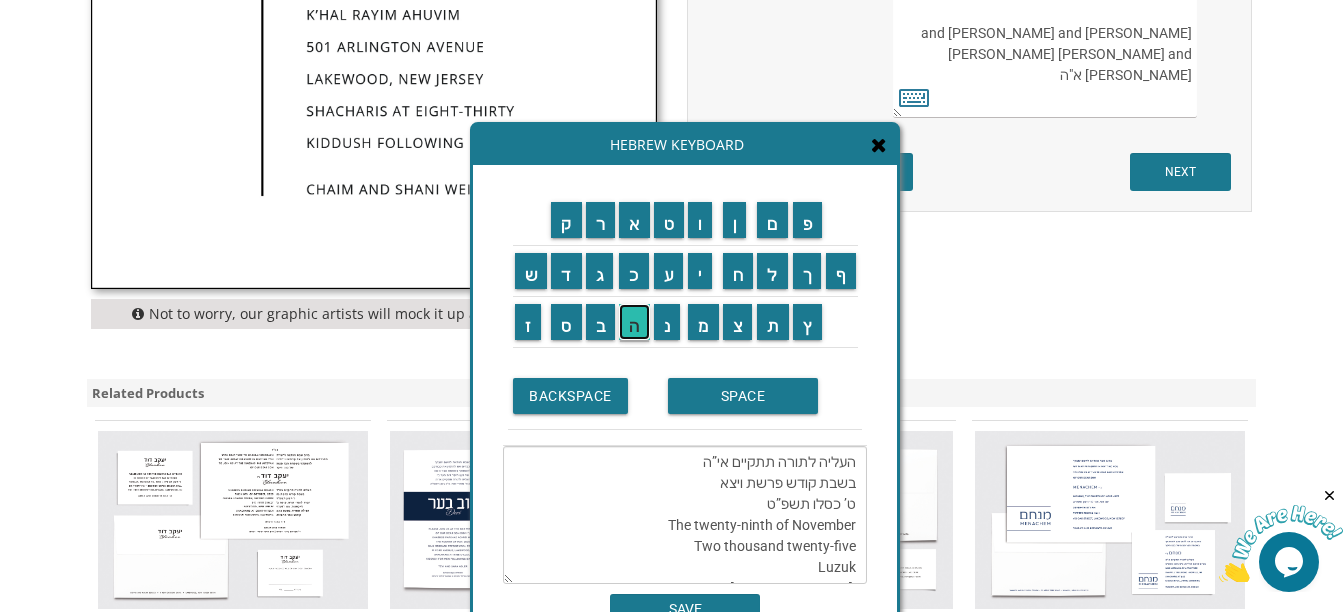click on "ה" at bounding box center (634, 322) 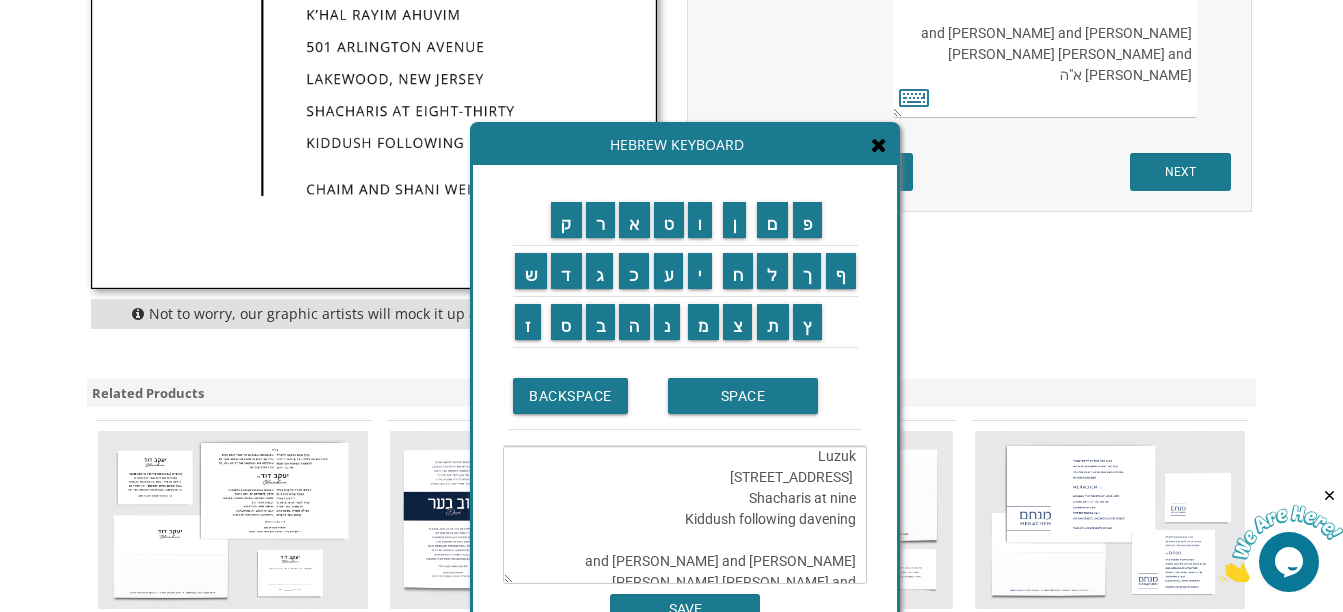 scroll, scrollTop: 0, scrollLeft: 0, axis: both 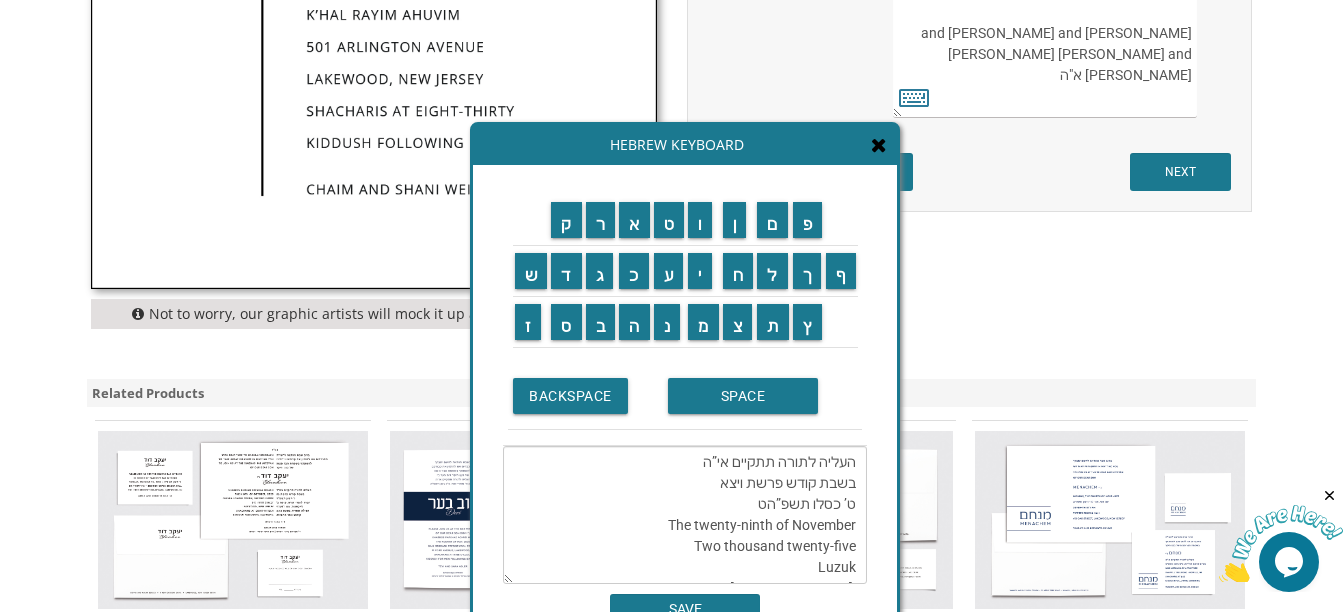 click on "העליה לתורה תתקיים אי”ה
בשבת קודש פרשת ויצא
ט’ כסלו תשפ”הט
The twenty-ninth of November
Two thousand twenty-five
Luzuk
King David Street 18
Jerusalem, Israel
Shacharis at nine
Kiddush following davening
Yitzi and Peri Landman
Moshe and Aliza Landman
Shmuel Chaim and Chedva Gross א"ה" at bounding box center (685, 515) 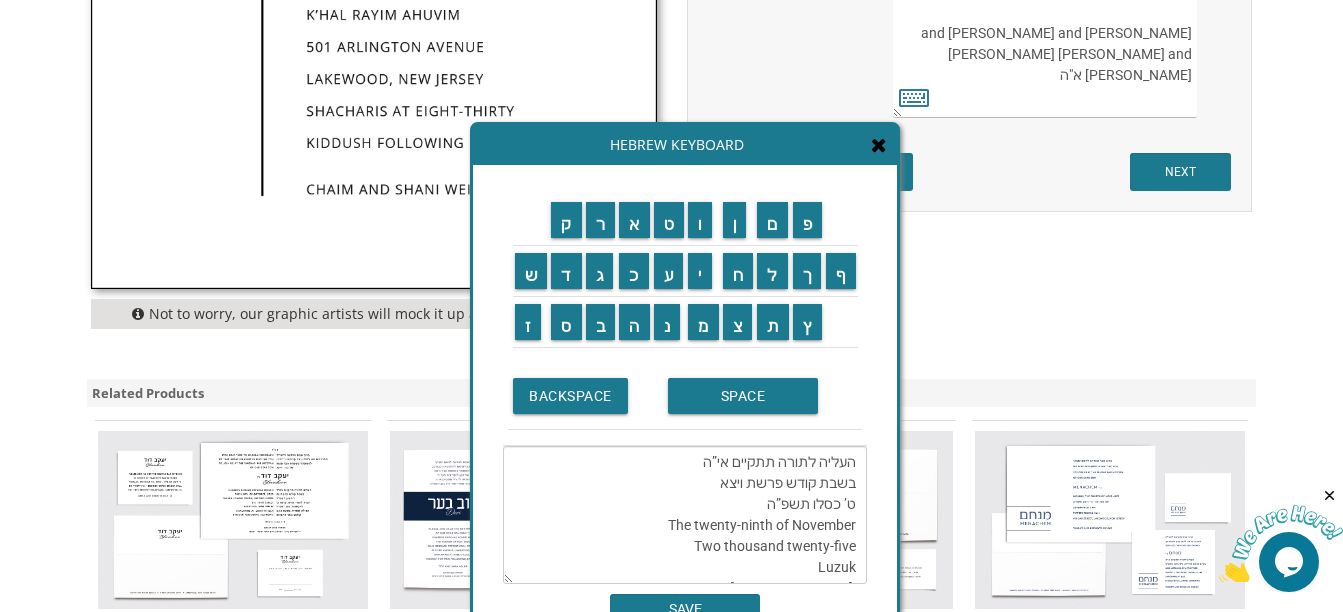 type on "העליה לתורה תתקיים אי”ה
בשבת קודש פרשת ויצא
ט’ כסלו תשפ”ה
The twenty-ninth of November
Two thousand twenty-five
Luzuk
King David Street 18
Jerusalem, Israel
Shacharis at nine
Kiddush following davening
Yitzi and Peri Landman
Moshe and Aliza Landman
Shmuel Chaim and Chedva Gross א"ה" 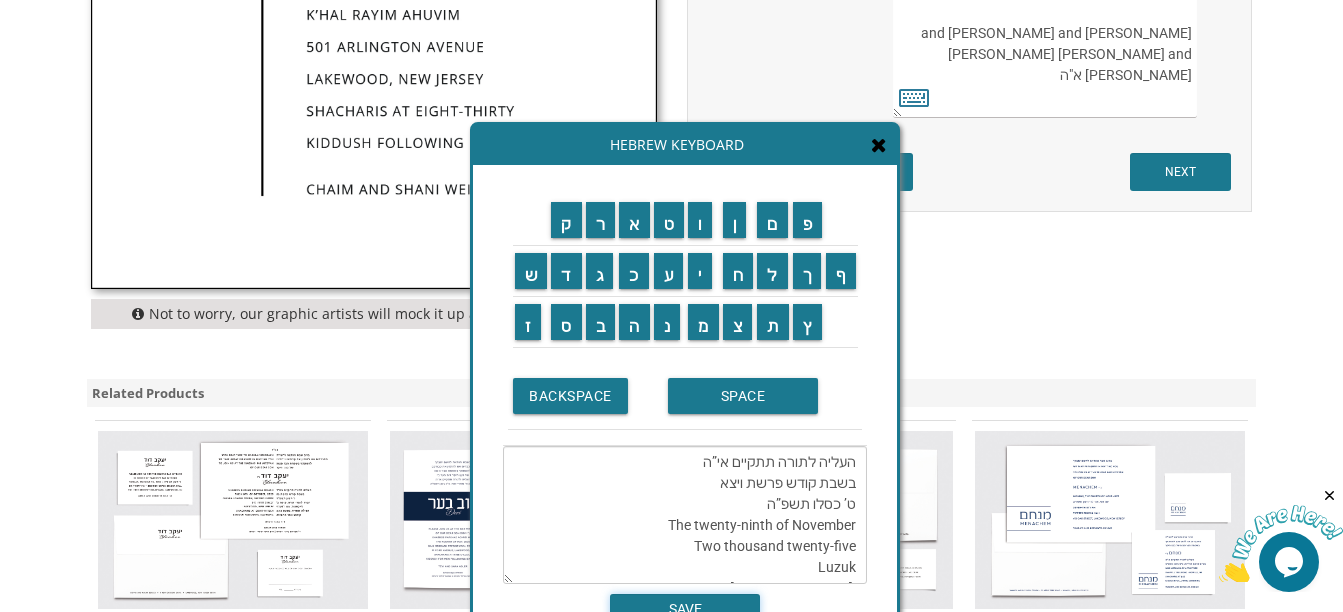 click on "SAVE" at bounding box center [685, 609] 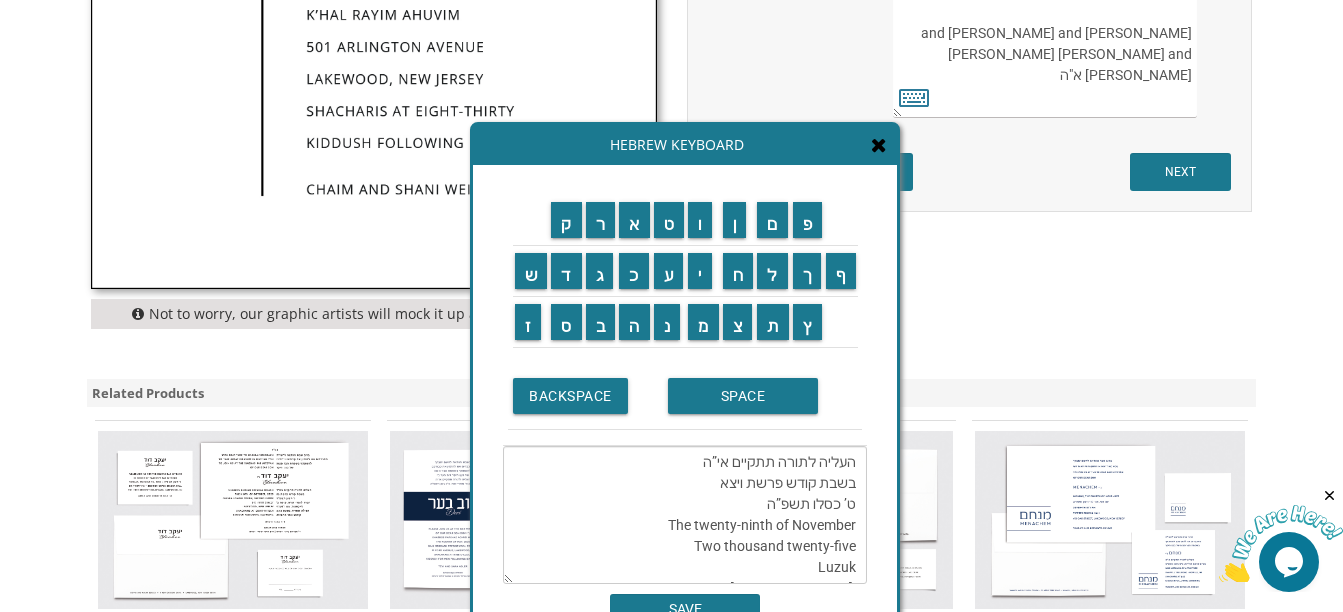 type on "העליה לתורה תתקיים אי”ה
בשבת קודש פרשת ויצא
ט’ כסלו תשפ”ה
The twenty-ninth of November
Two thousand twenty-five
Luzuk
King David Street 18
Jerusalem, Israel
Shacharis at nine
Kiddush following davening
Yitzi and Peri Landman
Moshe and Aliza Landman
Shmuel Chaim and Chedva Gross א"ה" 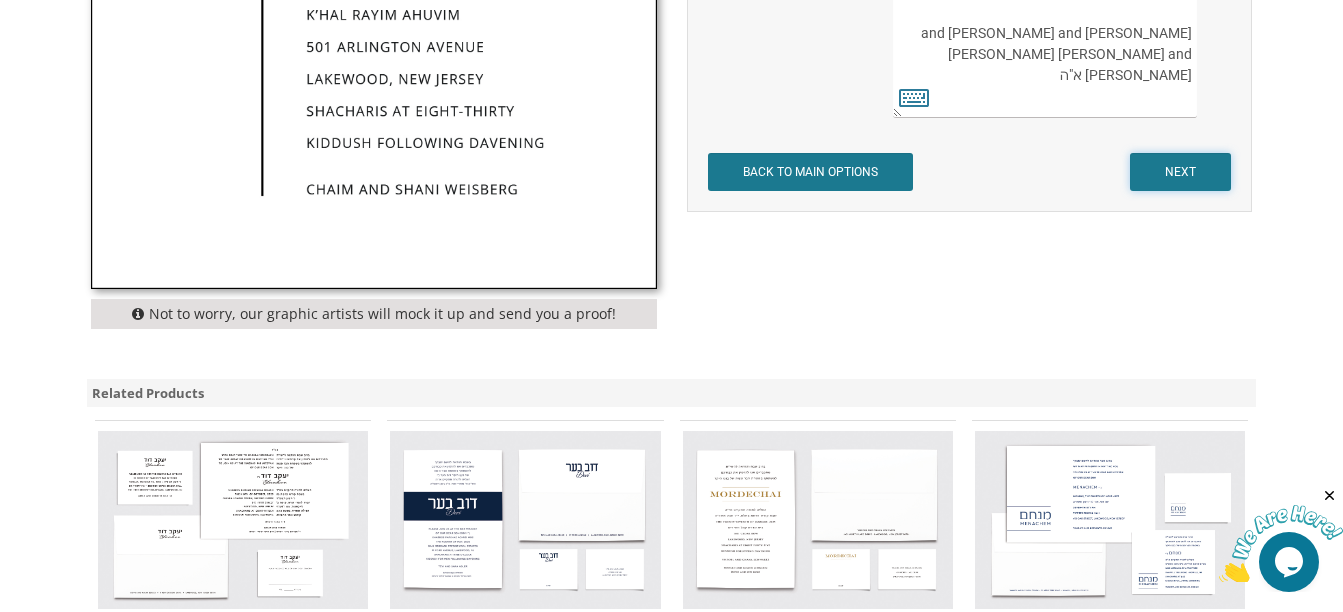 click on "NEXT" at bounding box center (1180, 172) 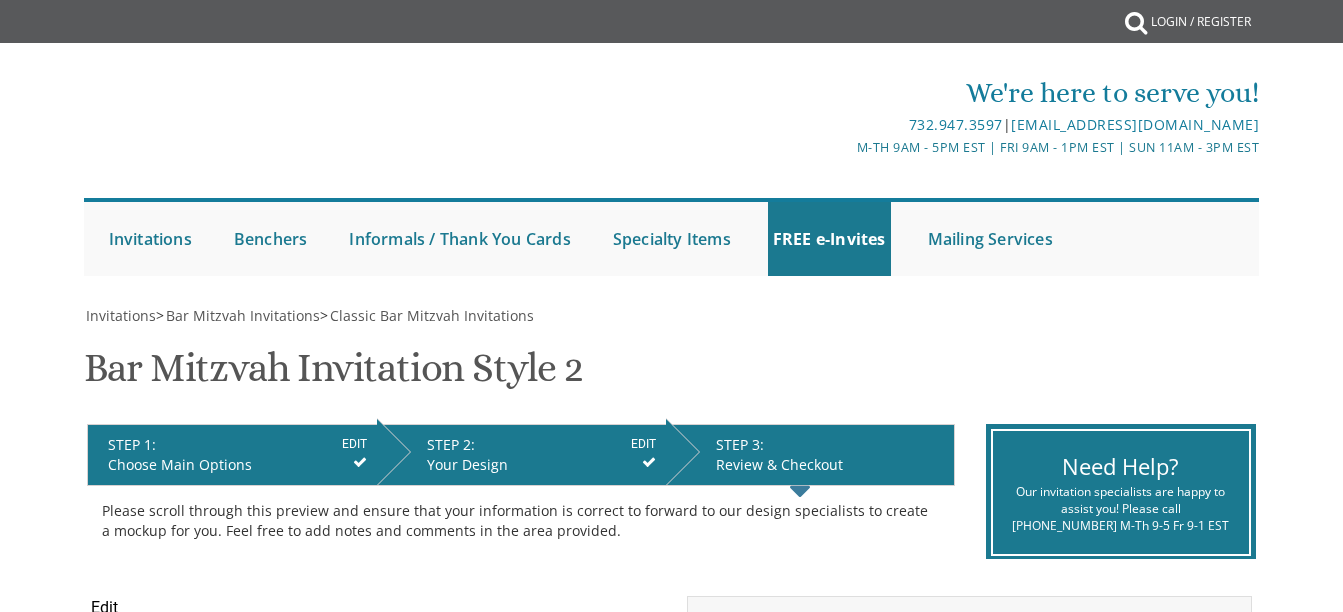 scroll, scrollTop: 0, scrollLeft: 0, axis: both 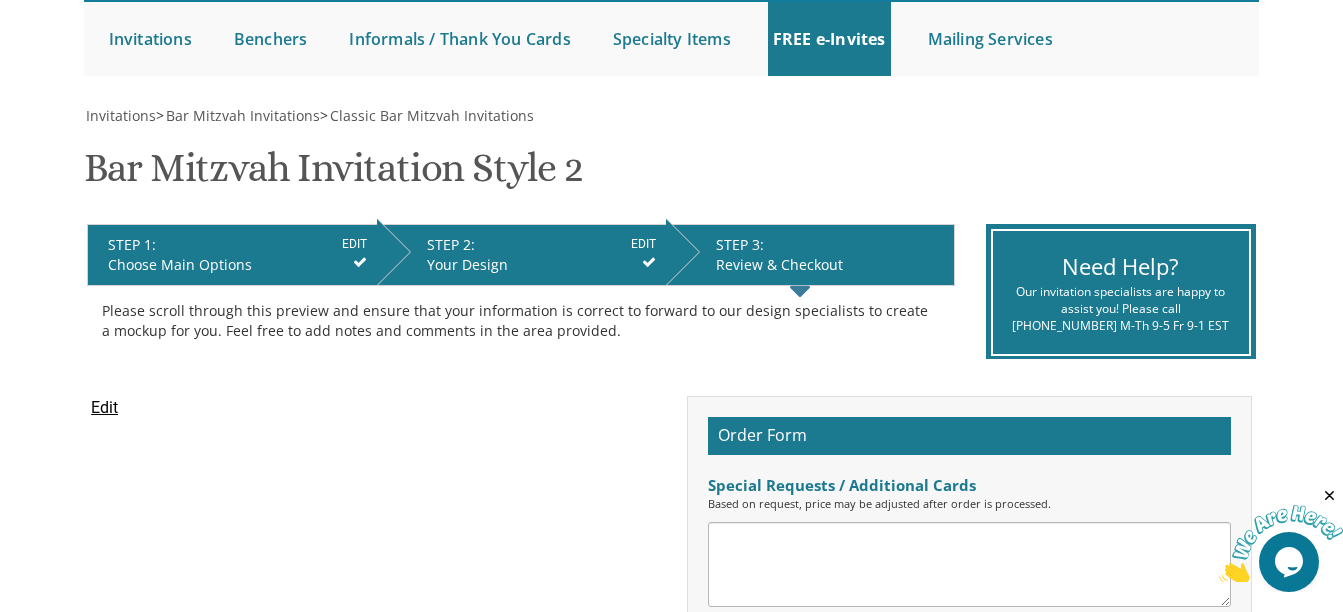 click on "Edit" at bounding box center [104, 408] 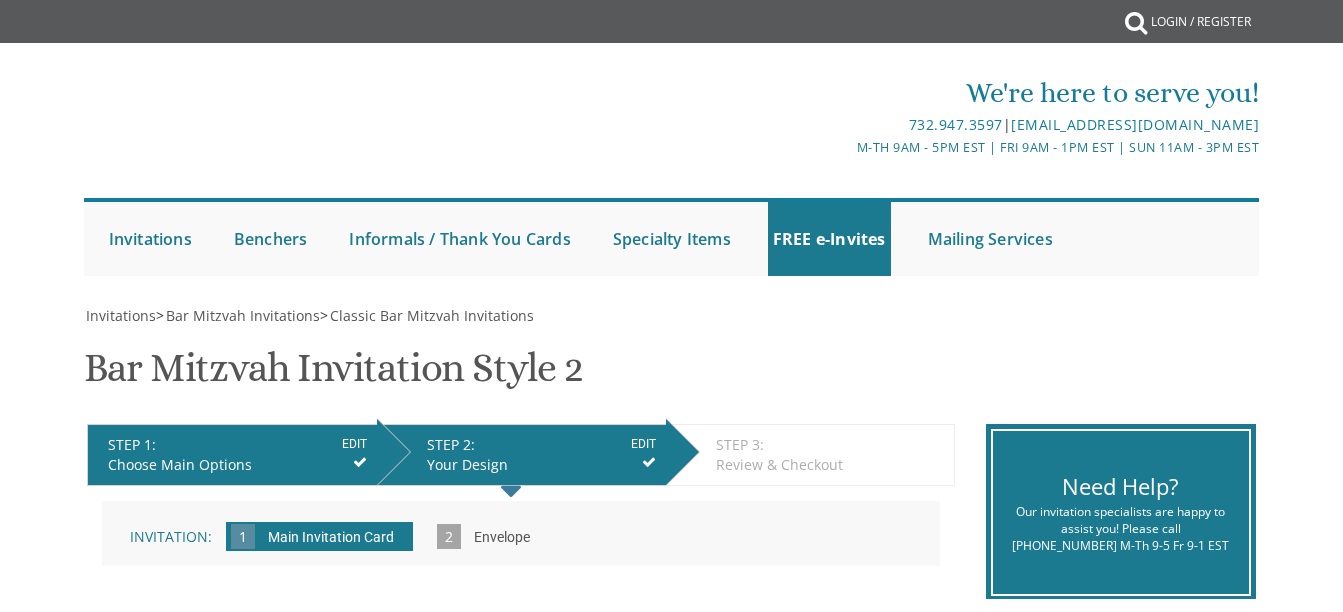 scroll, scrollTop: 0, scrollLeft: 0, axis: both 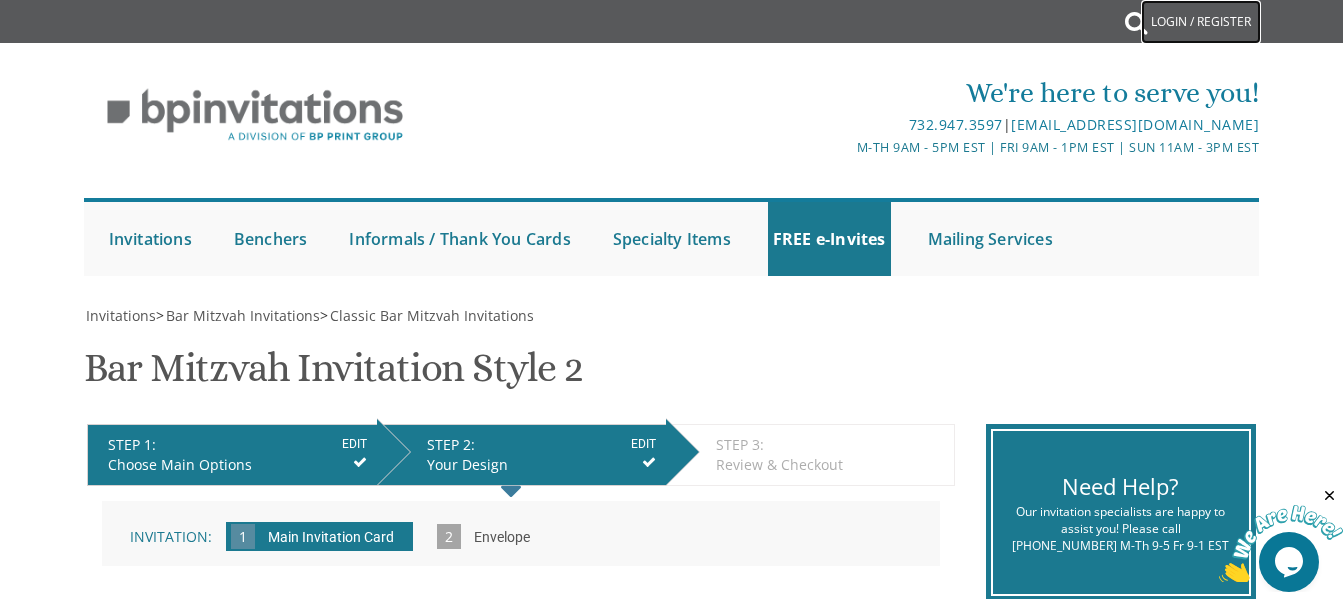 click on "Login / Register" at bounding box center [1201, 22] 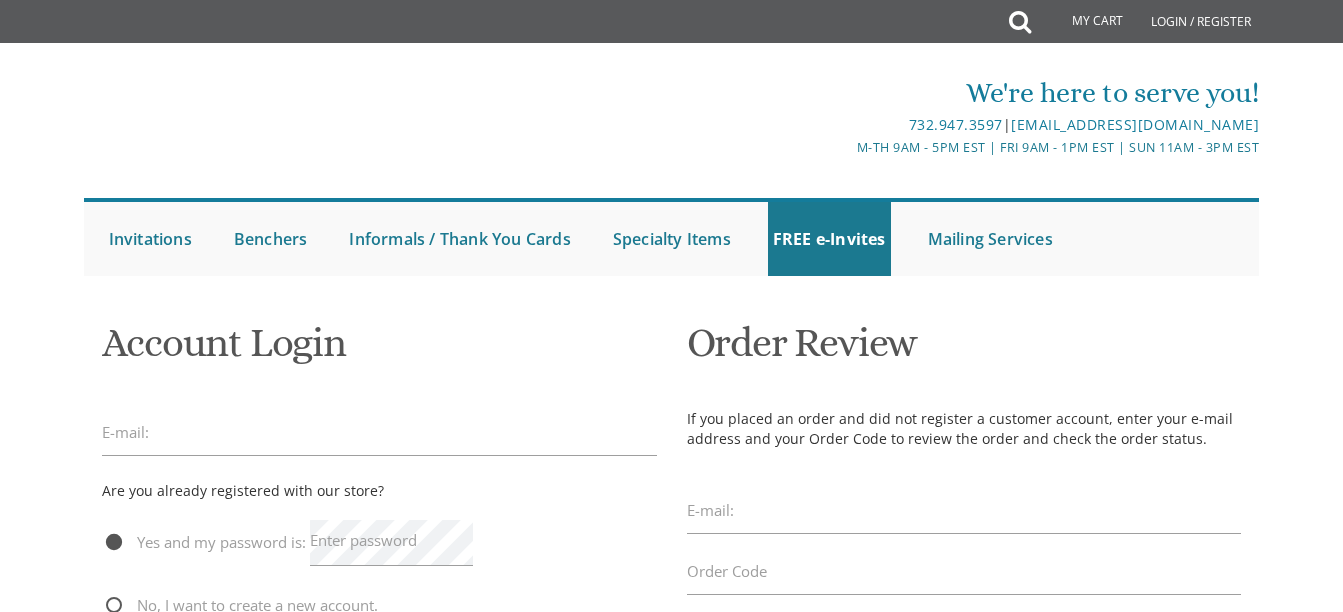 scroll, scrollTop: 0, scrollLeft: 0, axis: both 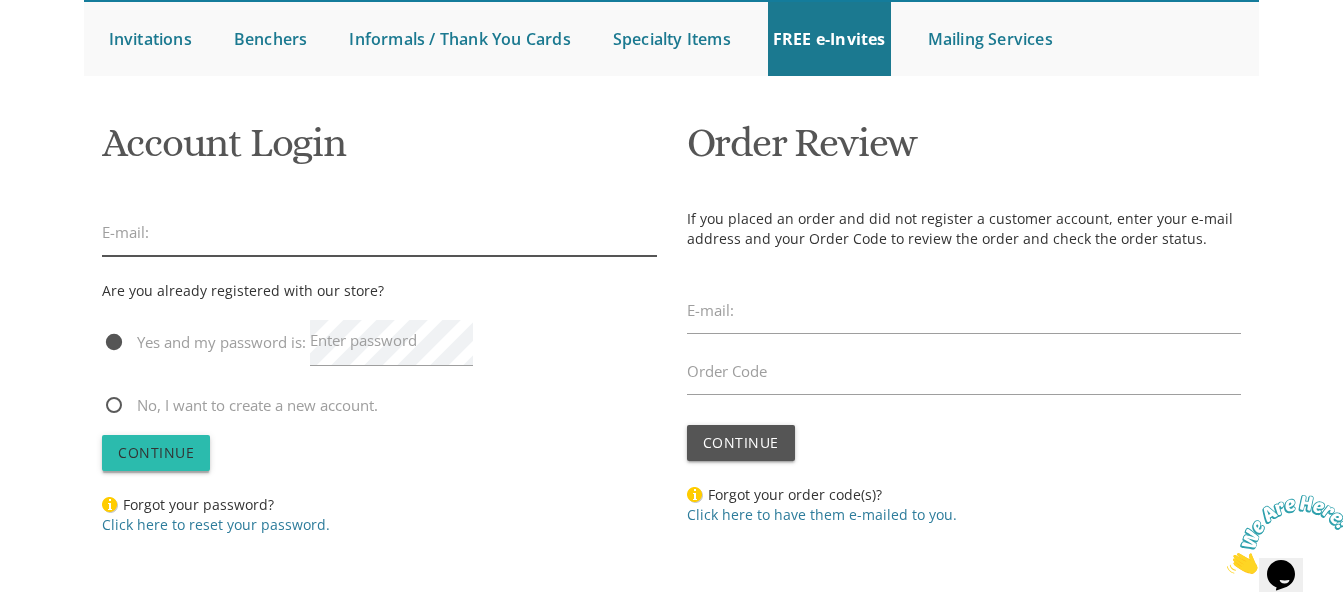 type on "plandman16@gmail.com" 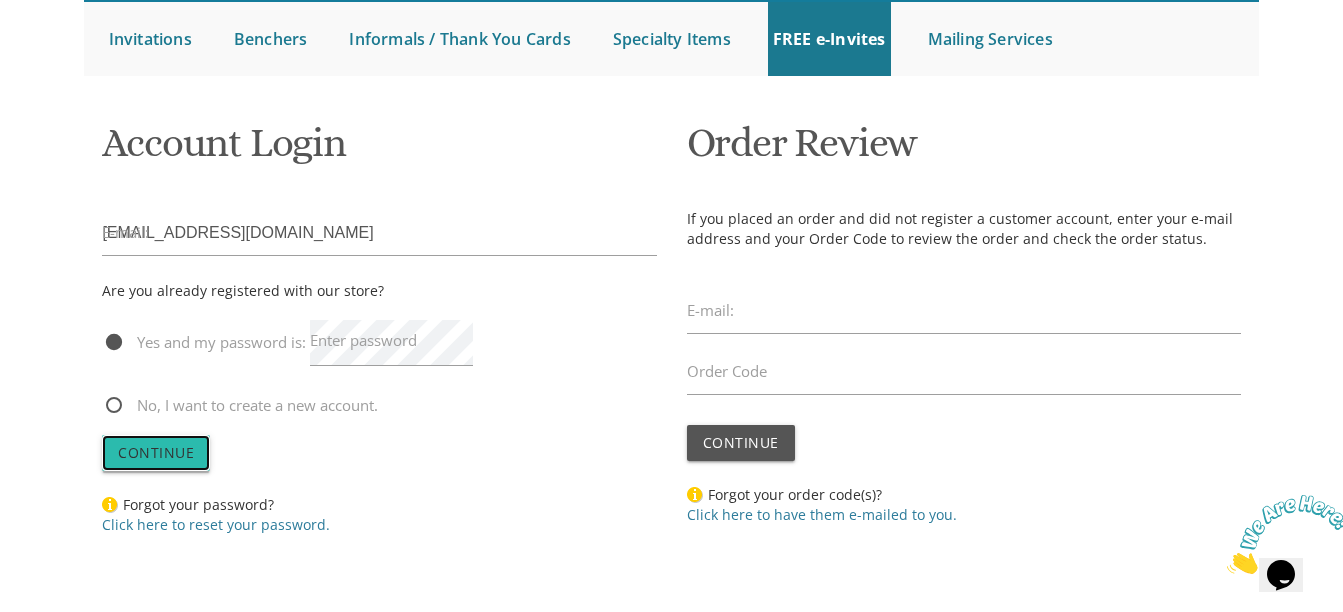 click on "Continue" at bounding box center (156, 452) 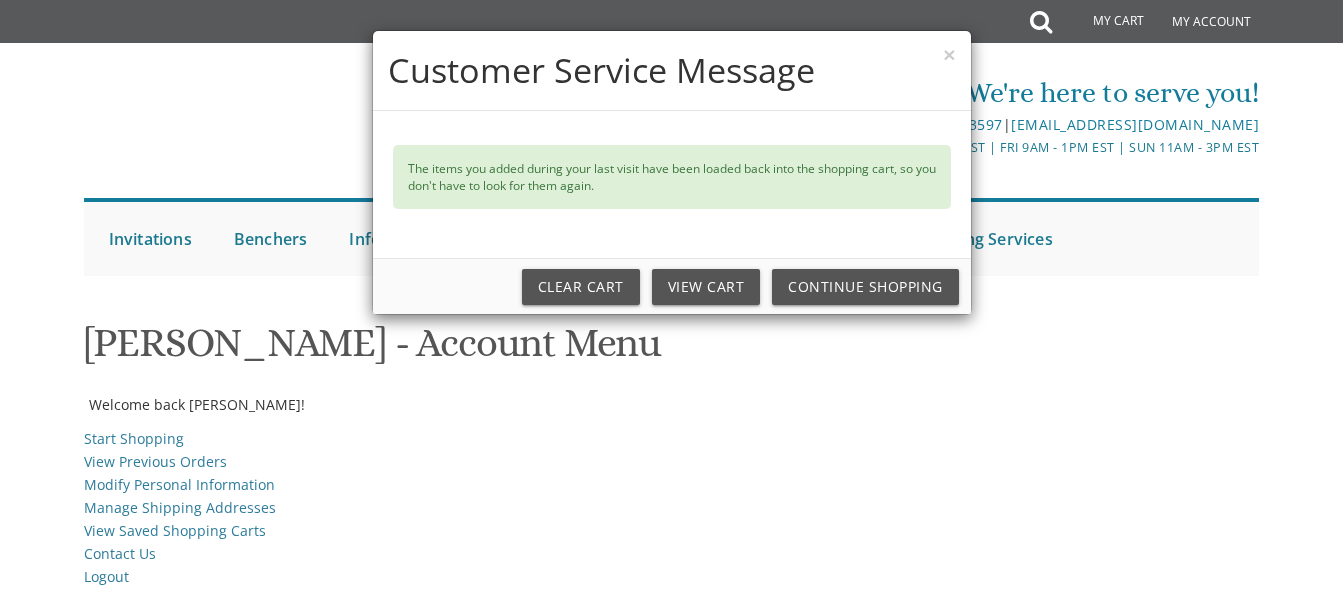 scroll, scrollTop: 0, scrollLeft: 0, axis: both 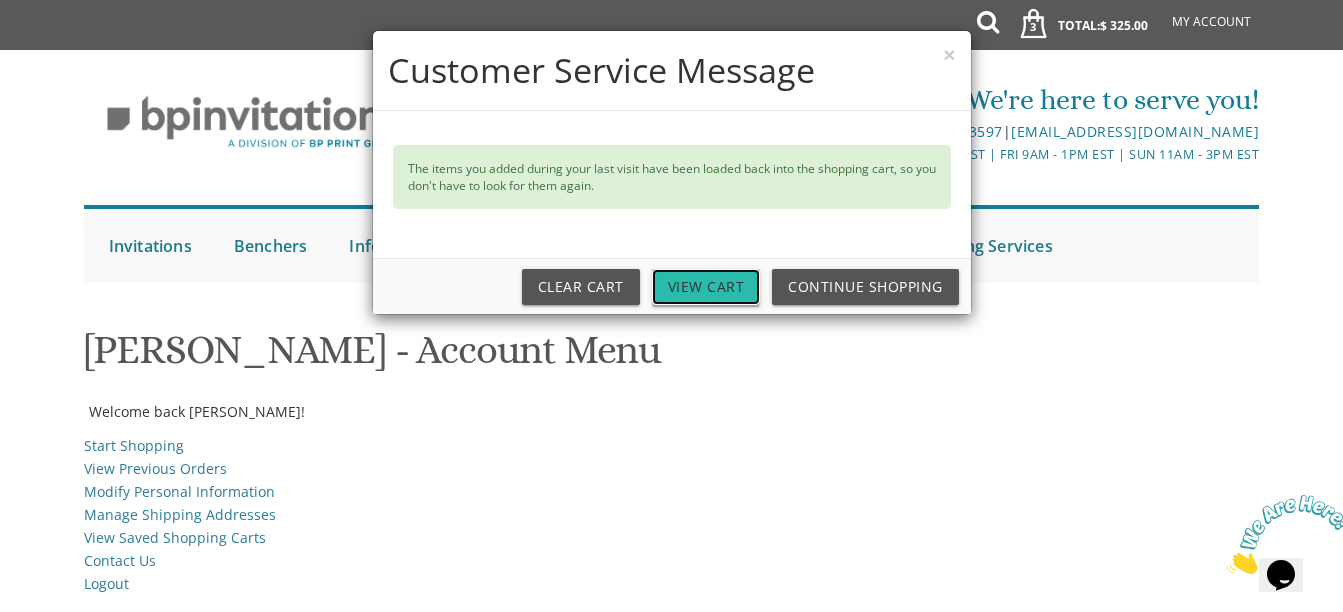 click on "View Cart" at bounding box center [706, 287] 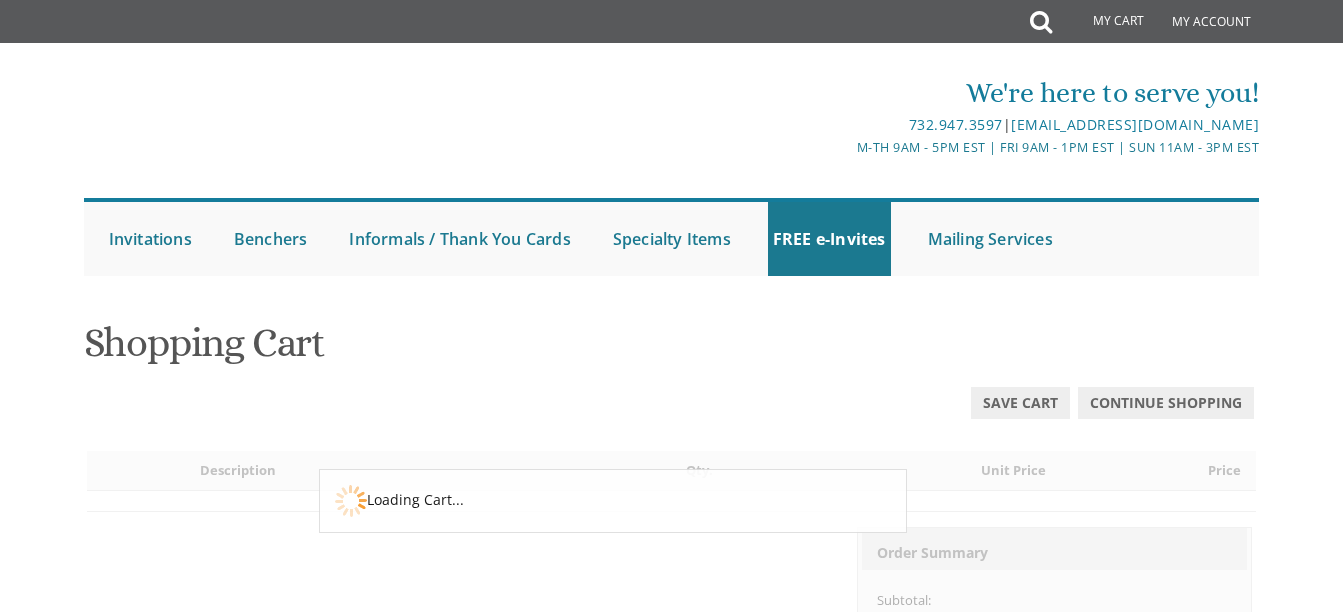 scroll, scrollTop: 0, scrollLeft: 0, axis: both 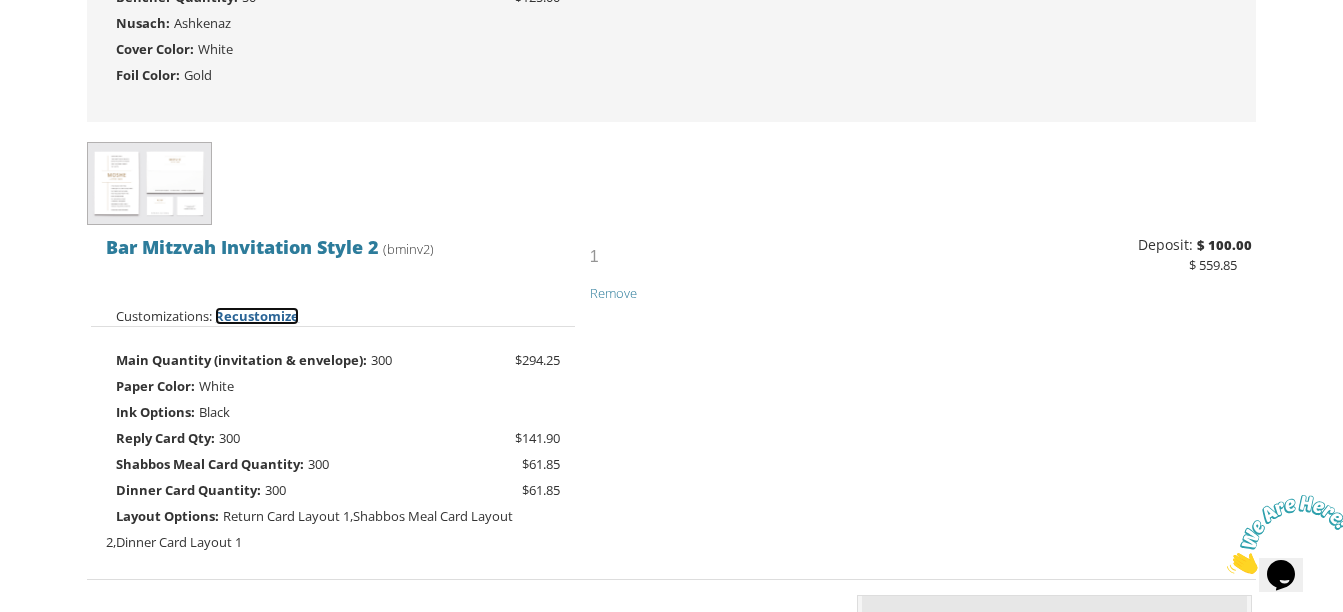 click on "Recustomize" at bounding box center (257, 316) 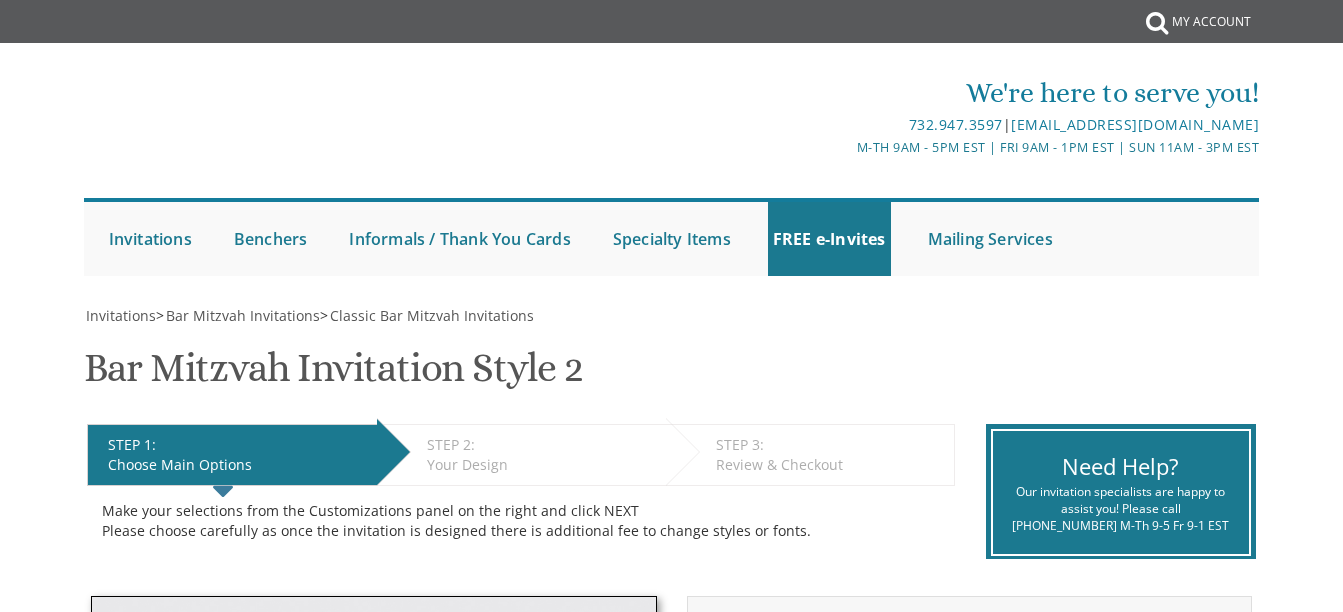 scroll, scrollTop: 0, scrollLeft: 0, axis: both 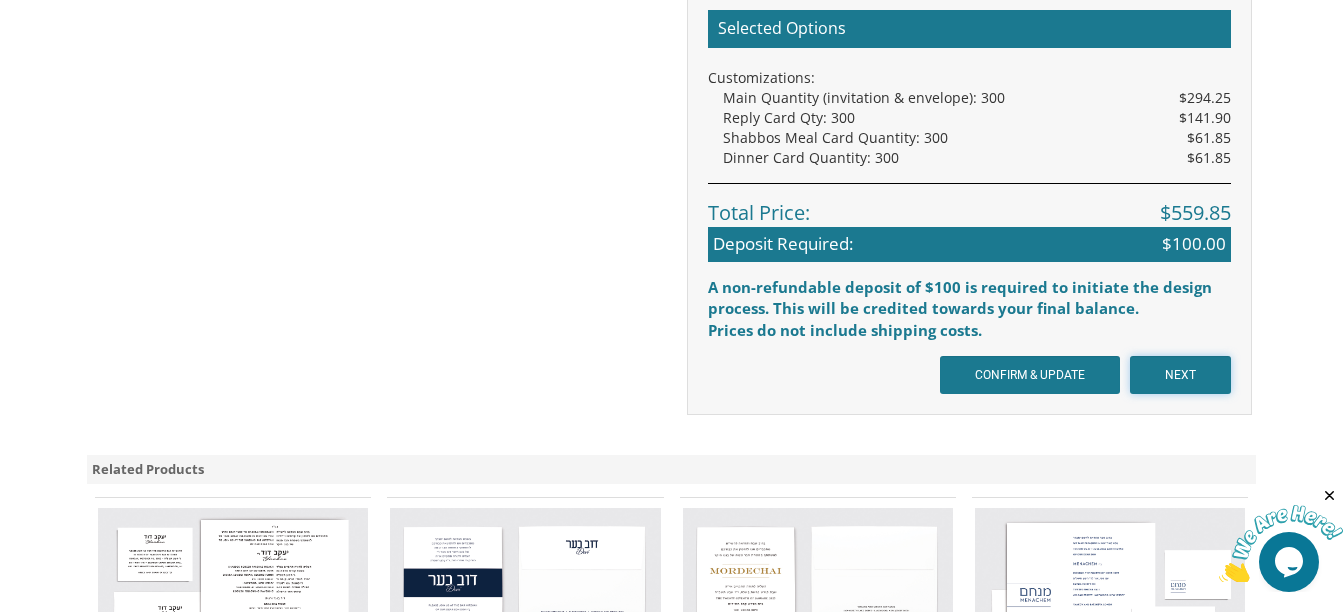 click on "NEXT" at bounding box center [1180, 375] 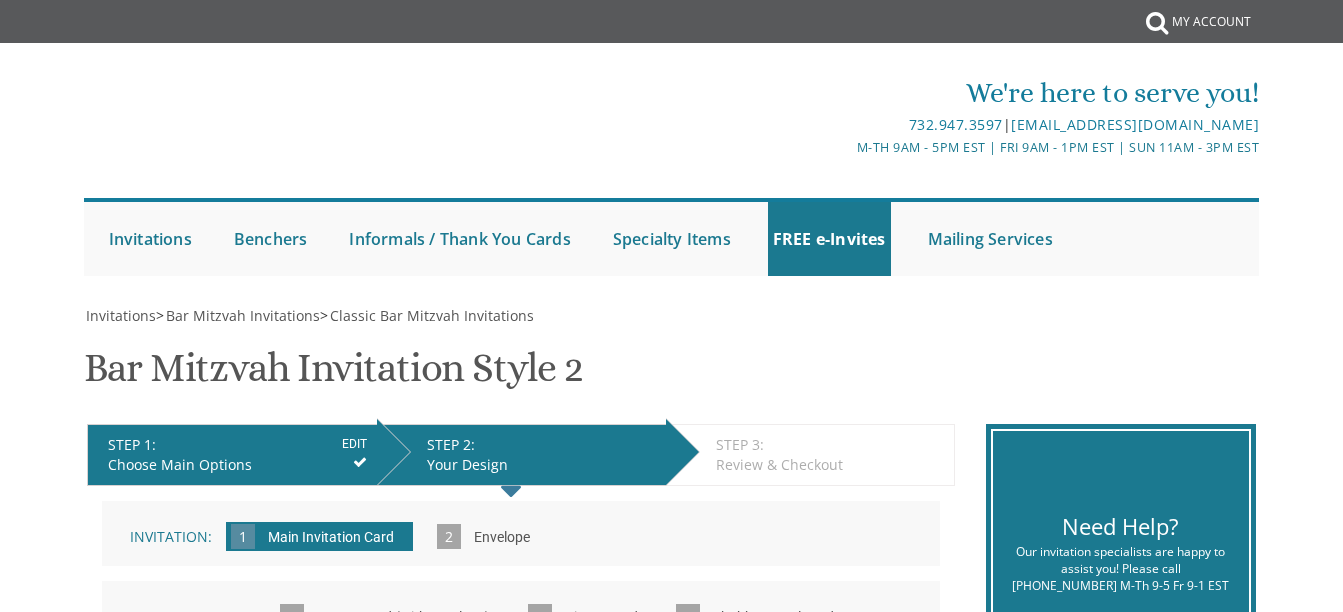 scroll, scrollTop: 300, scrollLeft: 0, axis: vertical 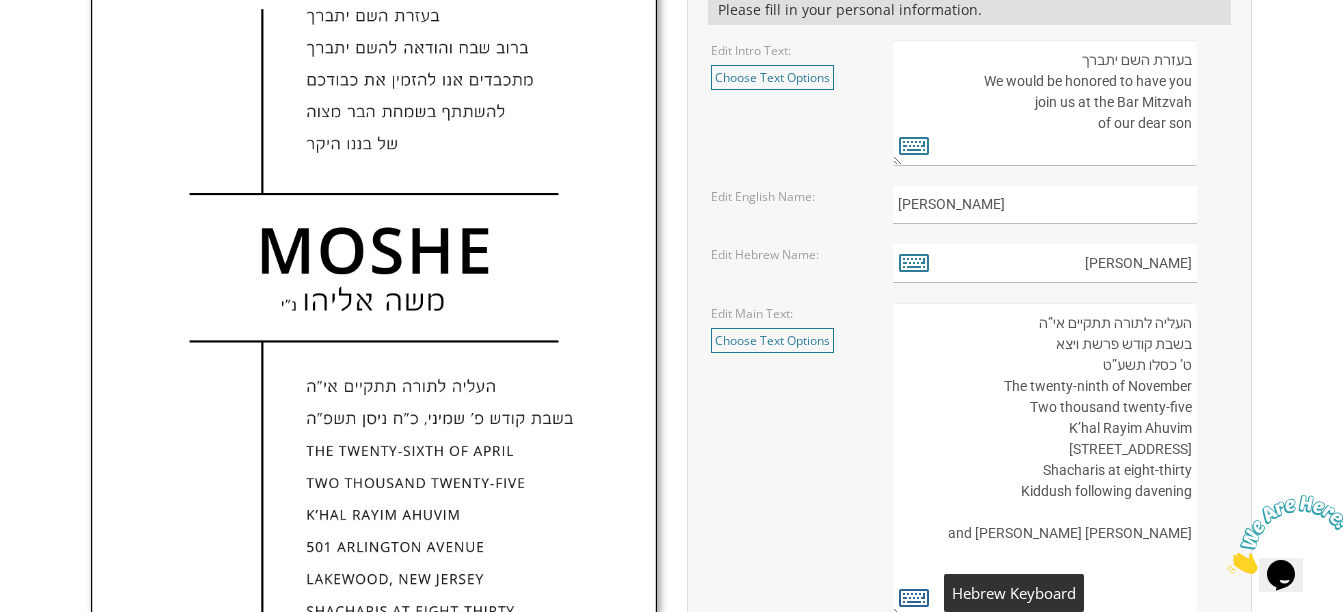 click at bounding box center (914, 597) 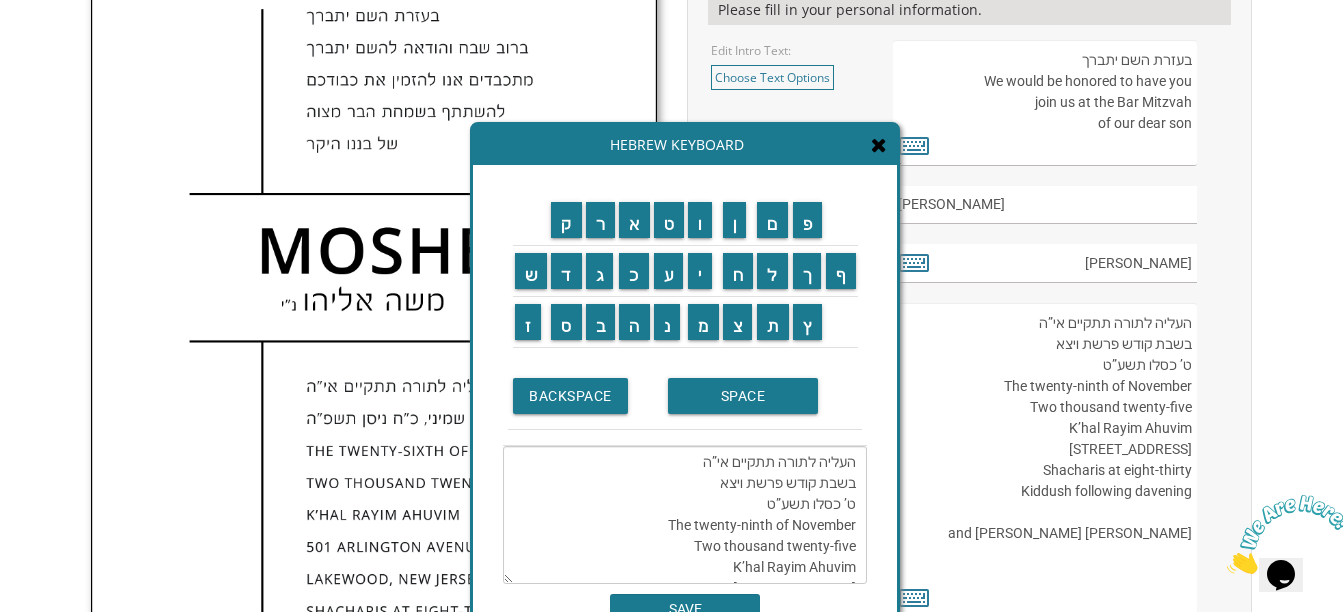 click on "העליה לתורה תתקיים אי”ה
בשבת קודש פרשת ויצא
ט’ כסלו תשע”ט
The twenty-ninth of November
Two thousand twenty-five
K’hal Rayim Ahuvim
[STREET_ADDRESS]
Shacharis at eight-thirty
Kiddush following davening
[PERSON_NAME] and [PERSON_NAME]" at bounding box center (685, 515) 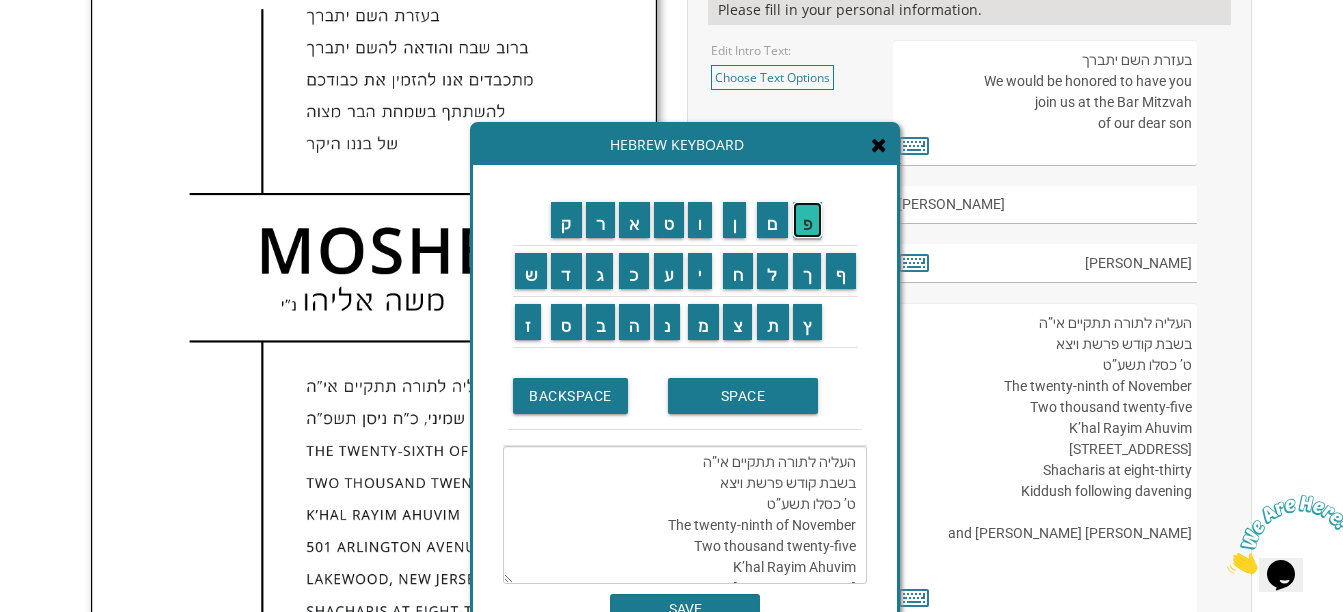 click on "פ" at bounding box center [808, 220] 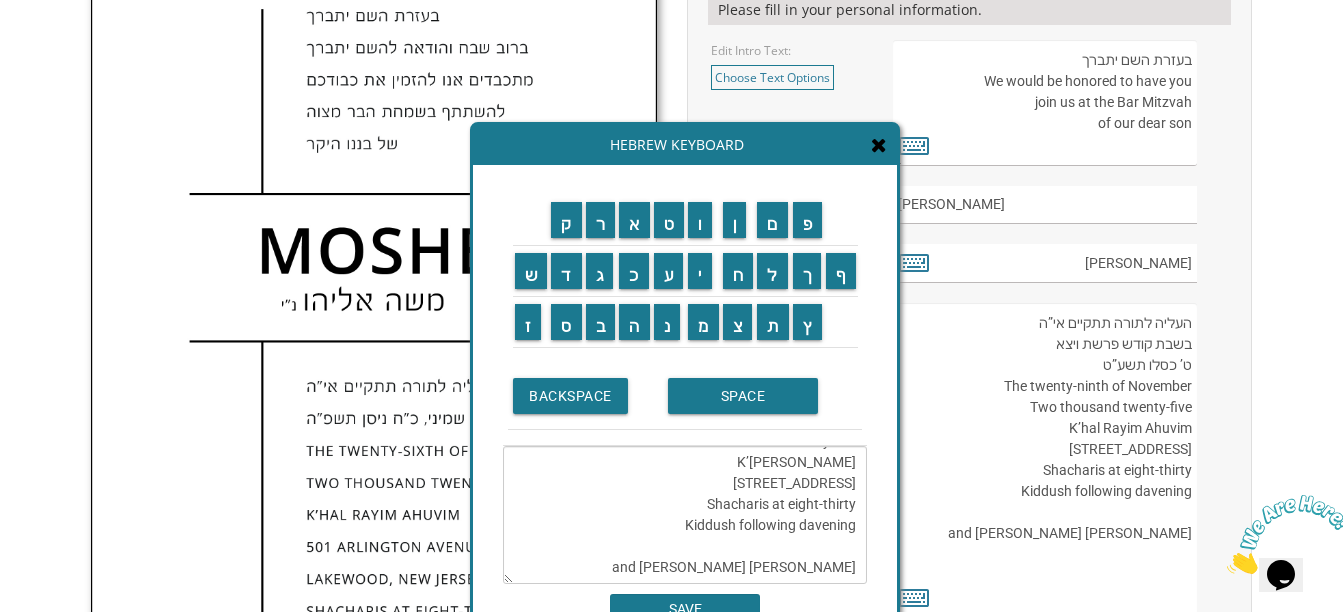 scroll, scrollTop: 0, scrollLeft: 0, axis: both 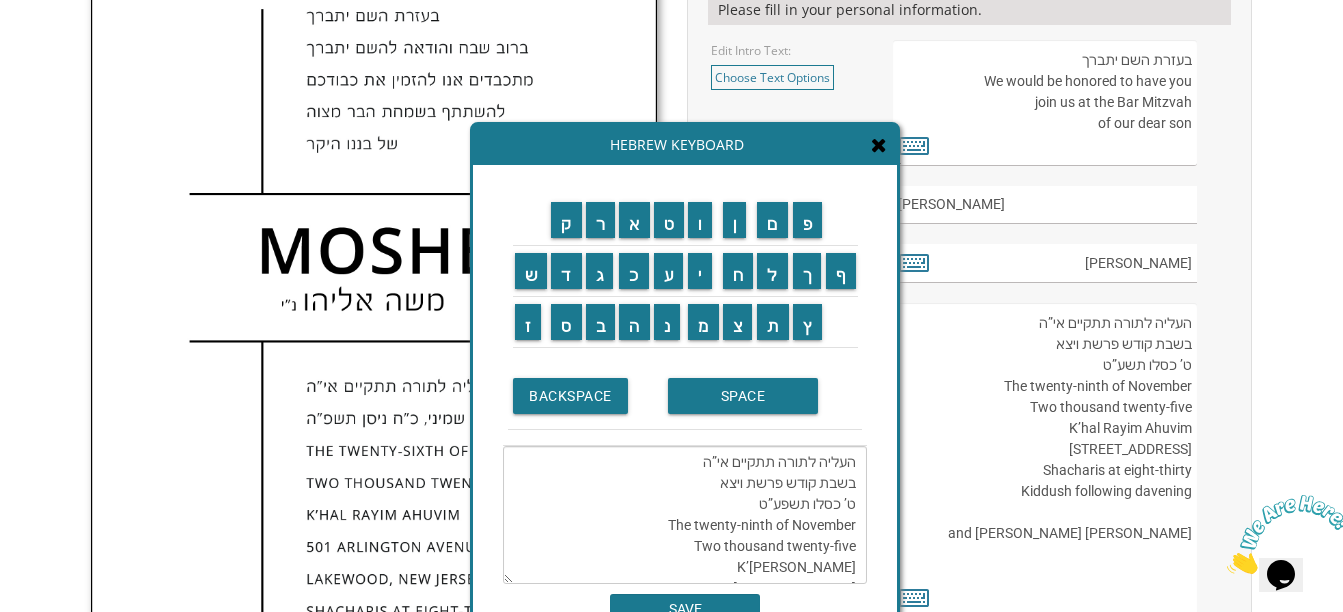 click on "העליה לתורה תתקיים אי”ה
בשבת קודש פרשת ויצא
ט’ כסלו תשפע”ט
The twenty-ninth of November
Two thousand twenty-five
K’hal Rayim Ahuvim
175 Sunset Road
Jerusalem, Israel
Shacharis at eight-thirty
Kiddush following davening
Yitzi and Peri Landman" at bounding box center (685, 515) 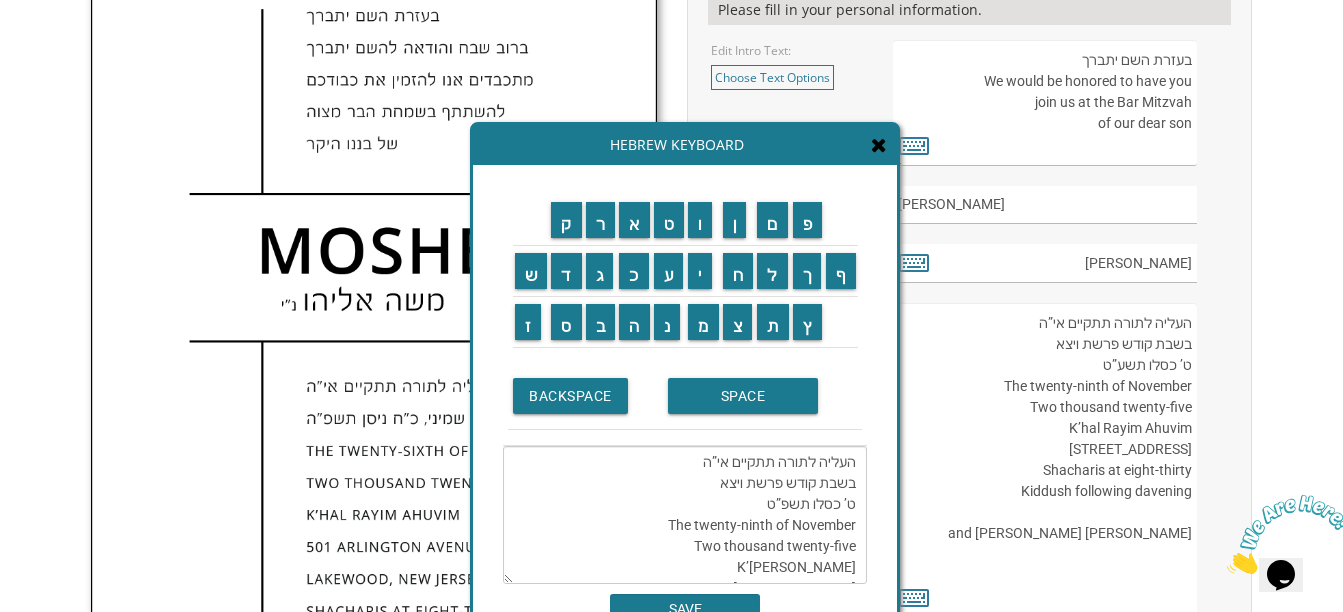 click on "העליה לתורה תתקיים אי”ה
בשבת קודש פרשת ויצא
ט’ כסלו תשפ”ט
The twenty-ninth of November
Two thousand twenty-five
K’hal Rayim Ahuvim
175 Sunset Road
Jerusalem, Israel
Shacharis at eight-thirty
Kiddush following davening
Yitzi and Peri Landman" at bounding box center (685, 515) 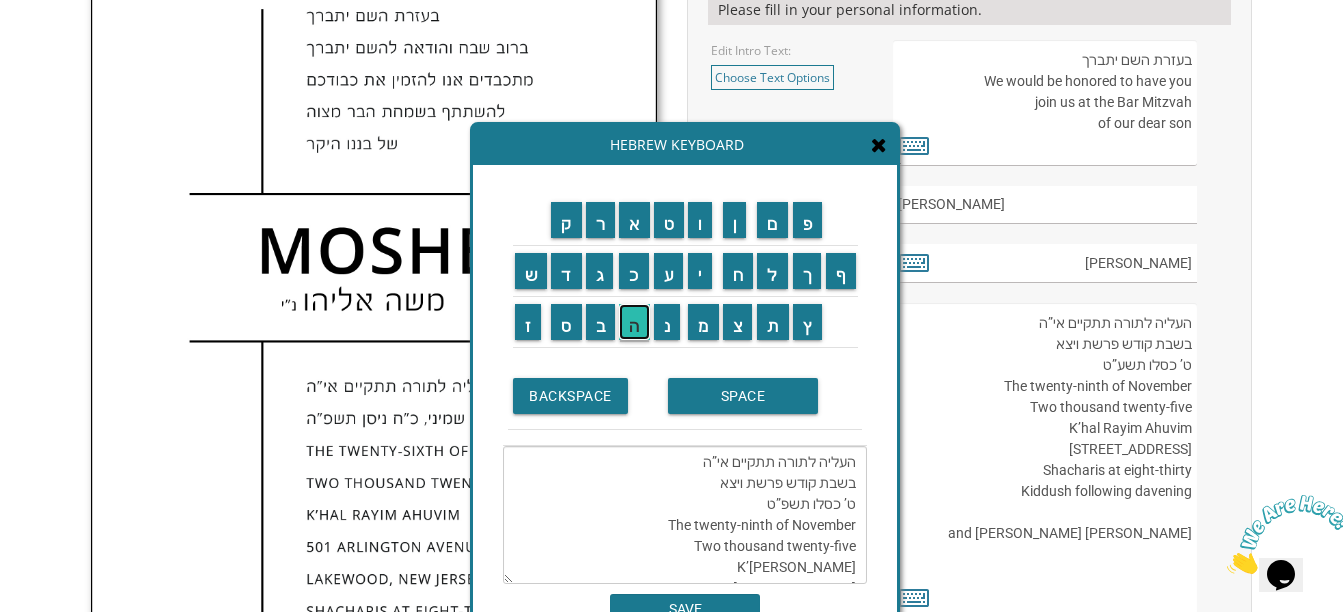 click on "ה" at bounding box center (634, 322) 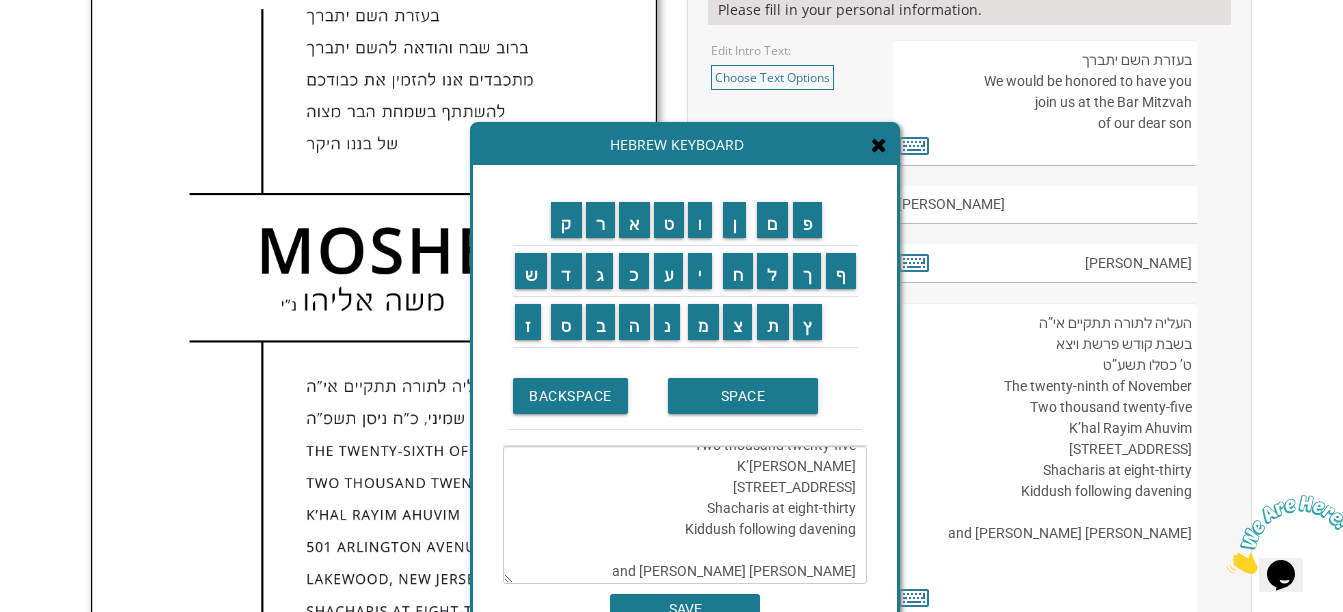 scroll, scrollTop: 0, scrollLeft: 0, axis: both 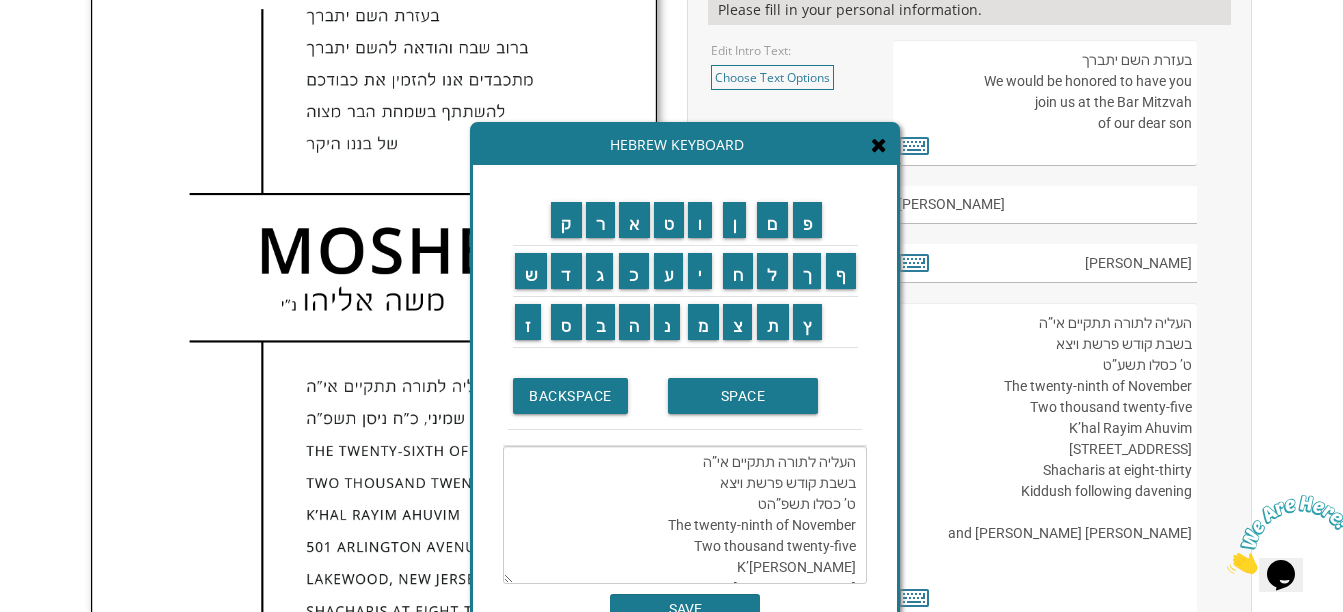 click on "העליה לתורה תתקיים אי”ה
בשבת קודש פרשת ויצא
ט’ כסלו תשפ”הט
The twenty-ninth of November
Two thousand twenty-five
K’hal Rayim Ahuvim
175 Sunset Road
Jerusalem, Israel
Shacharis at eight-thirty
Kiddush following davening
Yitzi and Peri Landman" at bounding box center [685, 515] 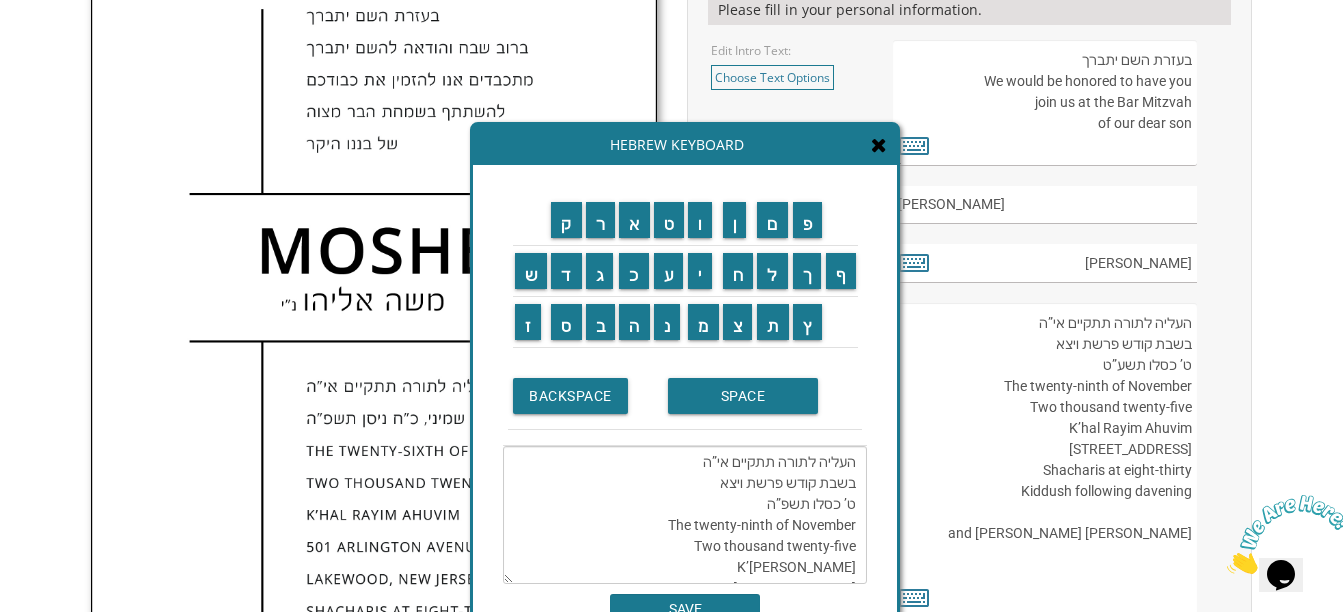 type on "העליה לתורה תתקיים אי”ה
בשבת קודש פרשת ויצא
ט’ כסלו תשפ”ה
The twenty-ninth of November
Two thousand twenty-five
K’hal Rayim Ahuvim
175 Sunset Road
Jerusalem, Israel
Shacharis at eight-thirty
Kiddush following davening
Yitzi and Peri Landman" 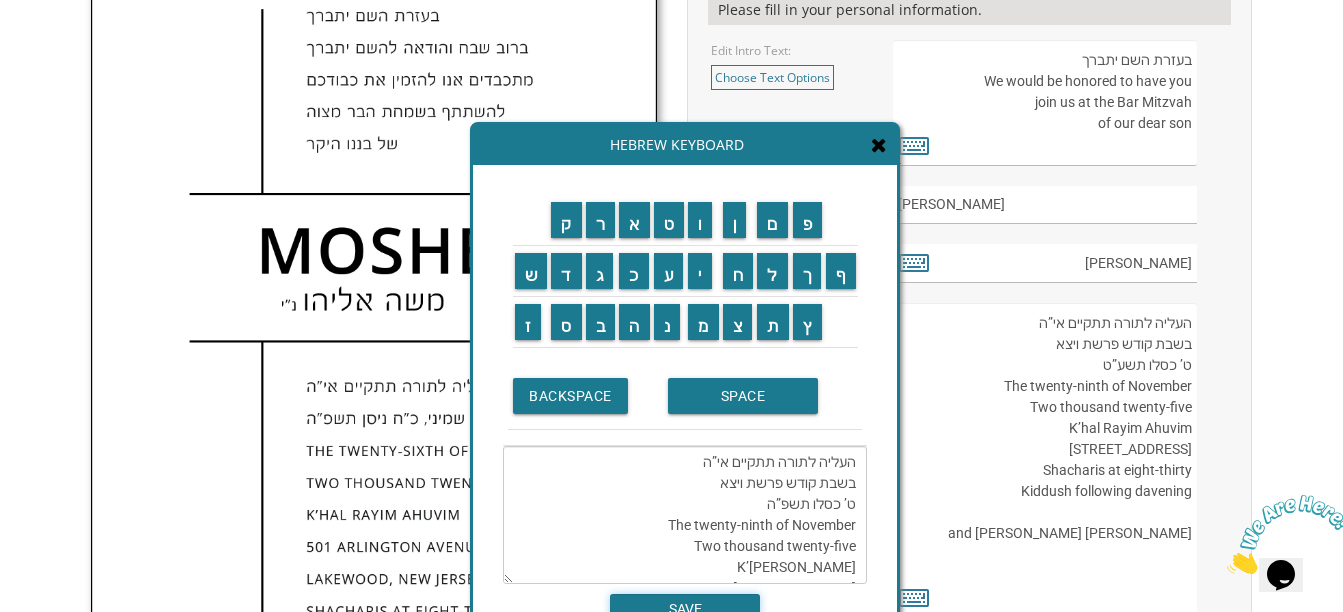 click on "SAVE" at bounding box center (685, 609) 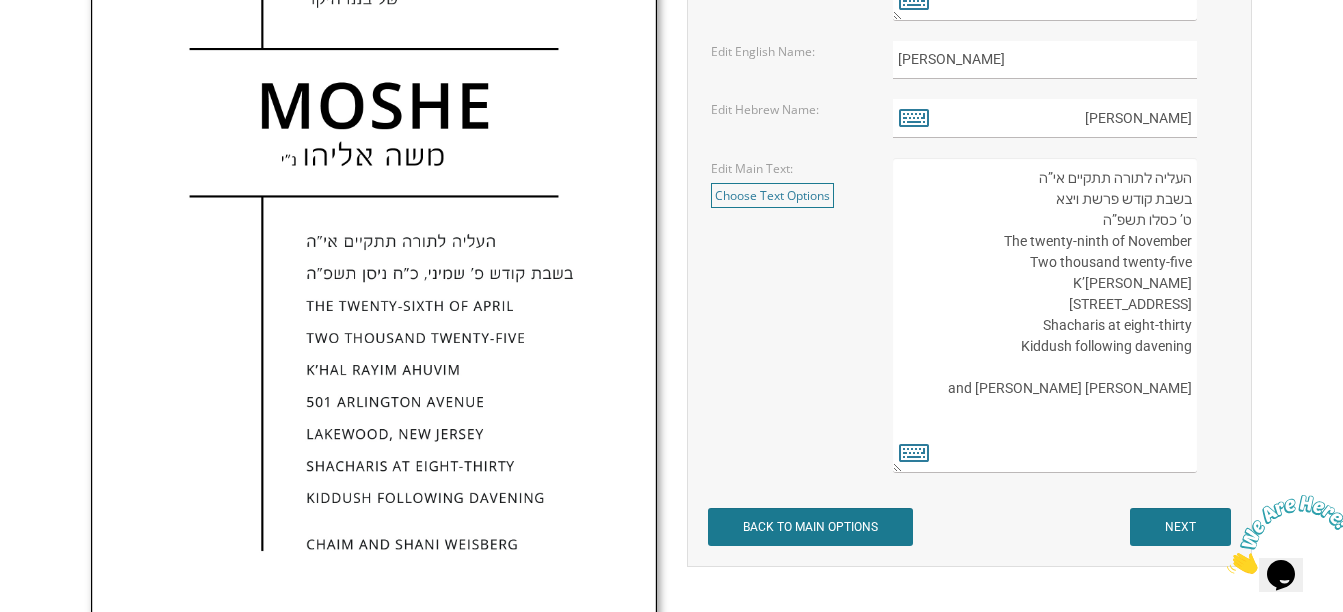 scroll, scrollTop: 1000, scrollLeft: 0, axis: vertical 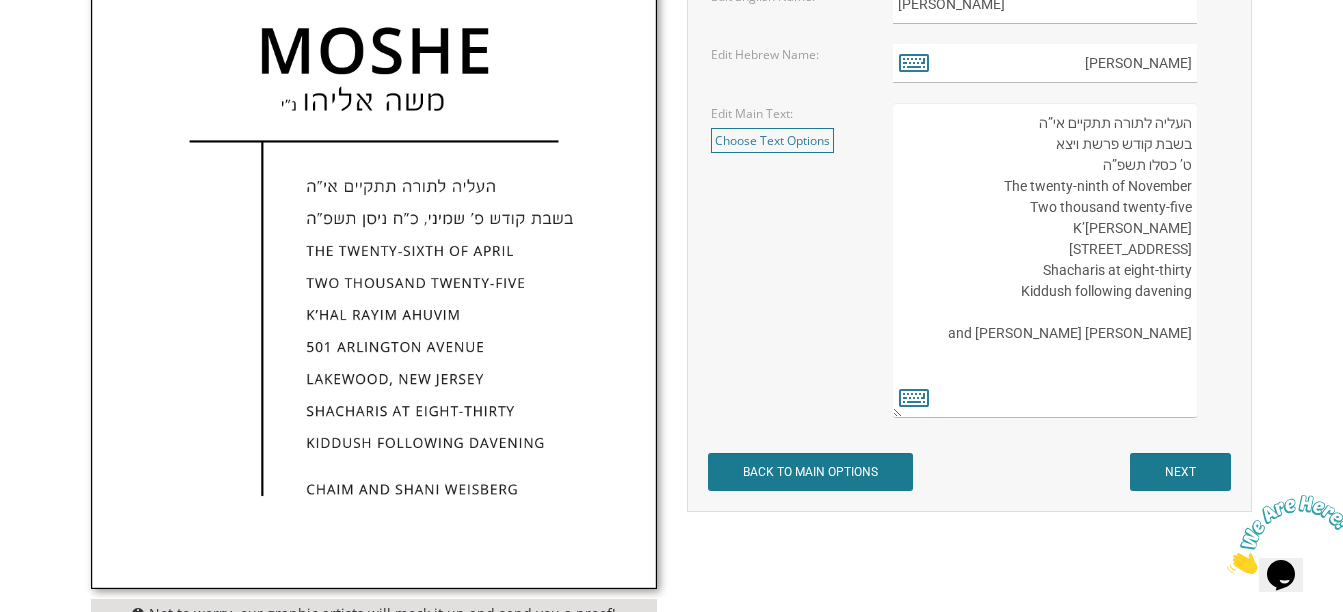 drag, startPoint x: 1069, startPoint y: 230, endPoint x: 1190, endPoint y: 234, distance: 121.0661 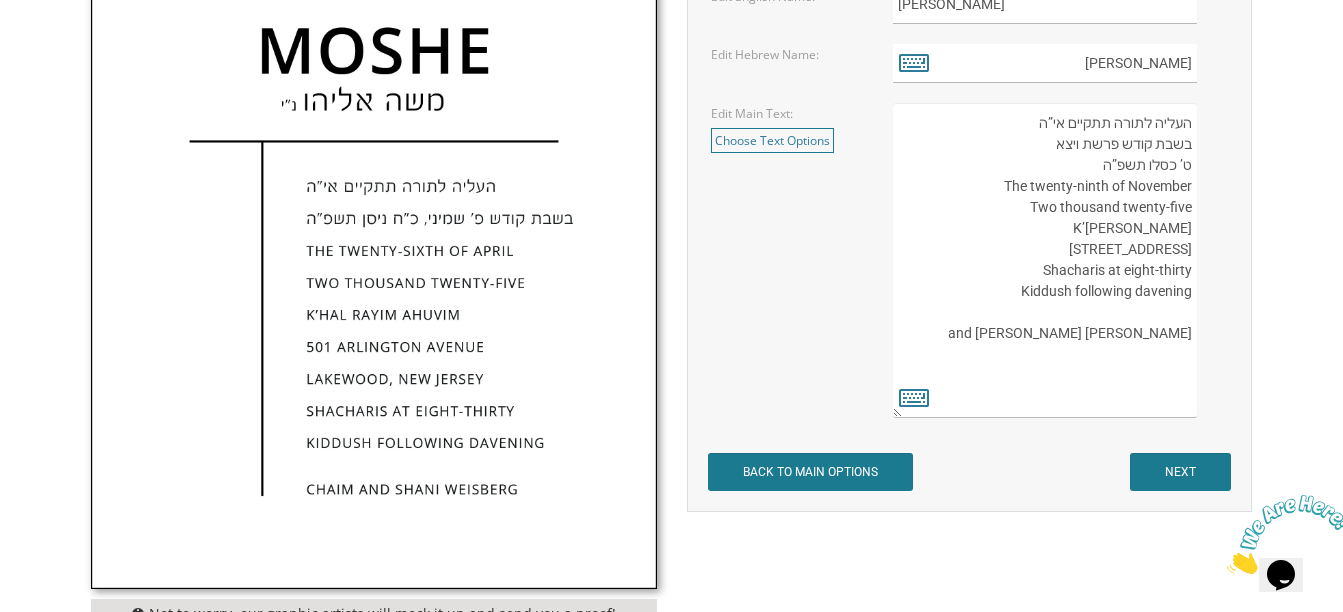 click on "העליה לתורה תתקיים אי”ה
בשבת קודש פרשת ויצא
ט’ כסלו תשע”ט
The twenty-ninth of November
Two thousand twenty-five
K’hal Rayim Ahuvim
175 Sunset Road
Jerusalem, Israel
Shacharis at eight-thirty
Kiddush following davening
Yitzi and Peri Landman" at bounding box center (1045, 260) 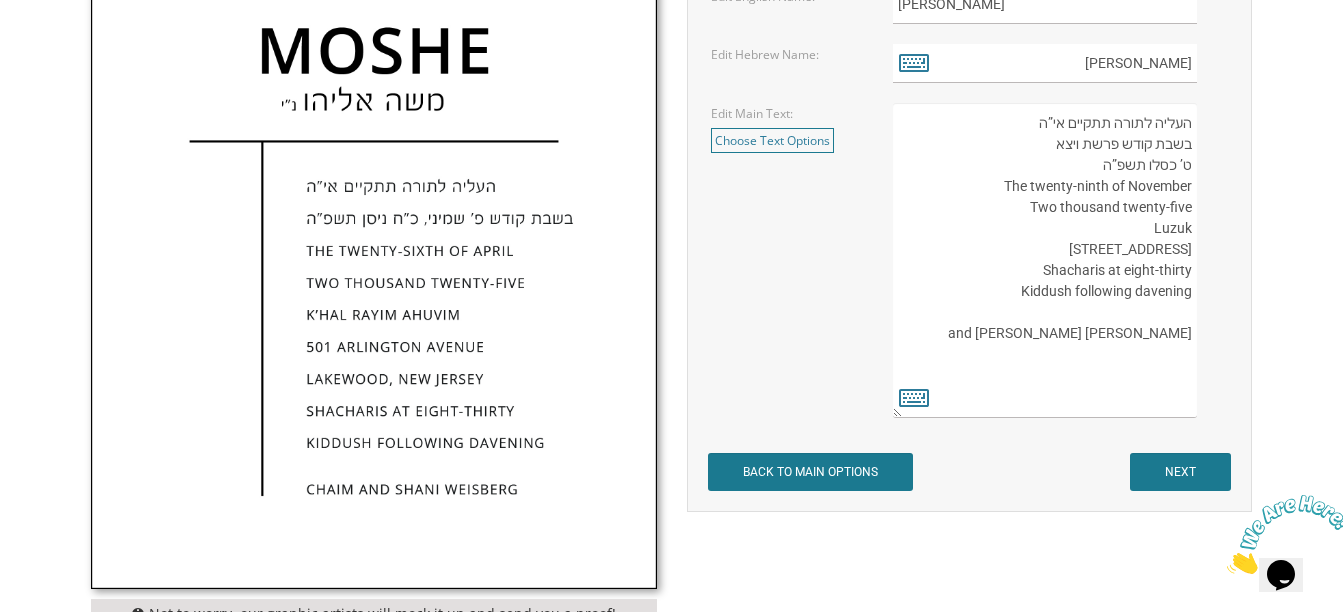 drag, startPoint x: 1173, startPoint y: 248, endPoint x: 1192, endPoint y: 249, distance: 19.026299 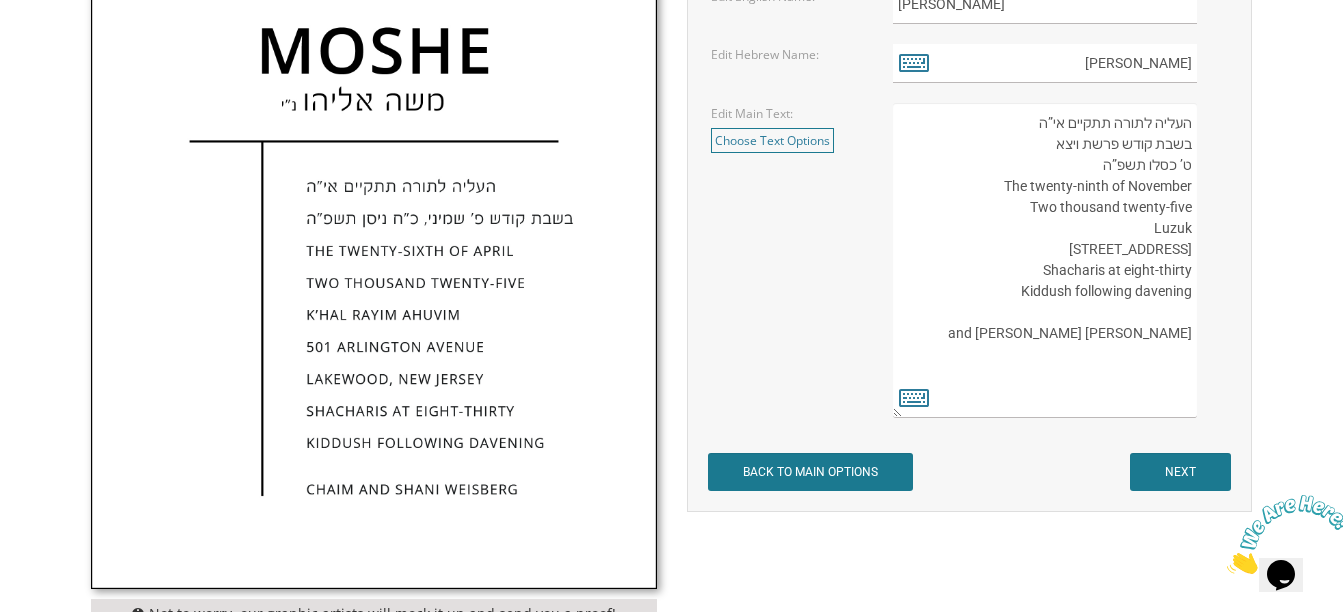 click on "העליה לתורה תתקיים אי”ה
בשבת קודש פרשת ויצא
ט’ כסלו תשע”ט
The twenty-ninth of November
Two thousand twenty-five
K’hal Rayim Ahuvim
175 Sunset Road
Jerusalem, Israel
Shacharis at eight-thirty
Kiddush following davening
Yitzi and Peri Landman" at bounding box center (1045, 260) 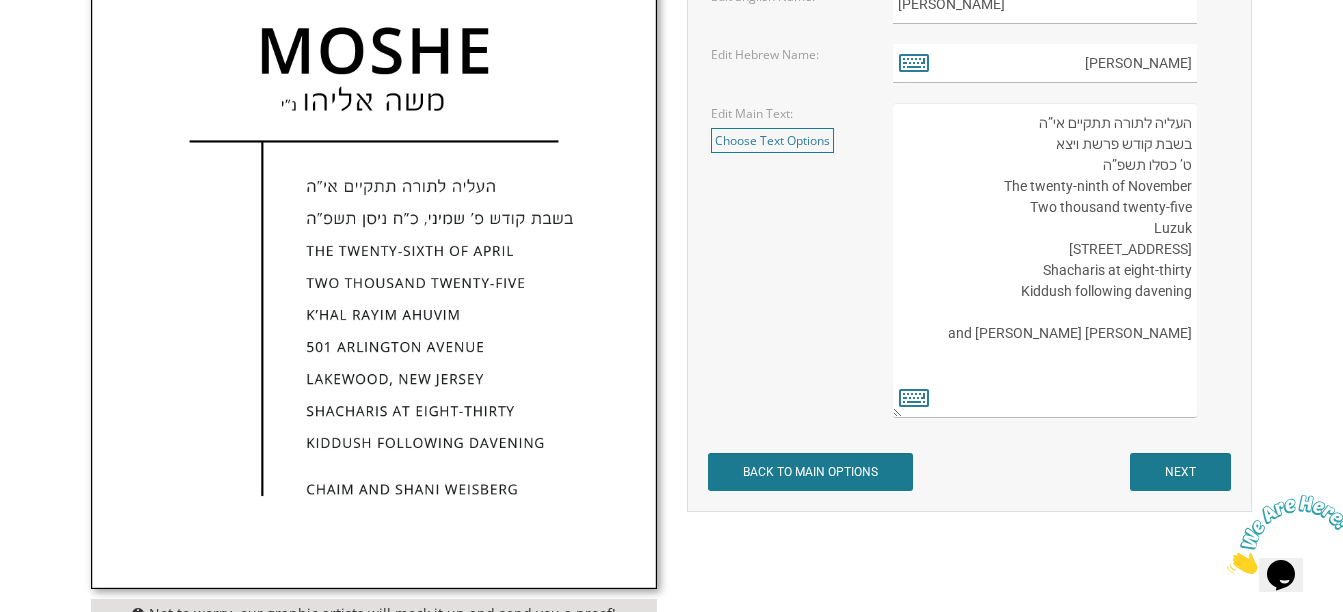 drag, startPoint x: 1096, startPoint y: 251, endPoint x: 1172, endPoint y: 245, distance: 76.23647 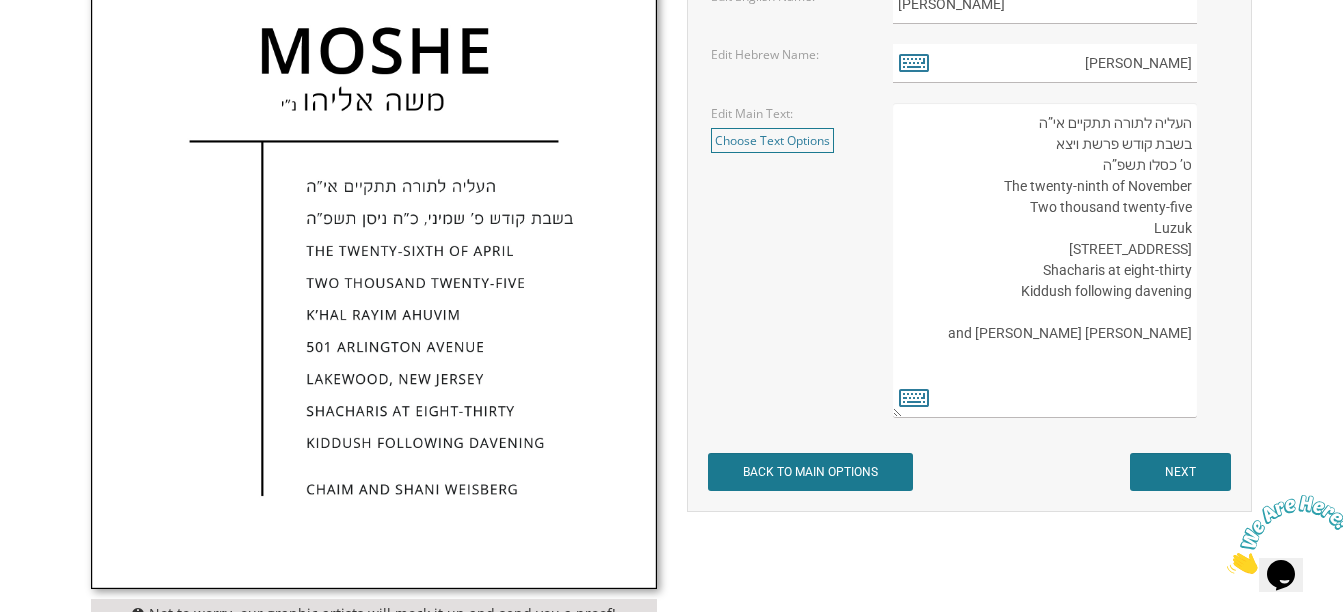 click on "העליה לתורה תתקיים אי”ה
בשבת קודש פרשת ויצא
ט’ כסלו תשע”ט
The twenty-ninth of November
Two thousand twenty-five
K’hal Rayim Ahuvim
175 Sunset Road
Jerusalem, Israel
Shacharis at eight-thirty
Kiddush following davening
Yitzi and Peri Landman" at bounding box center [1045, 260] 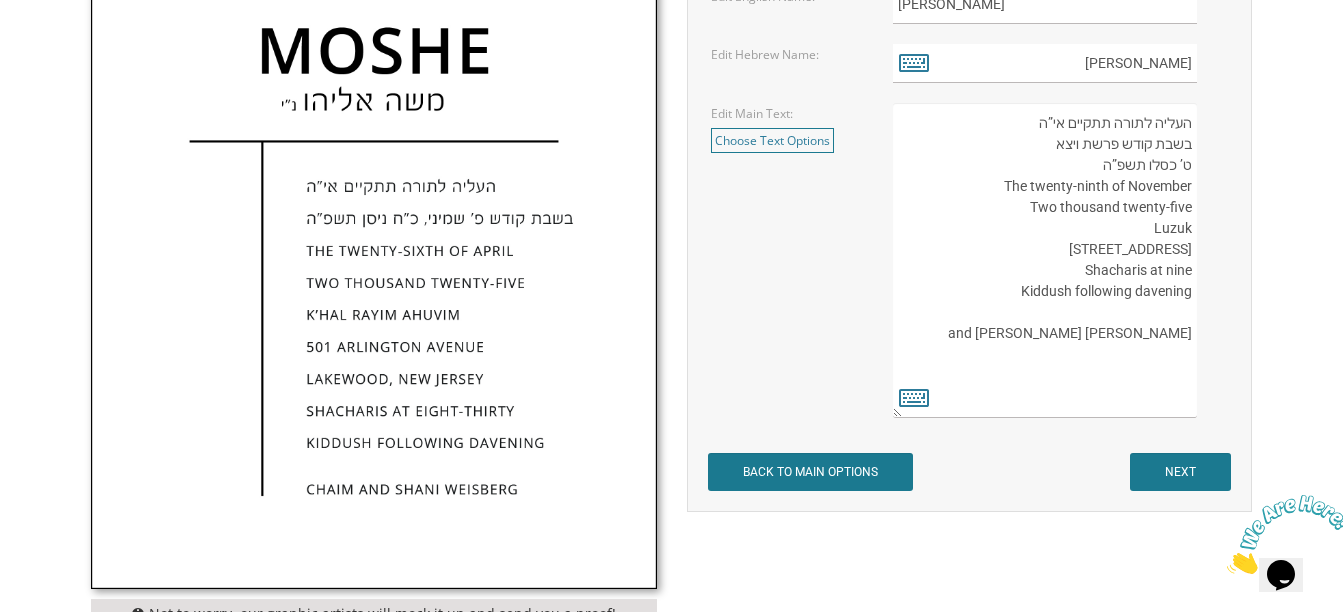 click on "העליה לתורה תתקיים אי”ה
בשבת קודש פרשת ויצא
ט’ כסלו תשע”ט
The twenty-ninth of November
Two thousand twenty-five
K’hal Rayim Ahuvim
175 Sunset Road
Jerusalem, Israel
Shacharis at eight-thirty
Kiddush following davening
Yitzi and Peri Landman" at bounding box center [1045, 260] 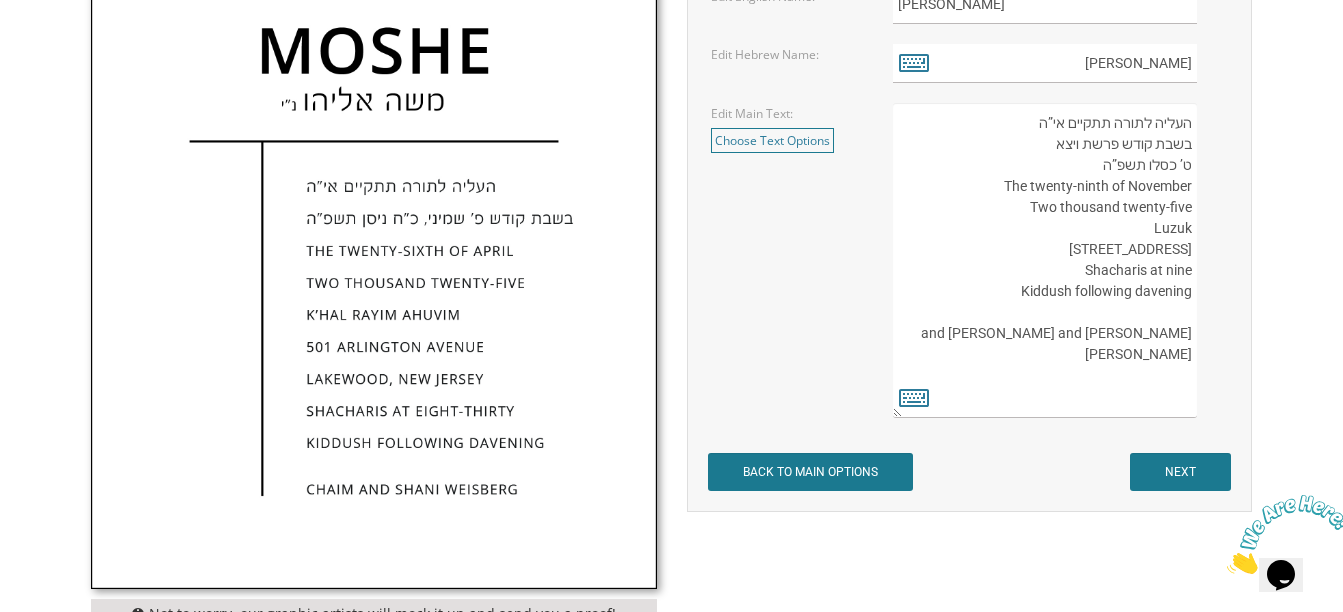 scroll, scrollTop: 10, scrollLeft: 0, axis: vertical 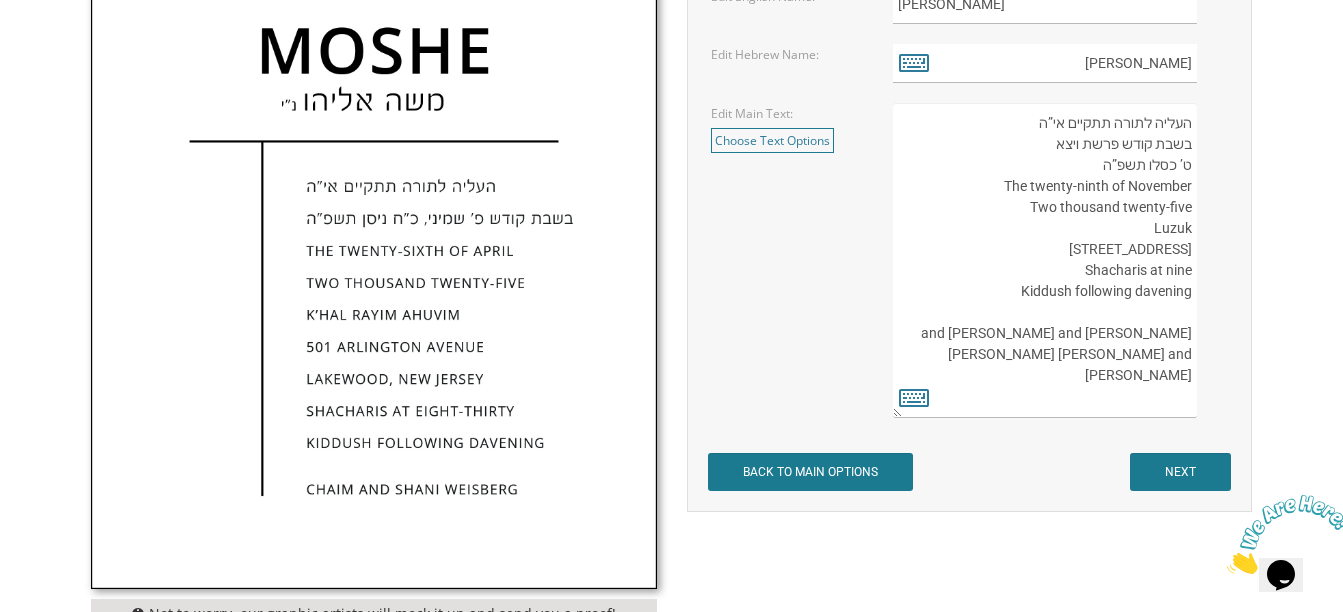 click on "העליה לתורה תתקיים אי”ה
בשבת קודש פרשת ויצא
ט’ כסלו תשע”ט
The twenty-ninth of November
Two thousand twenty-five
K’hal Rayim Ahuvim
175 Sunset Road
Jerusalem, Israel
Shacharis at eight-thirty
Kiddush following davening
Yitzi and Peri Landman" at bounding box center (1045, 260) 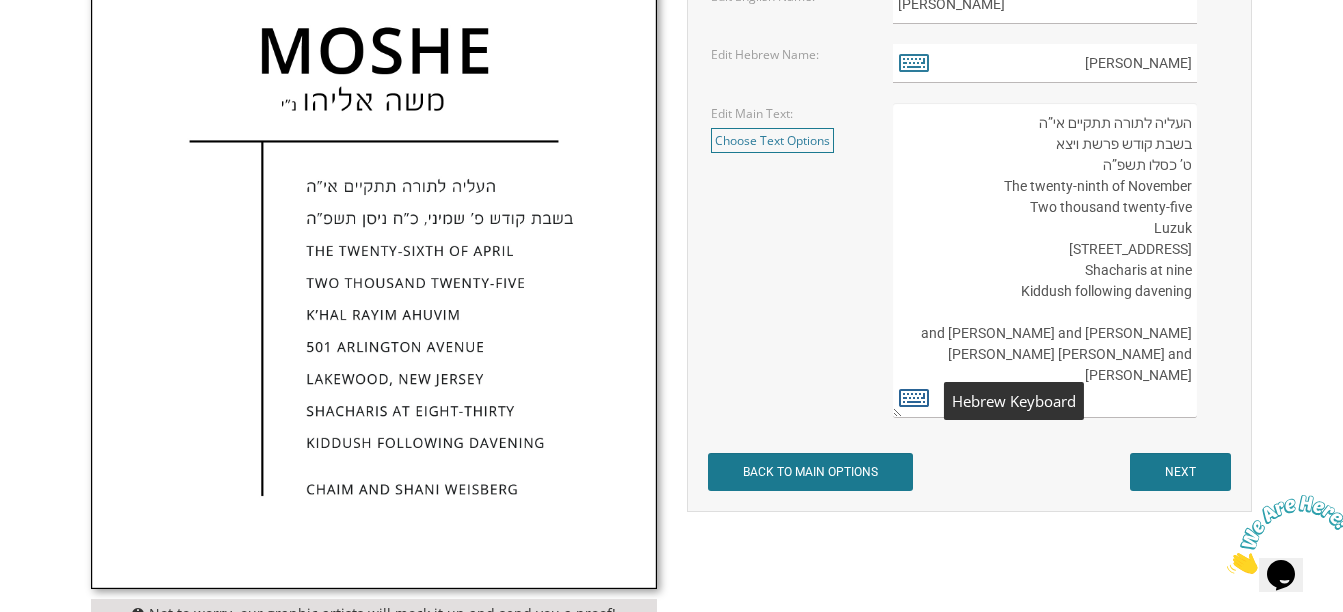 type on "העליה לתורה תתקיים אי”ה
בשבת קודש פרשת ויצא
ט’ כסלו תשפ”ה
The twenty-ninth of November
Two thousand twenty-five
Luzuk
18 King David Street
Jerusalem, Israel
Shacharis at nine
Kiddush following davening
Yitzi and Peri Landman
Moshe and Aliza Landman
Shmuel Chaim and Chedva Gross" 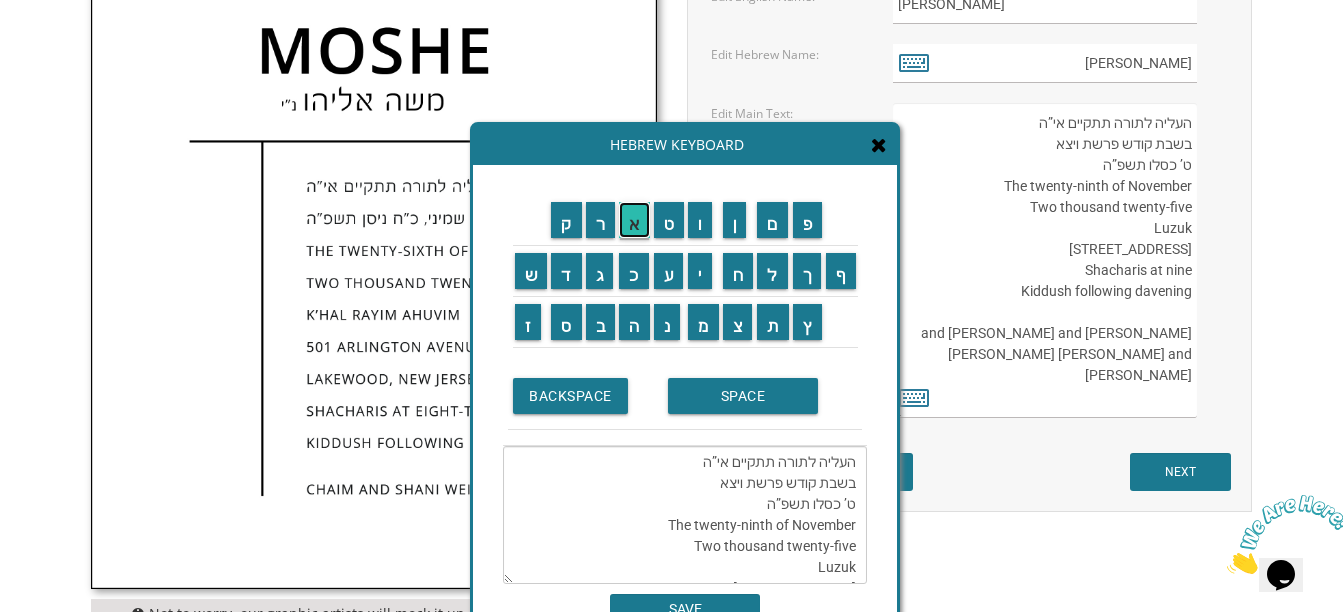 click on "א" at bounding box center (634, 220) 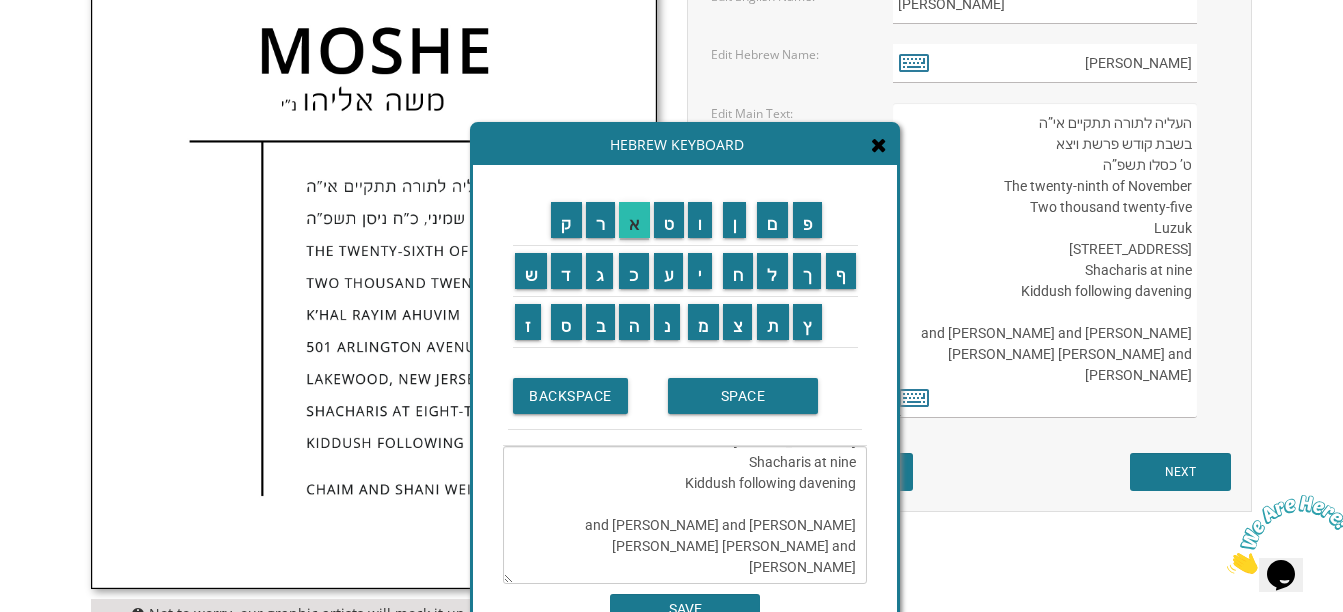 scroll, scrollTop: 189, scrollLeft: 0, axis: vertical 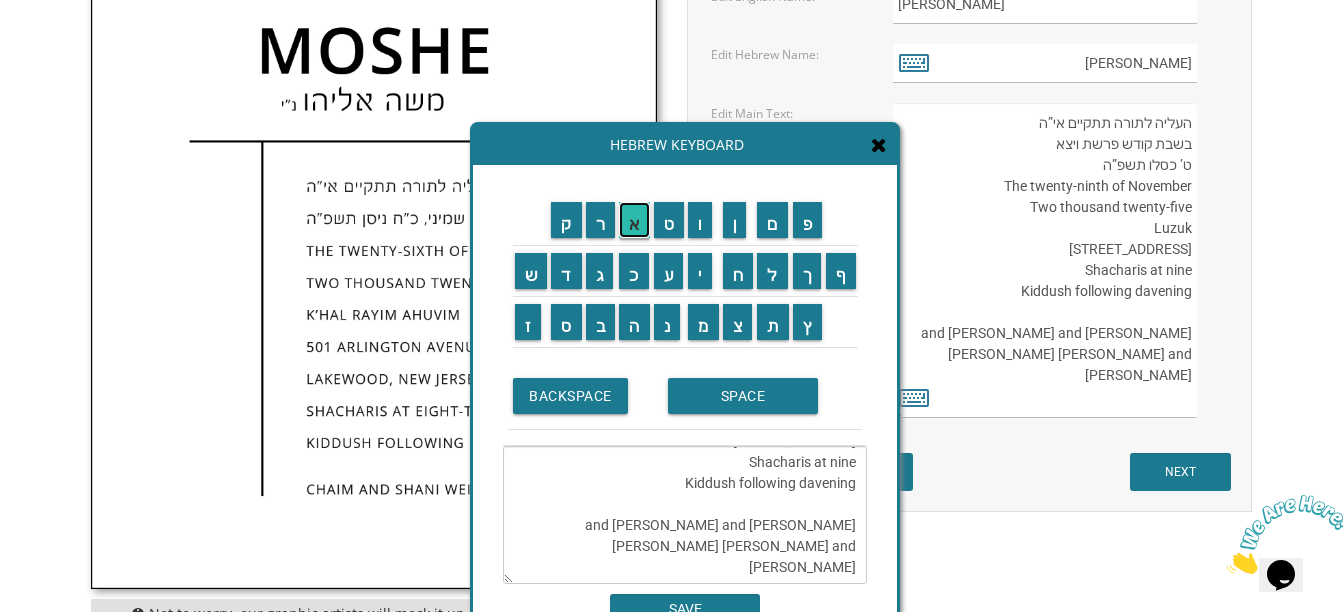 click on "א" at bounding box center (634, 220) 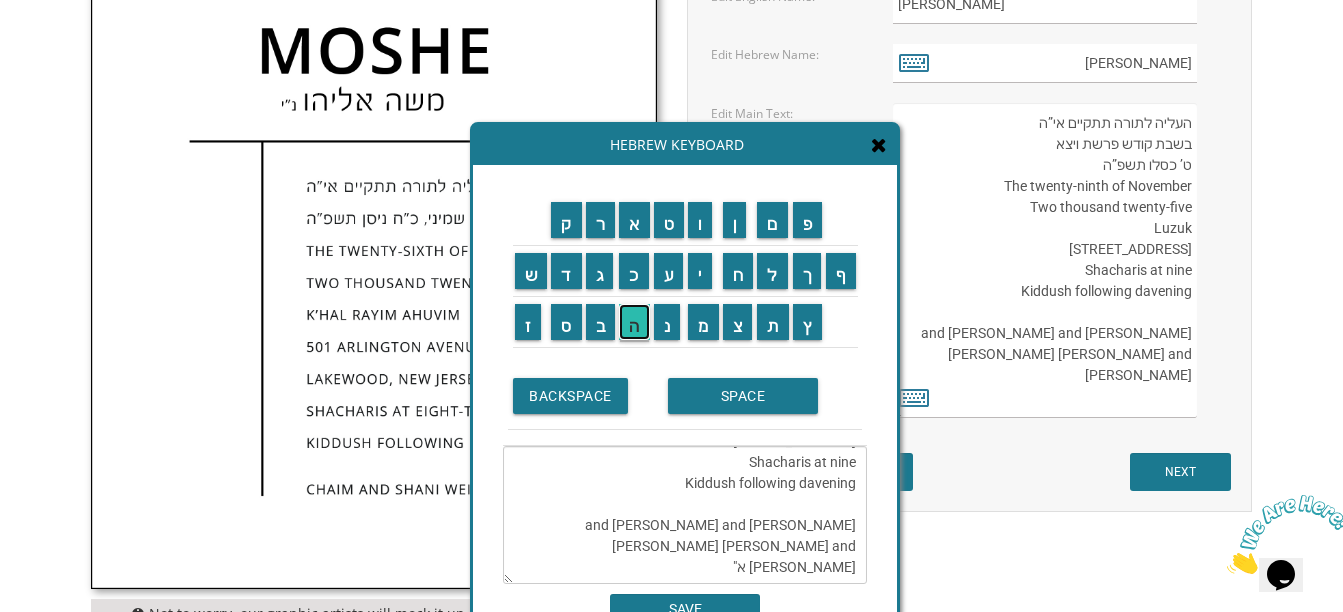 click on "ה" at bounding box center (634, 322) 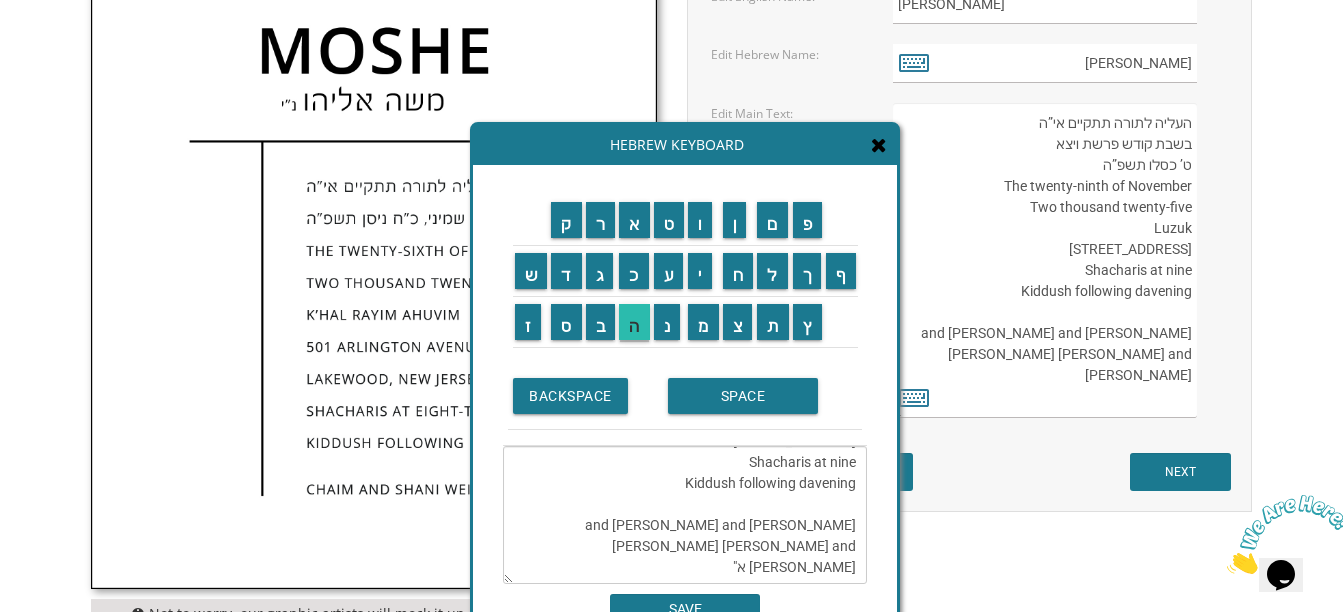 type on "העליה לתורה תתקיים אי”ה
בשבת קודש פרשת ויצא
ט’ כסלו תשפ”ה
The twenty-ninth of November
Two thousand twenty-five
Luzuk
18 King David Street
Jerusalem, Israel
Shacharis at nine
Kiddush following davening
Yitzi and Peri Landman
Moshe and Aliza Landman
Shmuel Chaim and Chedva Gross א"ה" 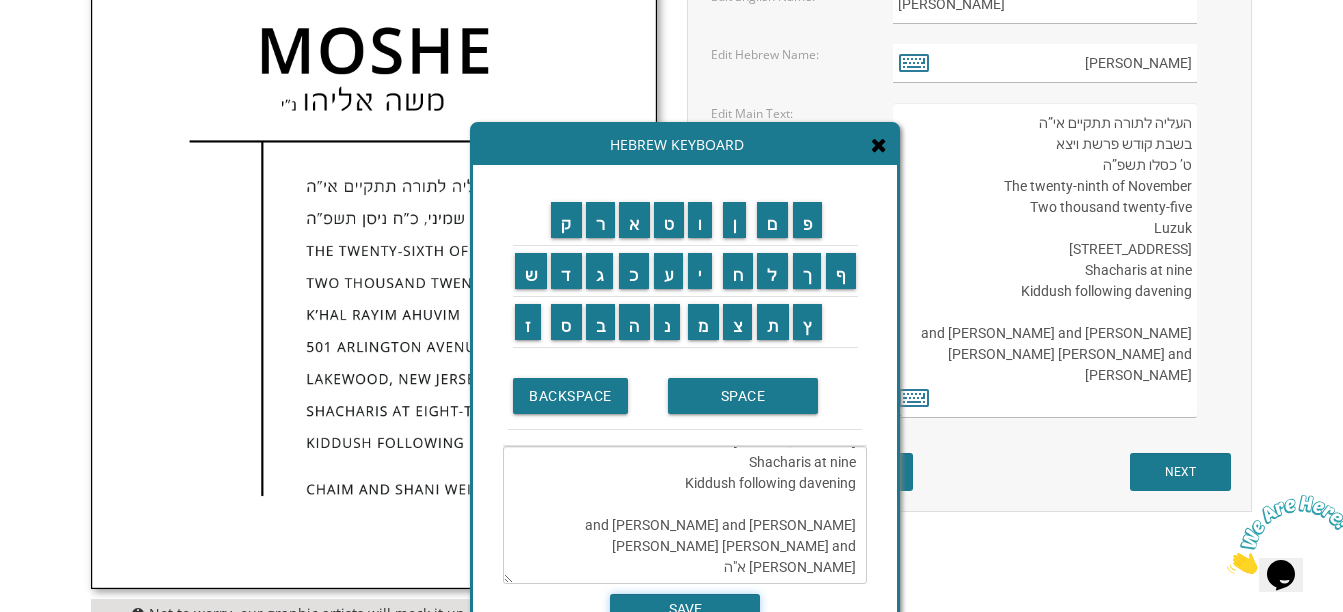 click on "SAVE" at bounding box center [685, 609] 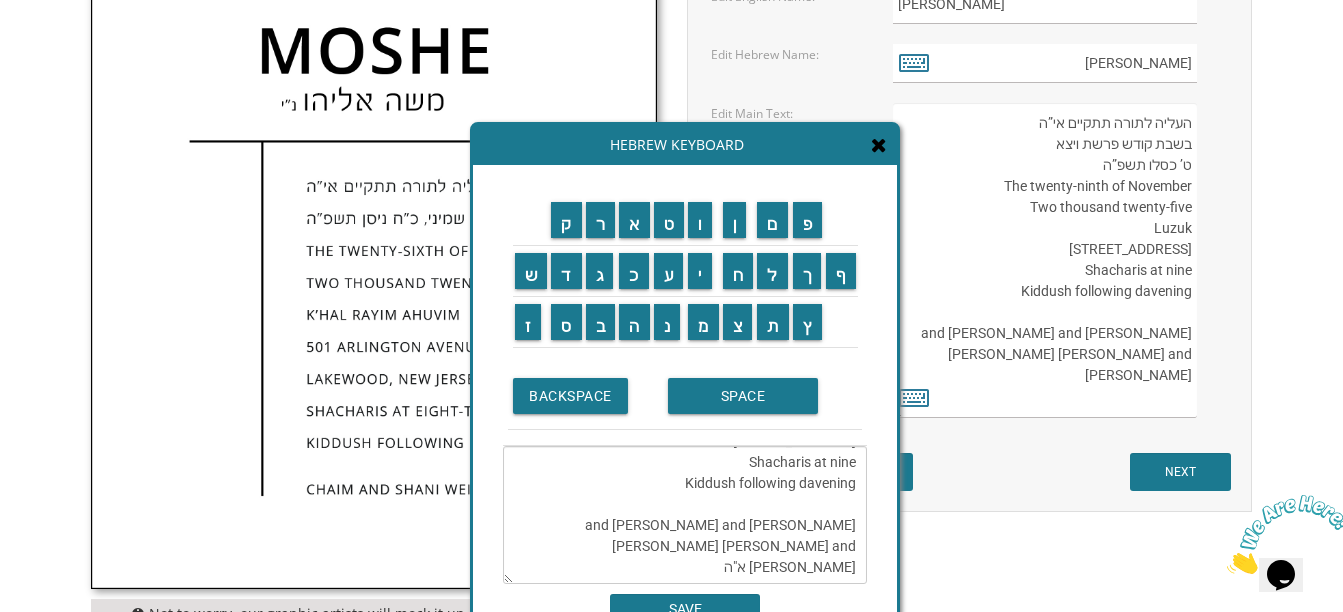 type on "העליה לתורה תתקיים אי”ה
בשבת קודש פרשת ויצא
ט’ כסלו תשפ”ה
The twenty-ninth of November
Two thousand twenty-five
Luzuk
18 King David Street
Jerusalem, Israel
Shacharis at nine
Kiddush following davening
Yitzi and Peri Landman
Moshe and Aliza Landman
Shmuel Chaim and Chedva Gross א"ה" 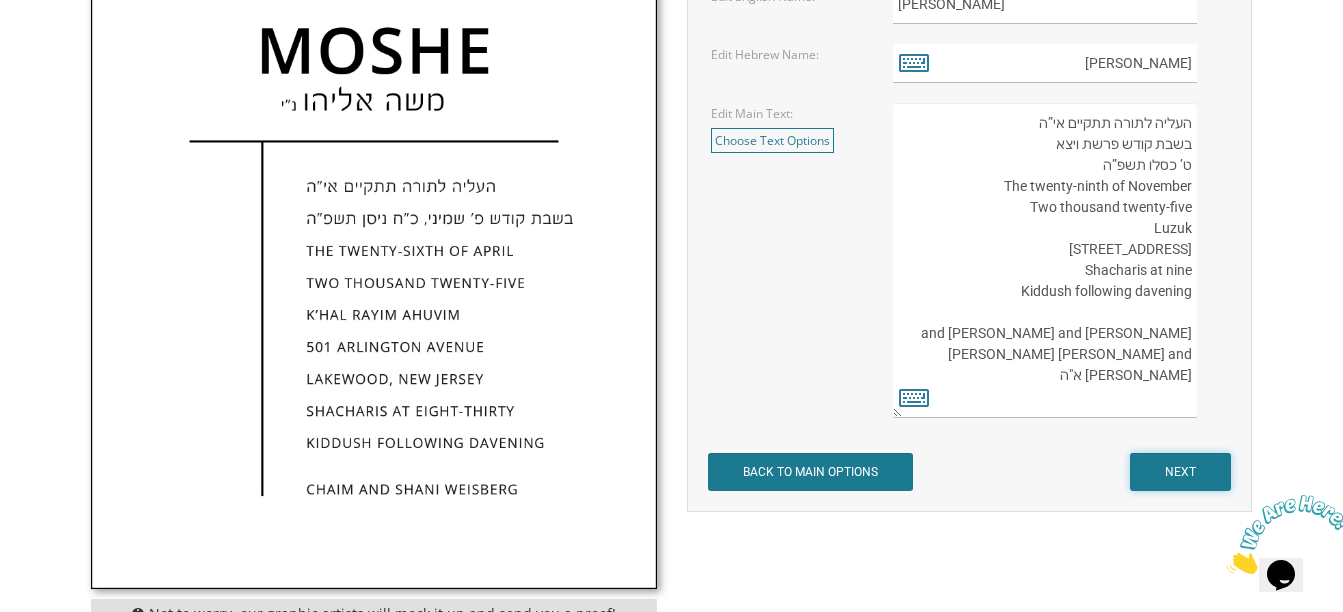 click on "NEXT" at bounding box center [1180, 472] 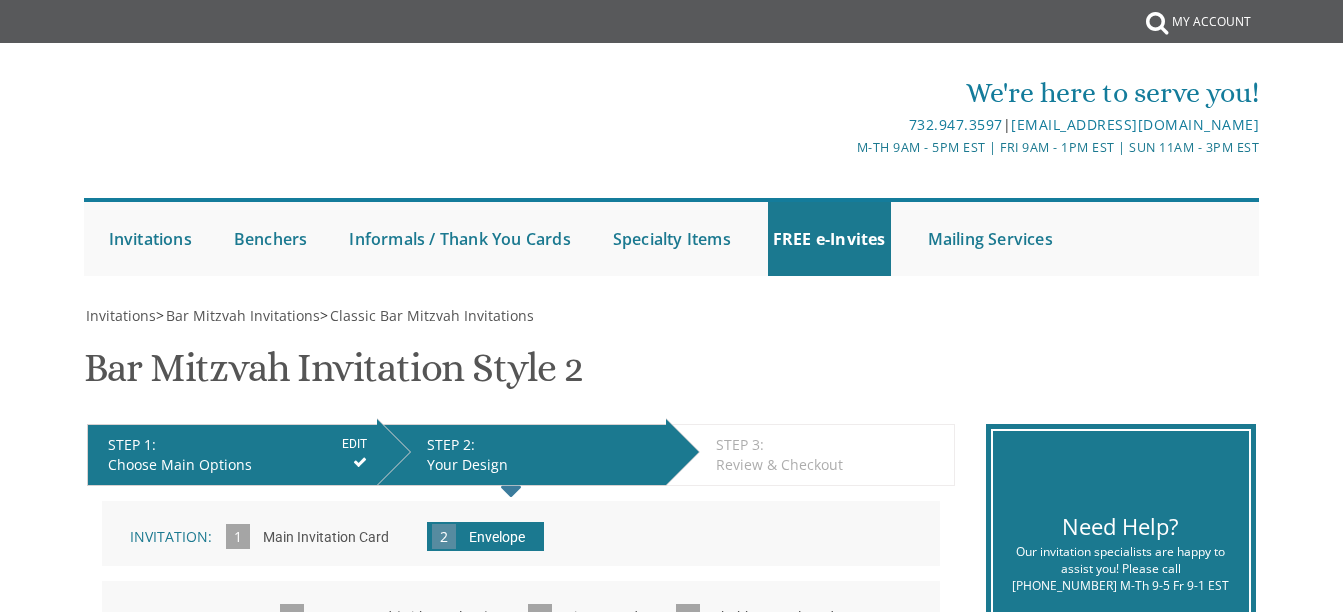 scroll, scrollTop: 0, scrollLeft: 0, axis: both 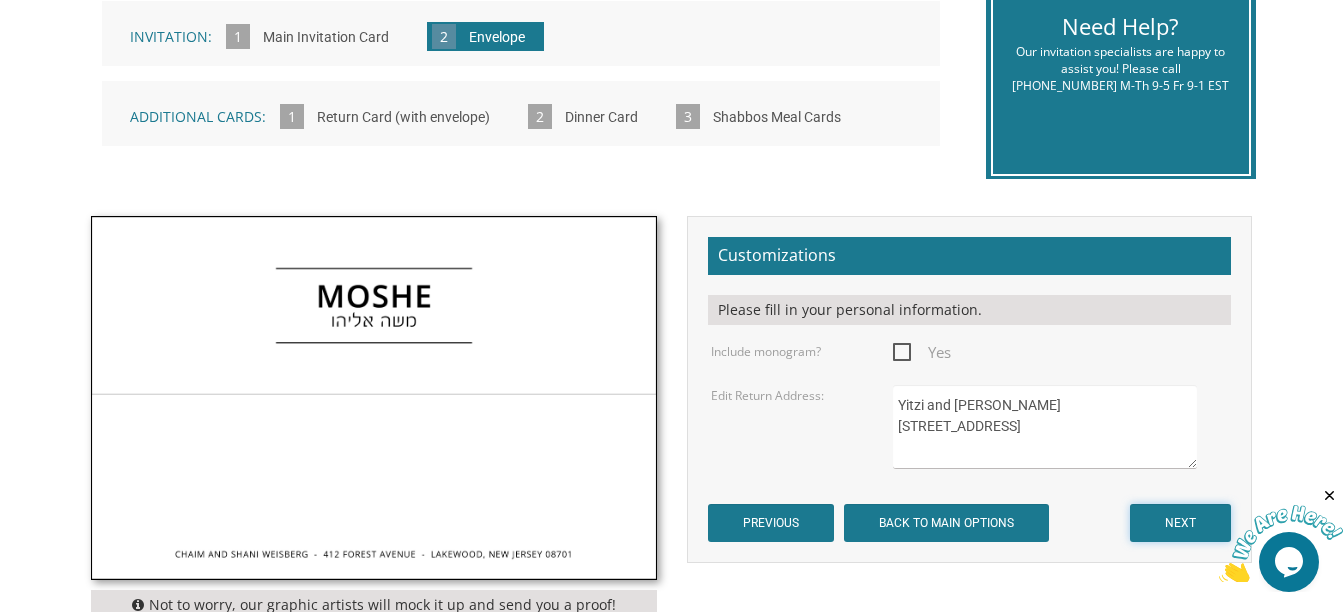 click on "NEXT" at bounding box center [1180, 523] 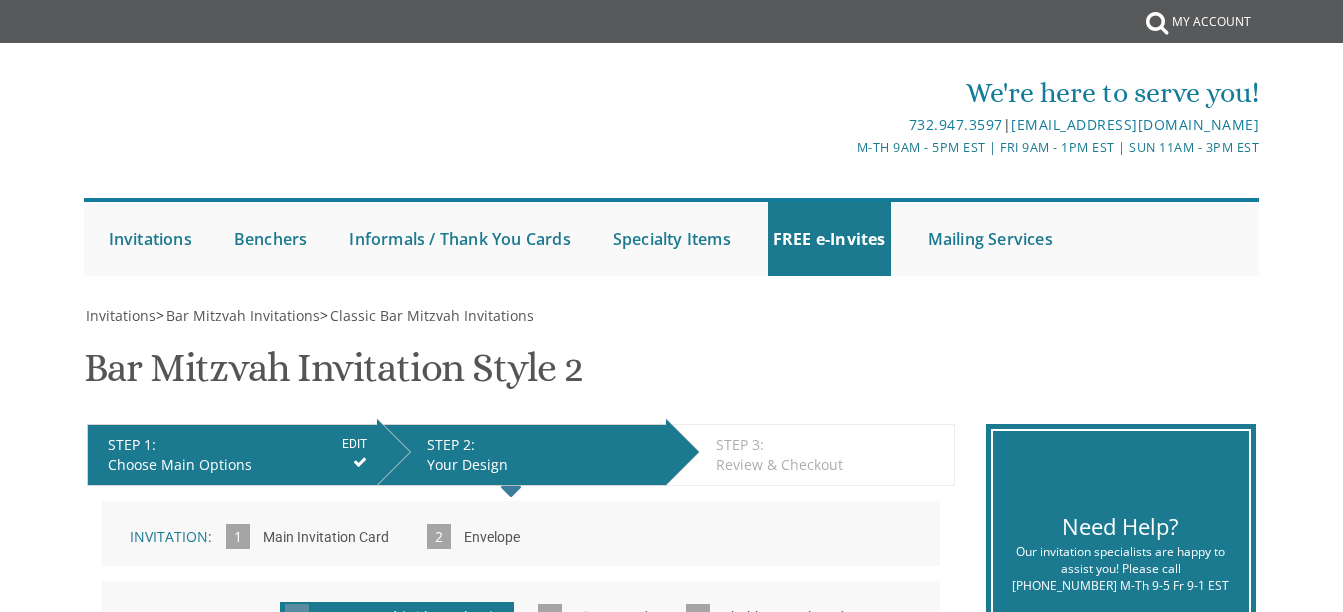 scroll, scrollTop: 0, scrollLeft: 0, axis: both 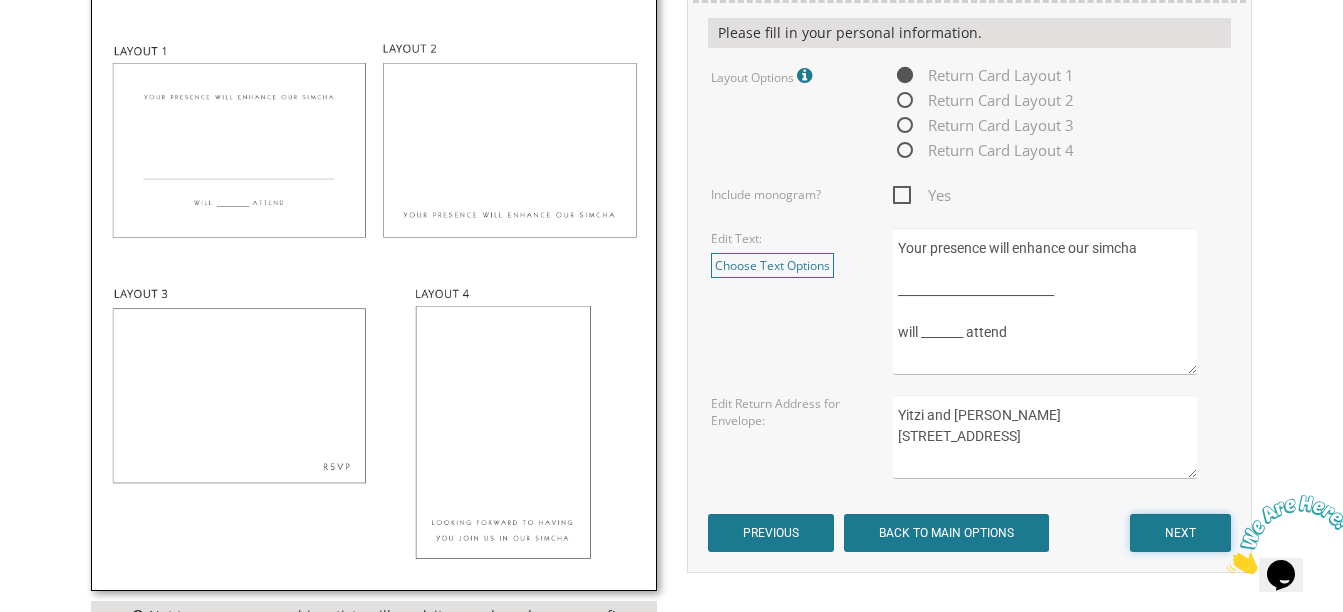 click on "NEXT" at bounding box center (1180, 533) 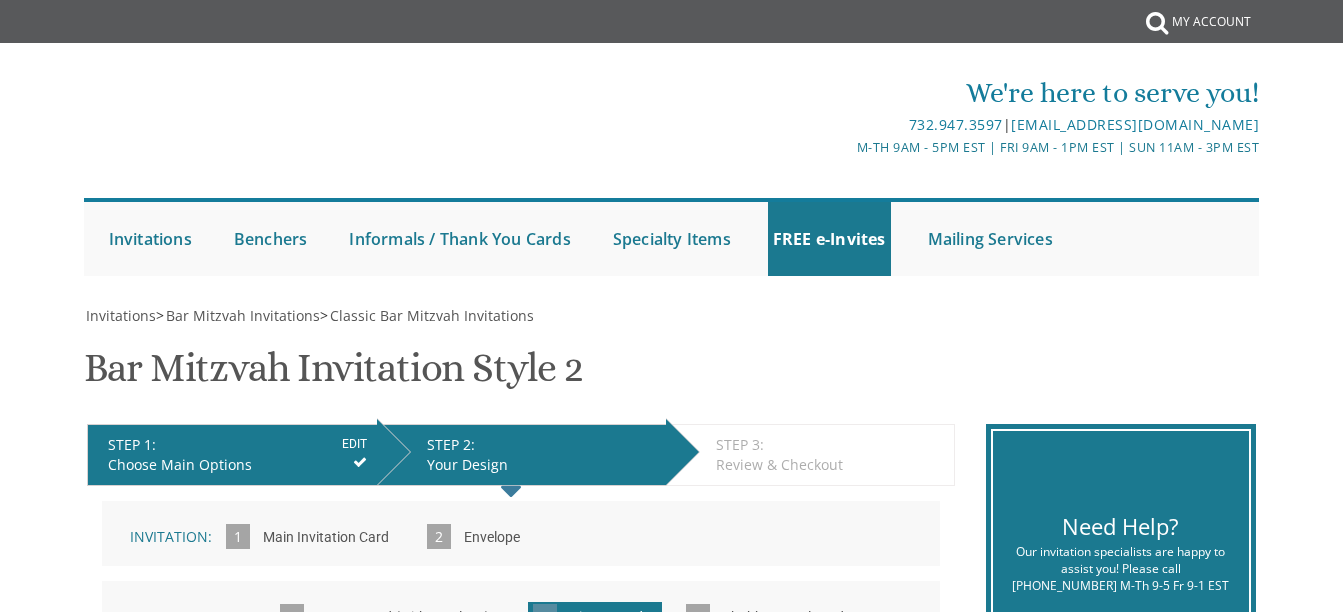scroll, scrollTop: 0, scrollLeft: 0, axis: both 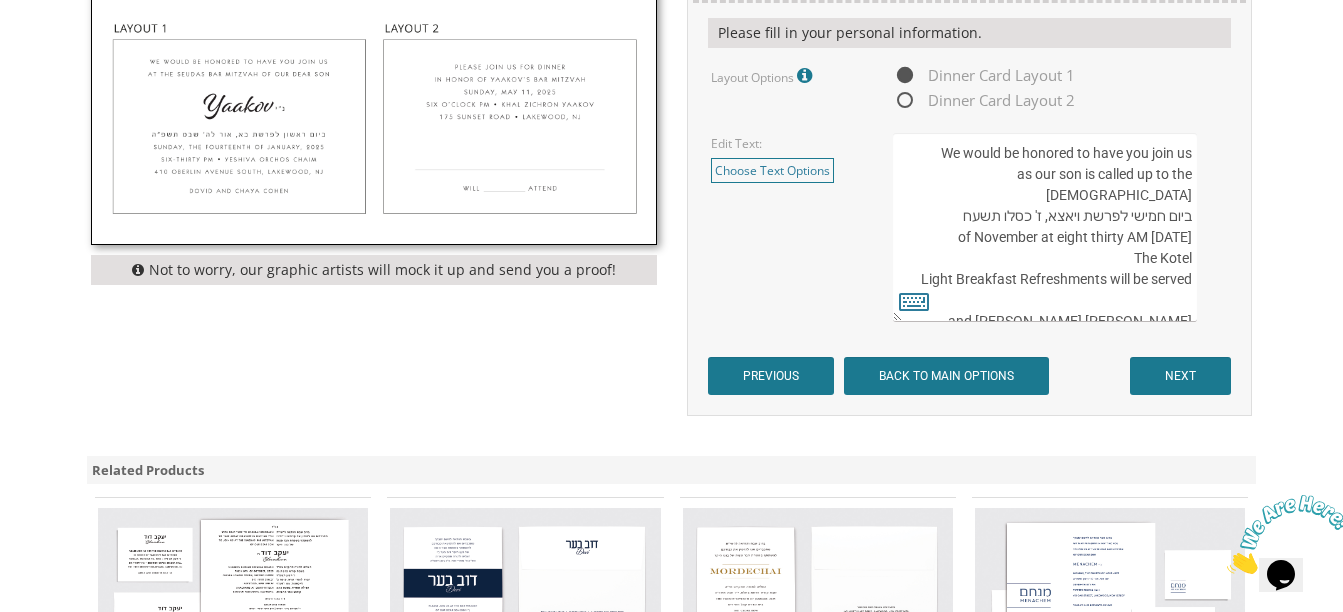click on "We would be honored to have you join us
as our son is called up to the [DEMOGRAPHIC_DATA]
ביום חמישי לפרשת ויאצא, ז' כסלו תשעח
[DATE] of November at eight thirty AM
The Kotel
Light Breakfast Refreshments will be served
[PERSON_NAME] and [PERSON_NAME]" at bounding box center (1045, 227) 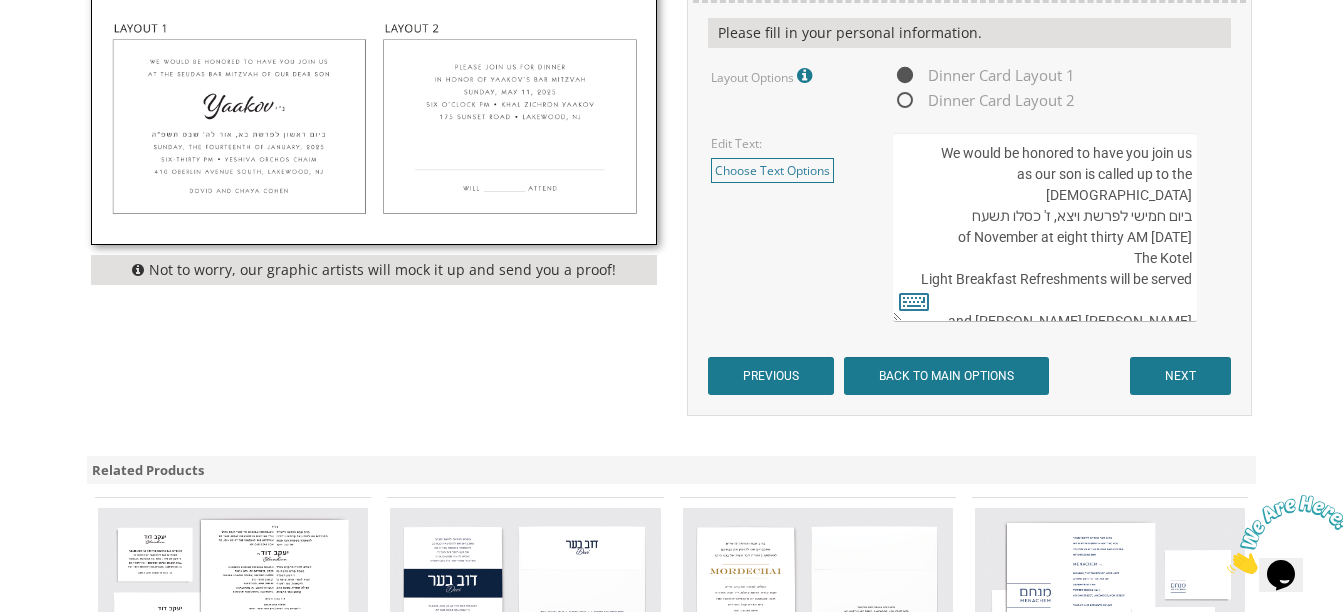click on "We would be honored to have you join us
as our son is called up to the [DEMOGRAPHIC_DATA]
ביום חמישי לפרשת ויאצא, ז' כסלו תשעח
[DATE] of November at eight thirty AM
The Kotel
Light Breakfast Refreshments will be served
[PERSON_NAME] and [PERSON_NAME]" at bounding box center [1045, 227] 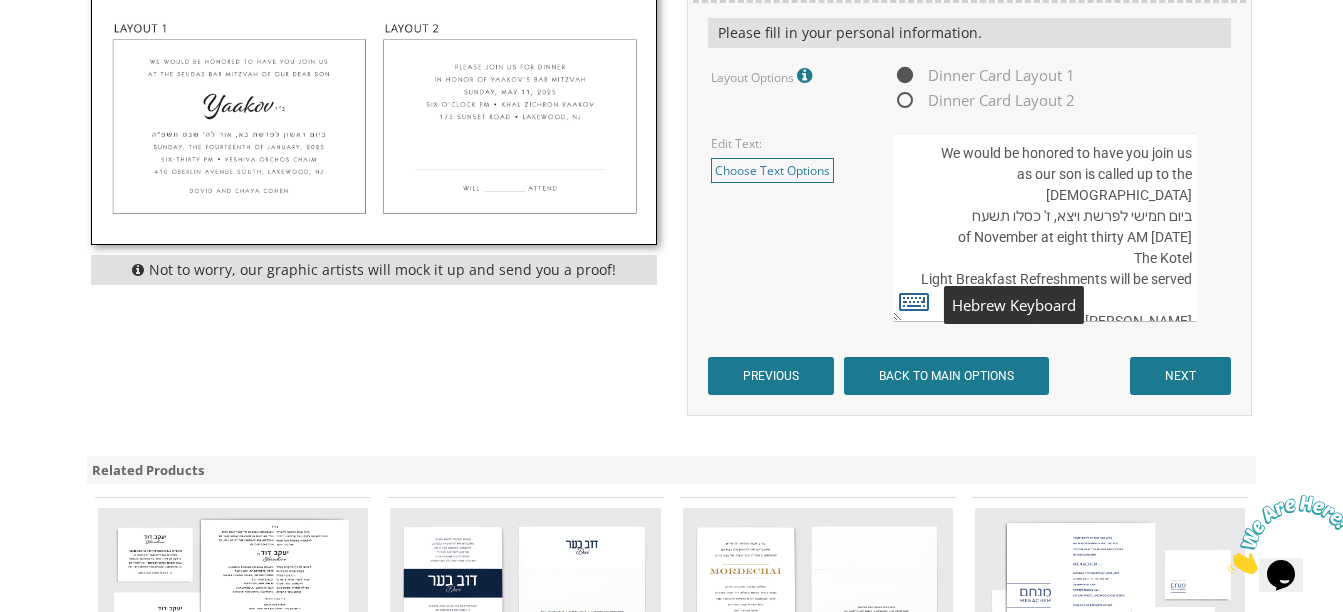 type on "We would be honored to have you join us
as our son is called up to the [DEMOGRAPHIC_DATA]
ביום חמישי לפרשת ויצא, ז' כסלו תשעח
[DATE] of November at eight thirty AM
The Kotel
Light Breakfast Refreshments will be served
[PERSON_NAME] and [PERSON_NAME]" 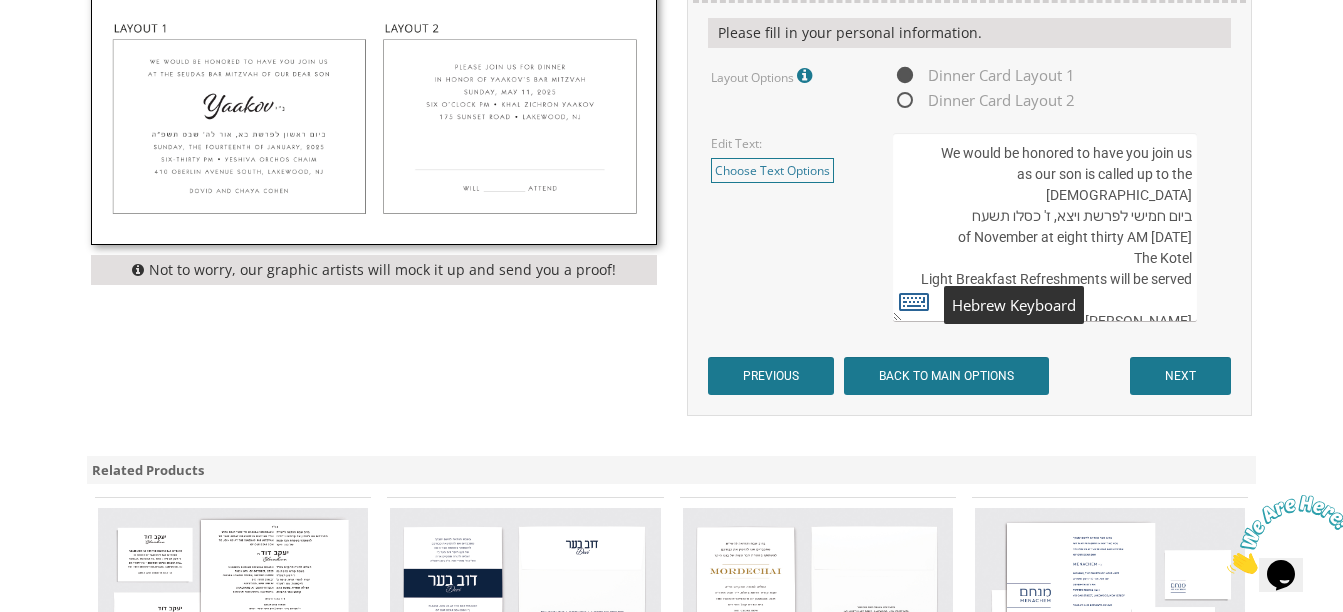 click at bounding box center [914, 301] 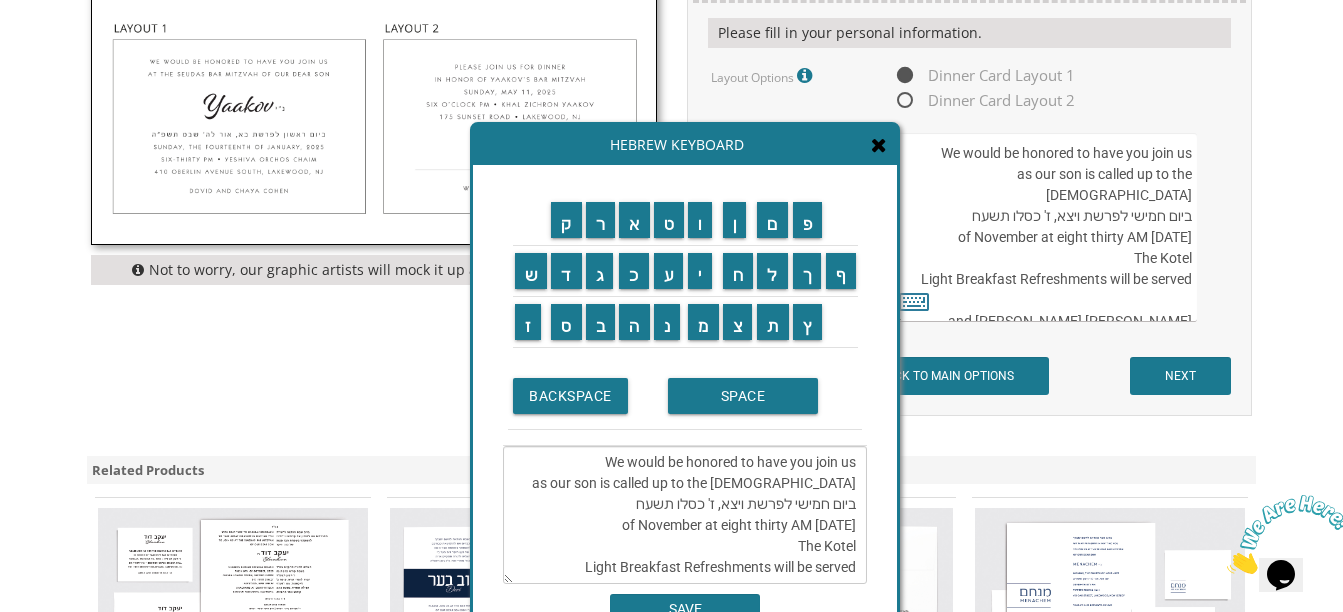 click on "We would be honored to have you join us
as our son is called up to the Torah
ביום חמישי לפרשת ויצא, ז' כסלו תשעח
Thursday, the twenty-seventh of November at eight thirty AM
The Kotel
Light Breakfast Refreshments will be served
Yitzi and Peri Landman" at bounding box center [685, 515] 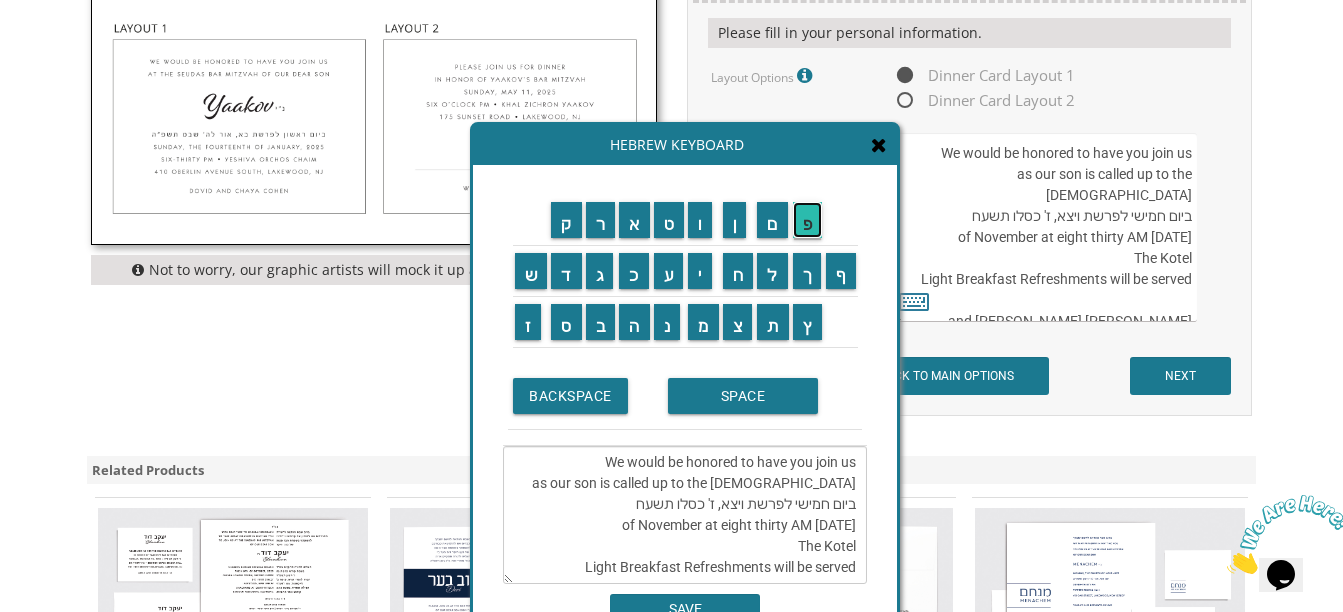 click on "פ" at bounding box center [808, 220] 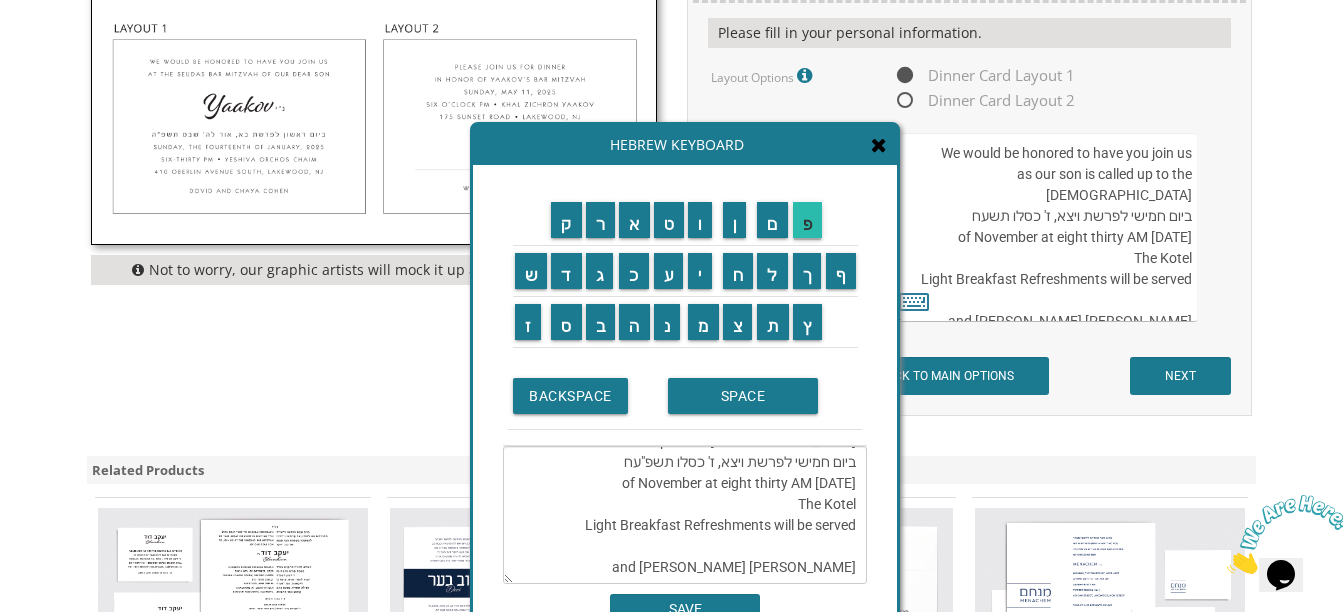 scroll, scrollTop: 48, scrollLeft: 0, axis: vertical 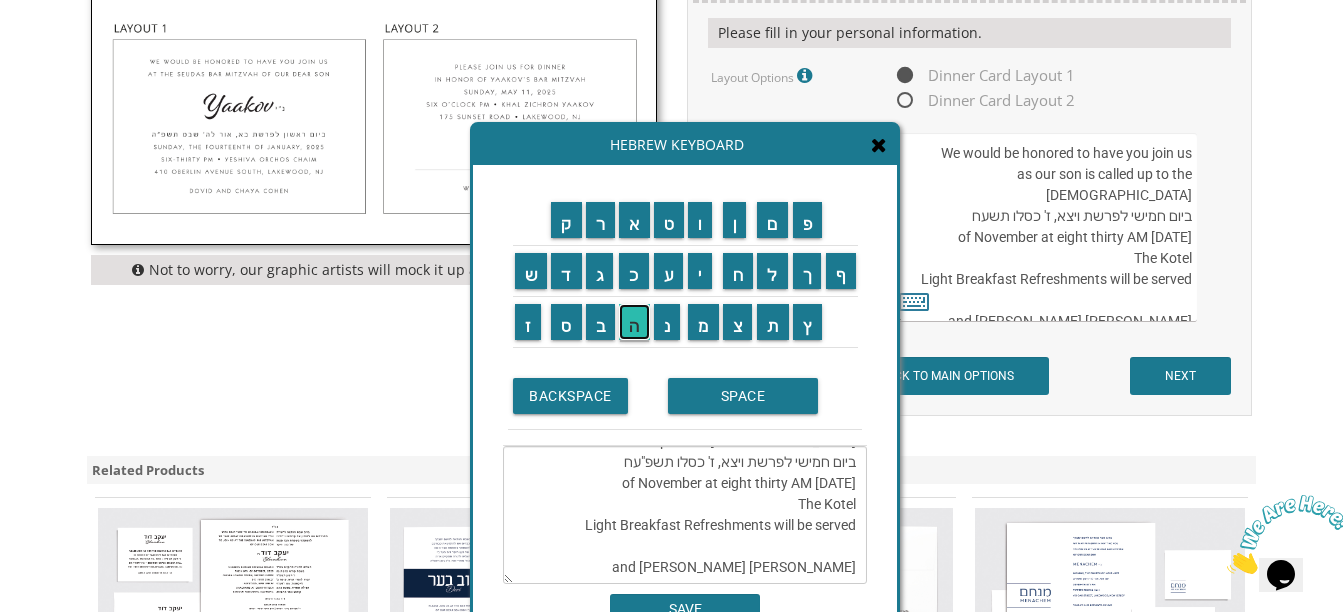 click on "ה" at bounding box center [634, 322] 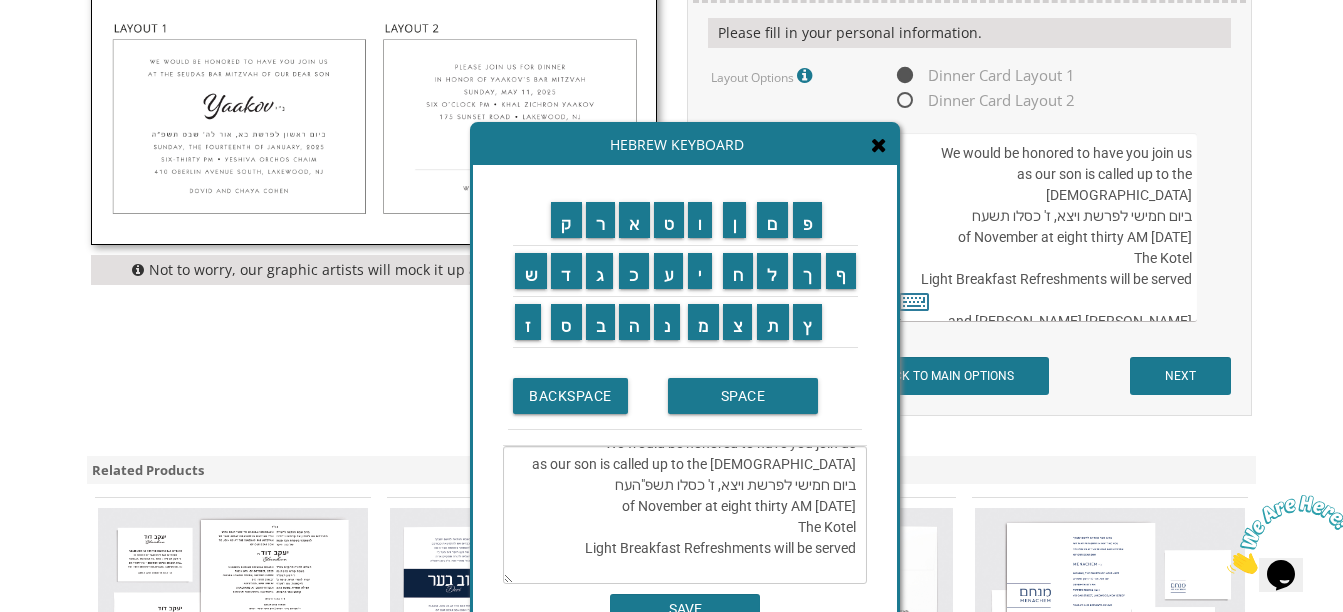 scroll, scrollTop: 0, scrollLeft: 0, axis: both 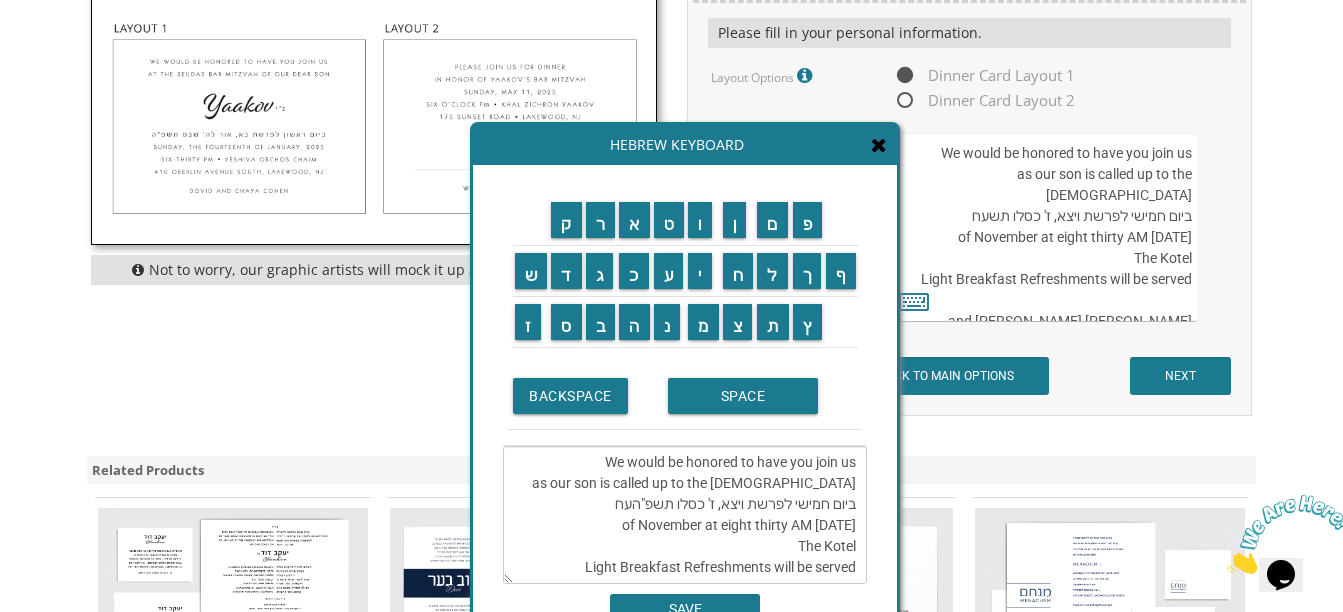 drag, startPoint x: 613, startPoint y: 504, endPoint x: 602, endPoint y: 503, distance: 11.045361 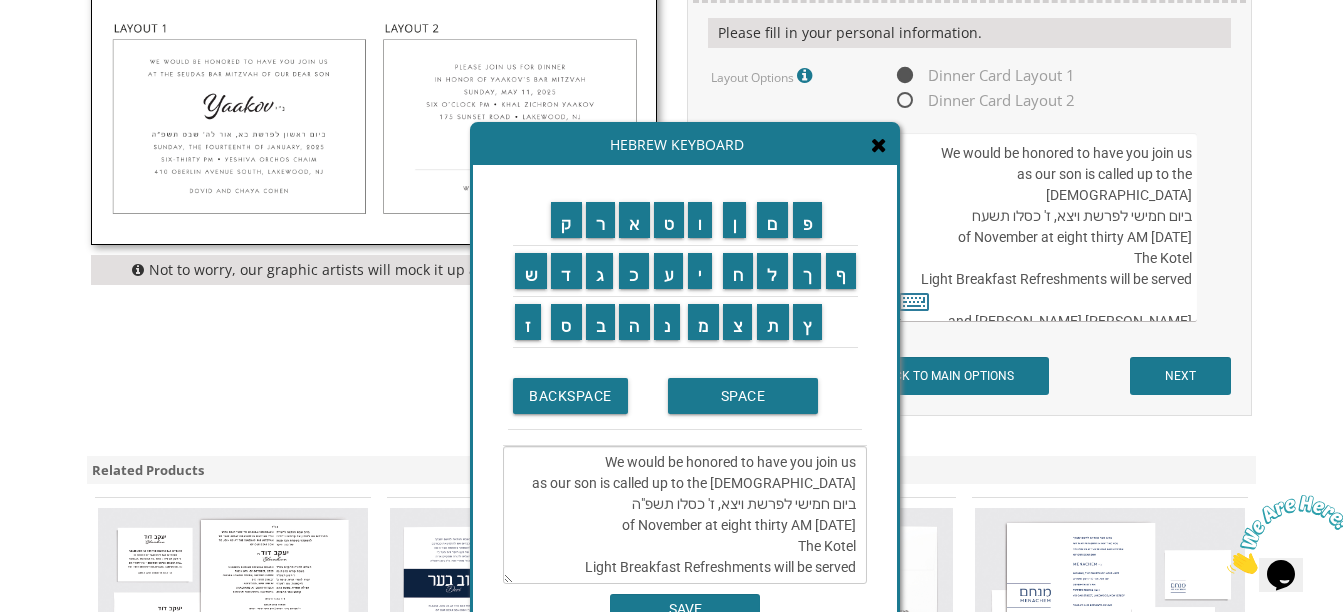click on "We would be honored to have you join us
as our son is called up to the Torah
ביום חמישי לפרשת ויצא, ז' כסלו תשפ"ה
Thursday, the twenty-seventh of November at eight thirty AM
The Kotel
Light Breakfast Refreshments will be served
Yitzi and Peri Landman" at bounding box center [685, 515] 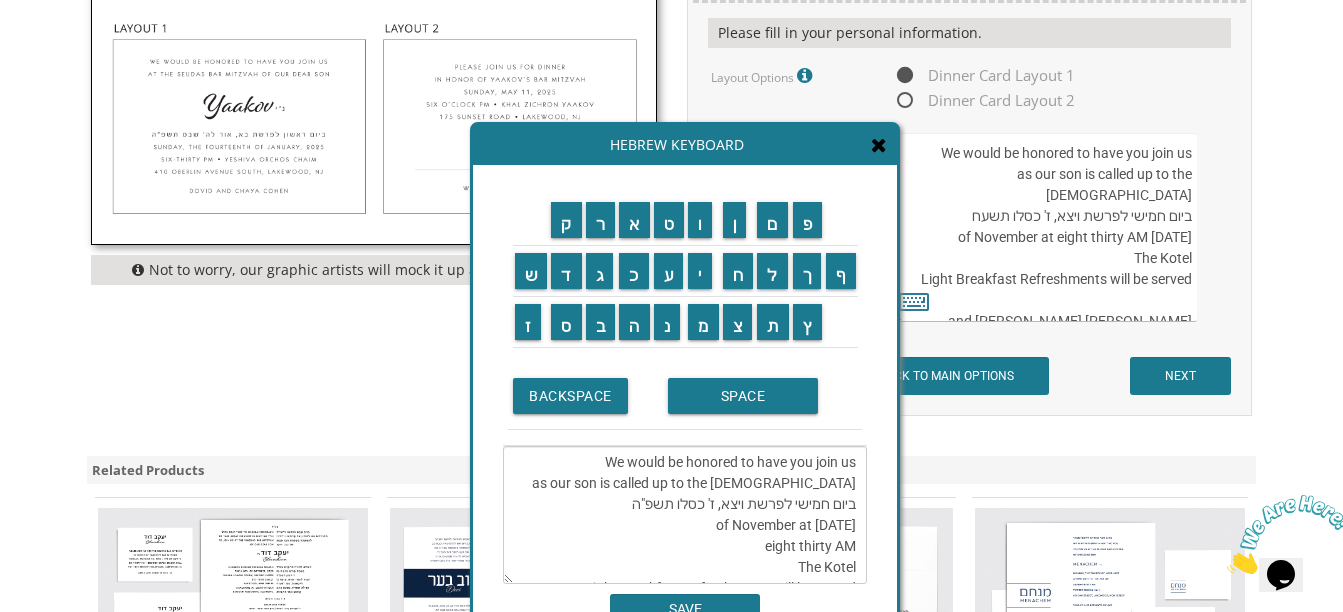 drag, startPoint x: 843, startPoint y: 528, endPoint x: 856, endPoint y: 528, distance: 13 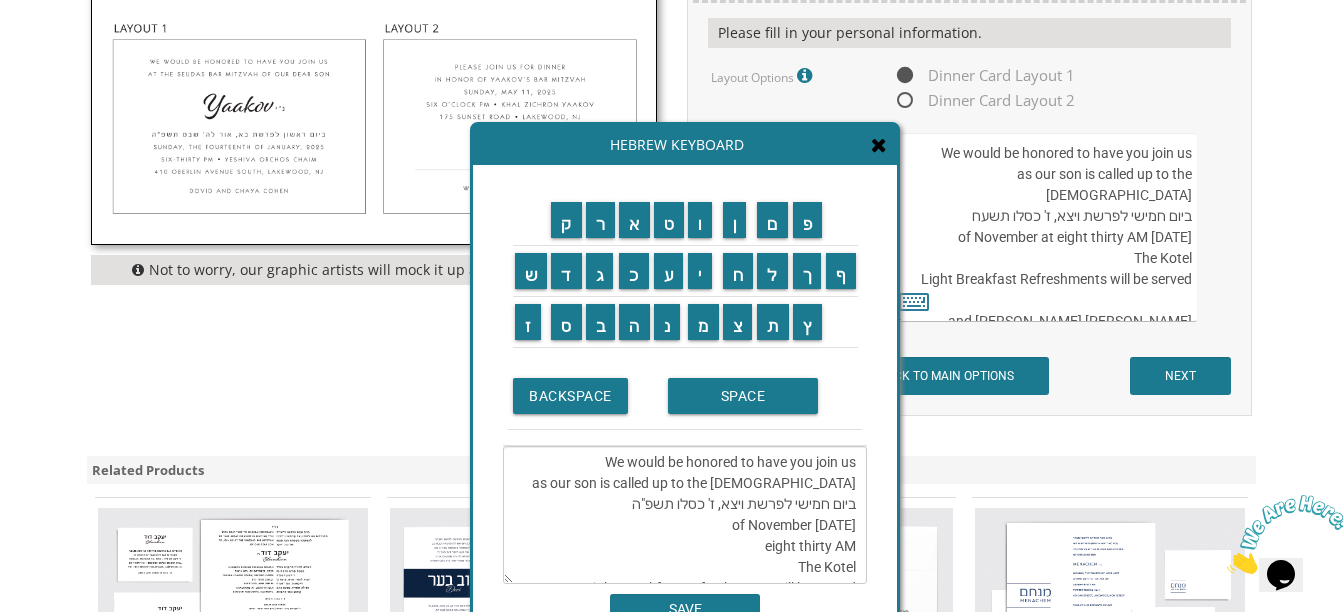 click on "We would be honored to have you join us
as our son is called up to the Torah
ביום חמישי לפרשת ויצא, ז' כסלו תשפ"ה
Thursday, the twenty-seventh of November
eight thirty AM
The Kotel
Light Breakfast Refreshments will be served
Yitzi and Peri Landman" at bounding box center (685, 515) 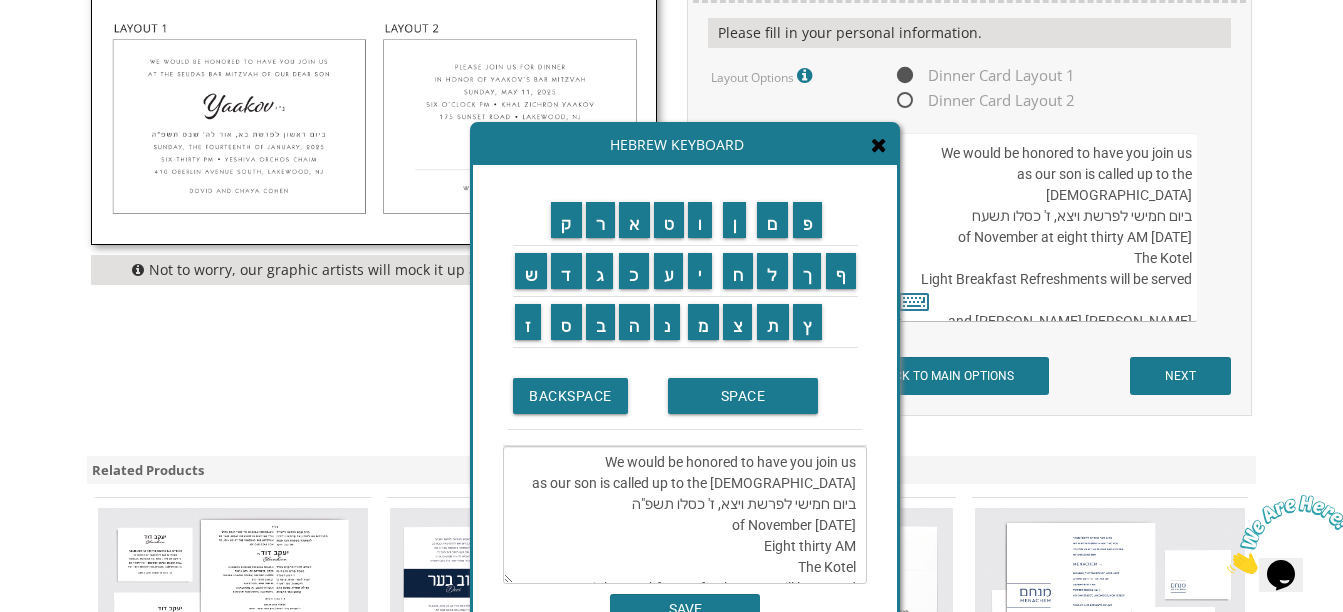 click on "We would be honored to have you join us
as our son is called up to the Torah
ביום חמישי לפרשת ויצא, ז' כסלו תשפ"ה
Thursday, the twenty-seventh of November
Eight thirty AM
The Kotel
Light Breakfast Refreshments will be served
Yitzi and Peri Landman" at bounding box center [685, 515] 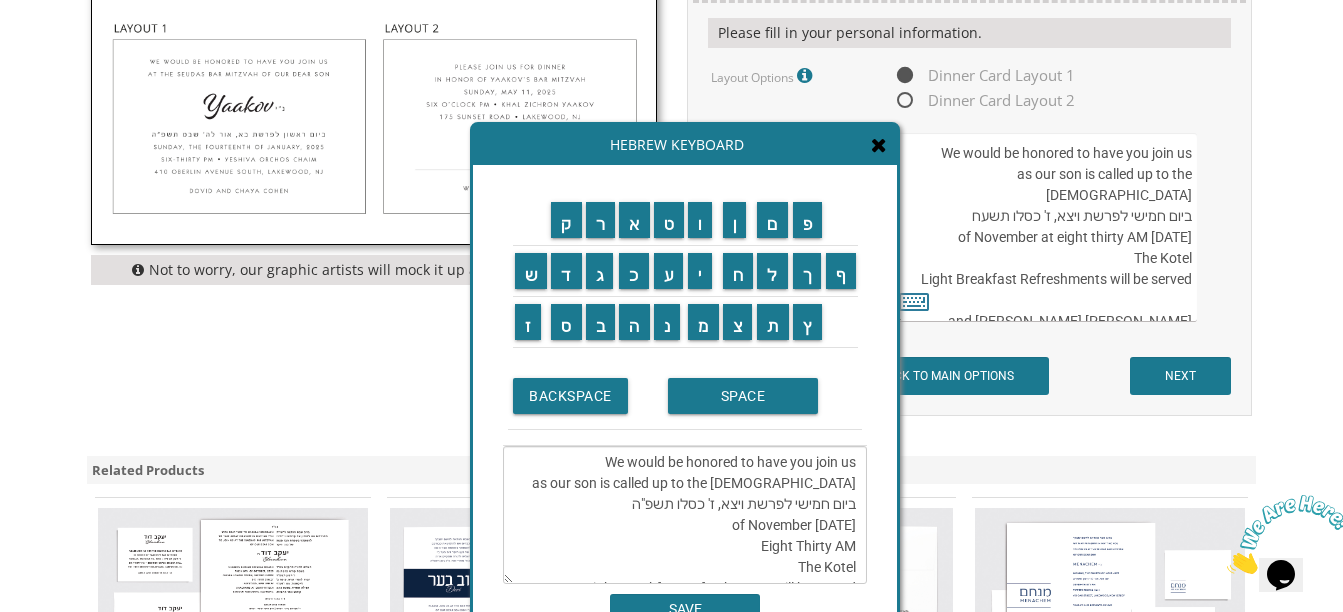 type on "We would be honored to have you join us
as our son is called up to the Torah
ביום חמישי לפרשת ויצא, ז' כסלו תשפ"ה
Thursday, the twenty-seventh of November
Eight Thirty AM
The Kotel
Light Breakfast Refreshments will be served
Yitzi and Peri Landman" 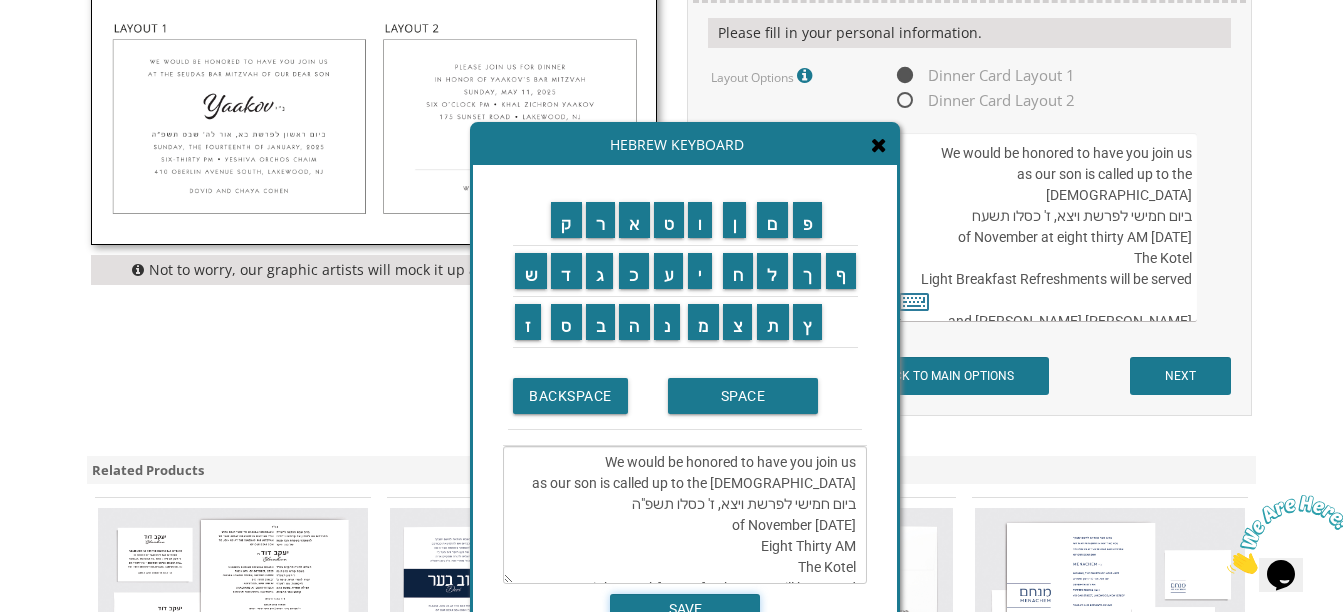 click on "SAVE" at bounding box center (685, 609) 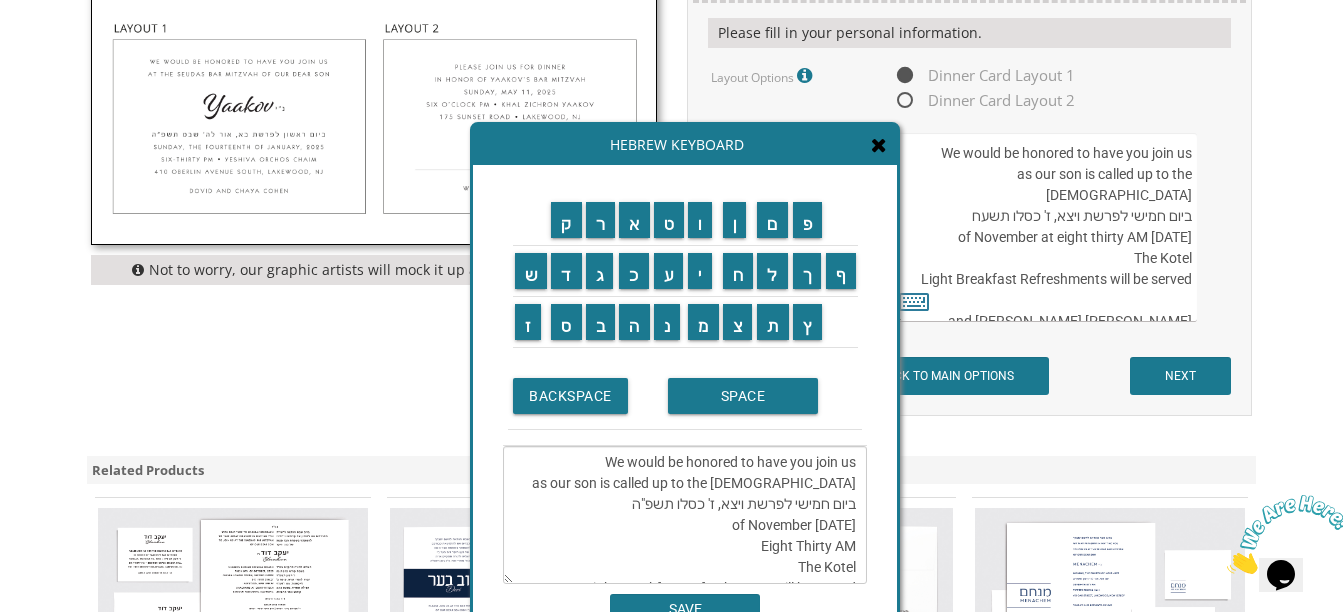 type on "We would be honored to have you join us
as our son is called up to the Torah
ביום חמישי לפרשת ויצא, ז' כסלו תשפ"ה
Thursday, the twenty-seventh of November
Eight Thirty AM
The Kotel
Light Breakfast Refreshments will be served
Yitzi and Peri Landman" 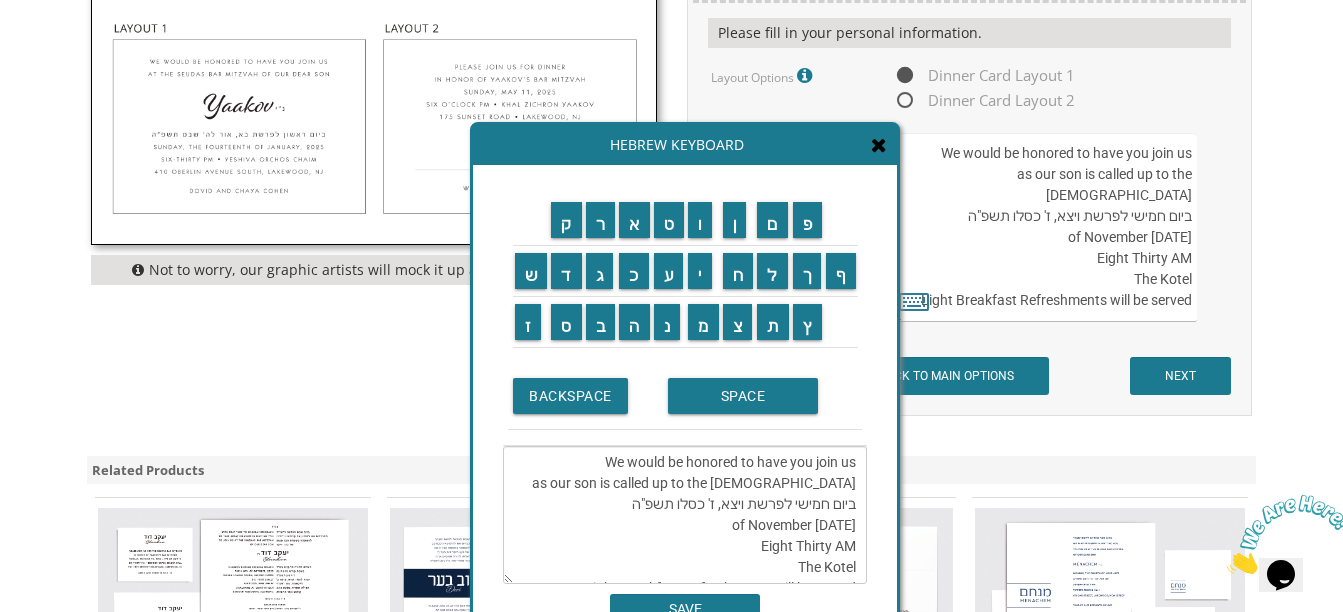 scroll, scrollTop: 10, scrollLeft: 0, axis: vertical 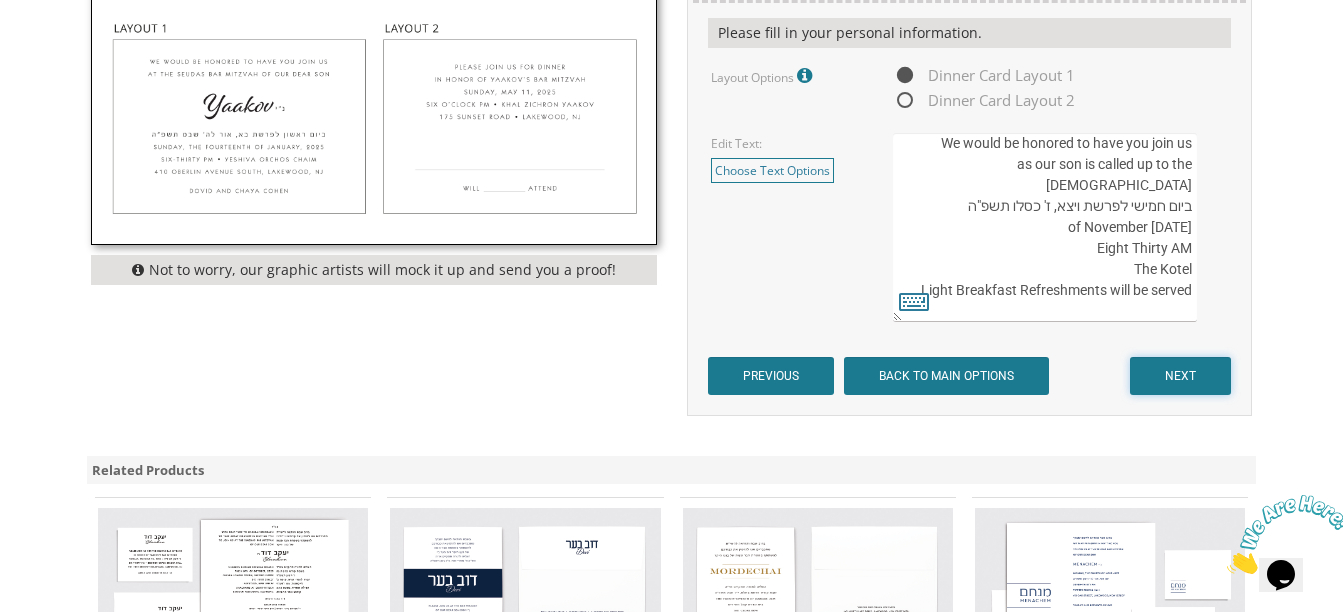 click on "NEXT" at bounding box center [1180, 376] 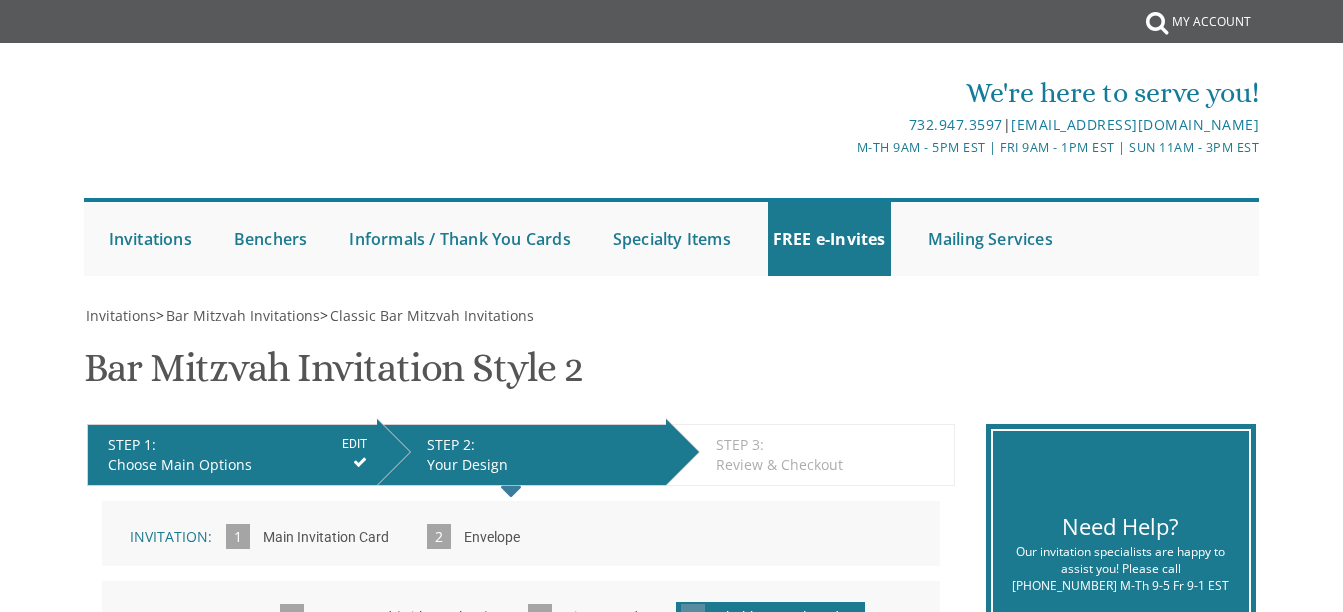 scroll, scrollTop: 0, scrollLeft: 0, axis: both 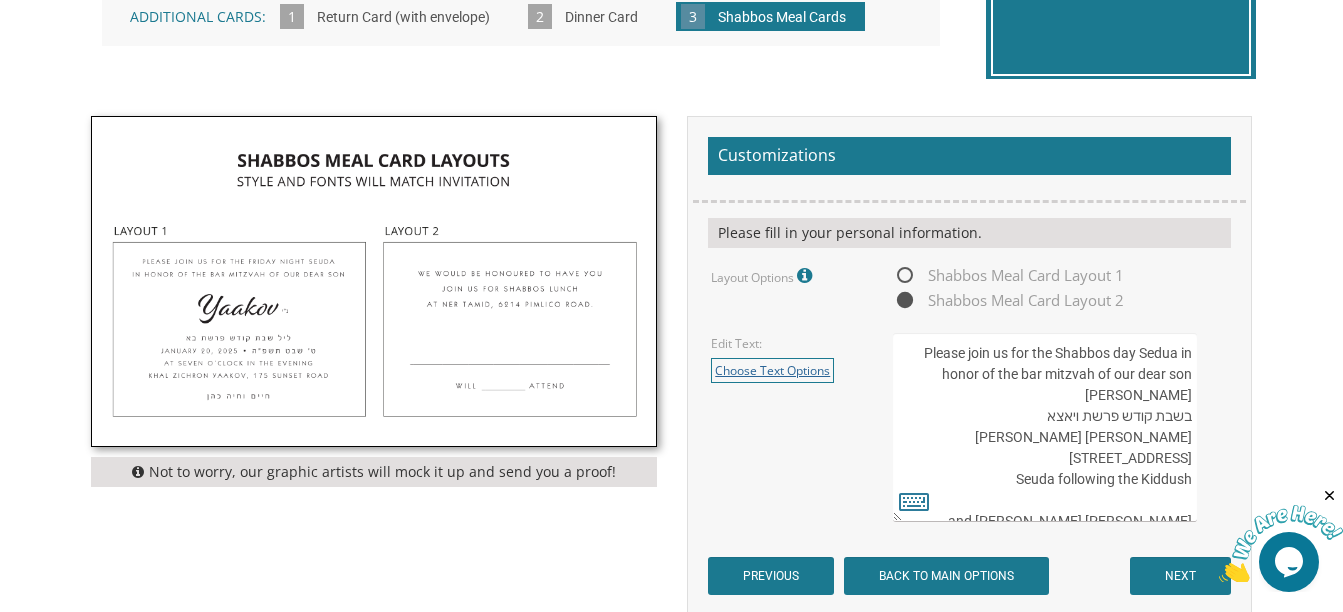 click on "Choose Text Options" at bounding box center (772, 370) 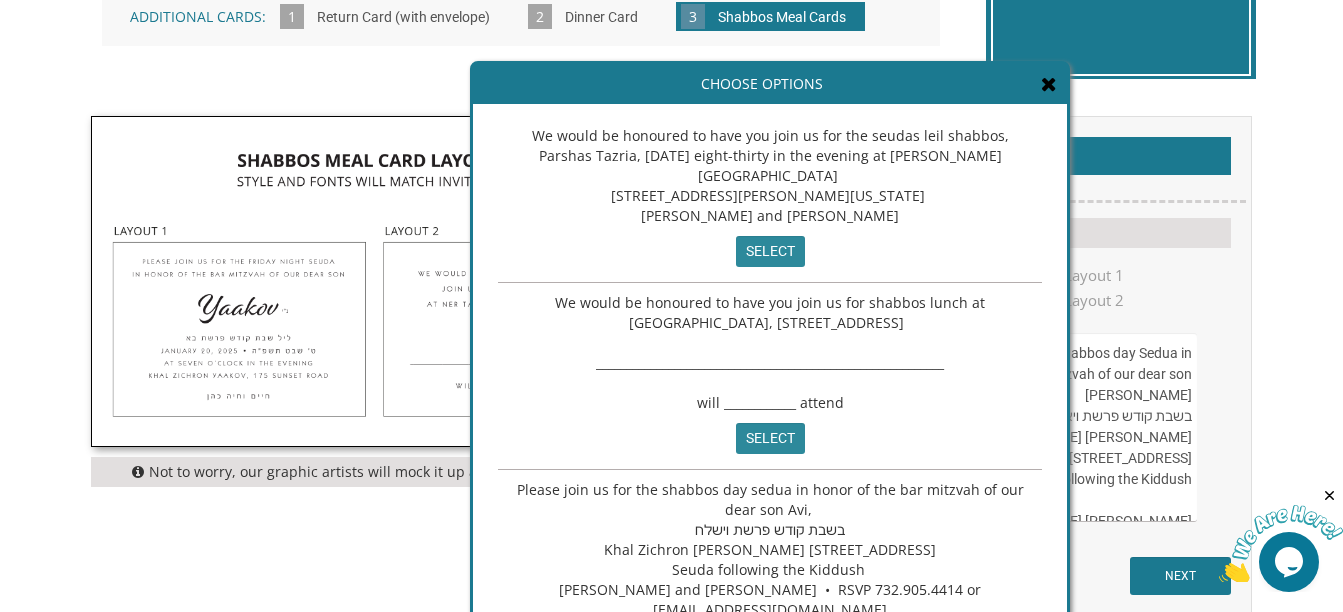 scroll, scrollTop: 228, scrollLeft: 0, axis: vertical 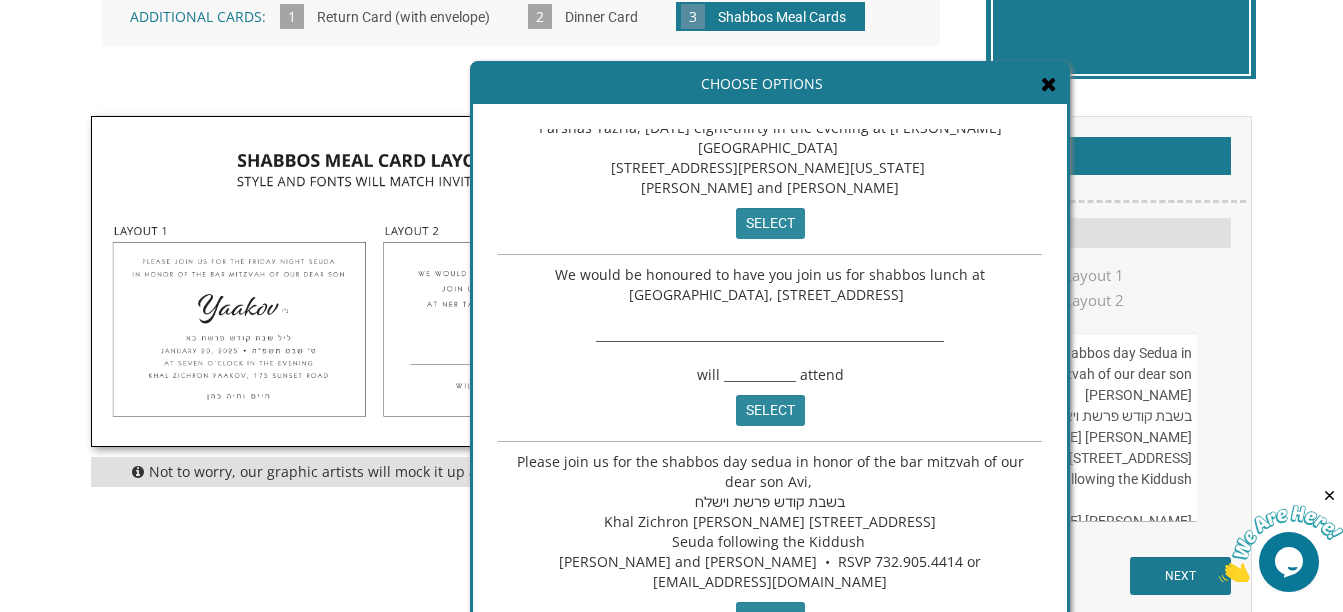 click on "Please join us for the shabbos day sedua in honor of the bar mitzvah of our dear son Avi,
בשבת קודש פרשת וישלח
Khal Zichron [PERSON_NAME] [STREET_ADDRESS]
Seuda following the Kiddush
[PERSON_NAME] and [PERSON_NAME]  •  RSVP 732.905.4414 or [EMAIL_ADDRESS][DOMAIN_NAME]
select" at bounding box center (770, 545) 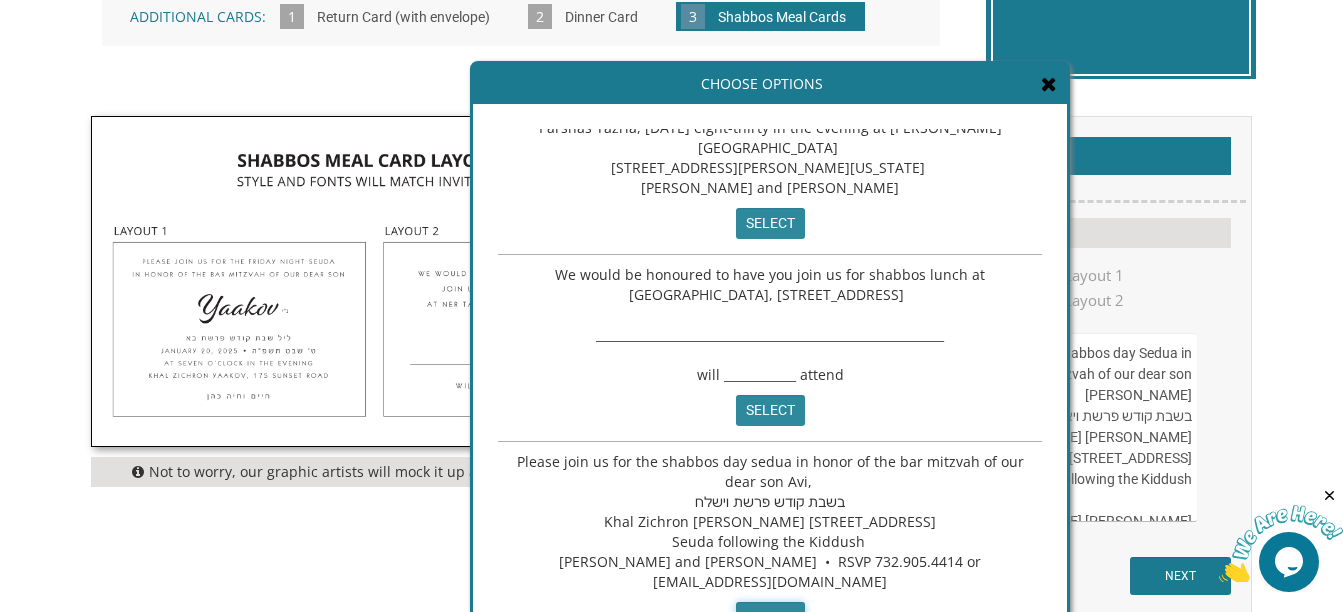 click on "select" at bounding box center (770, 617) 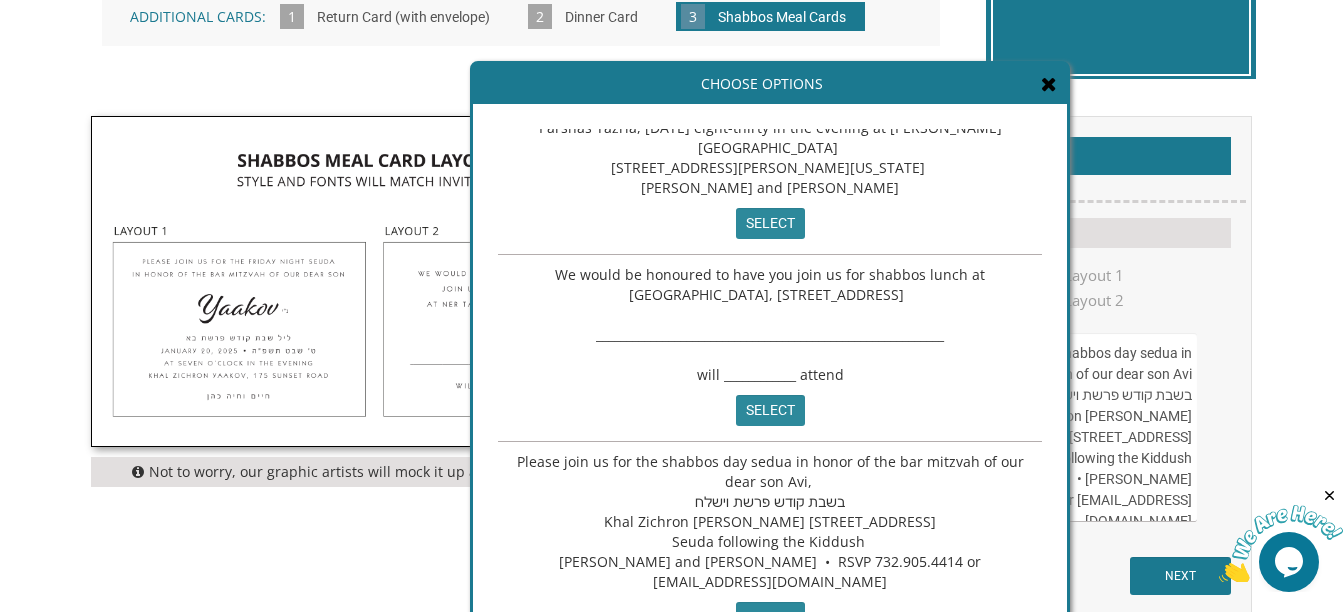 scroll, scrollTop: 10, scrollLeft: 0, axis: vertical 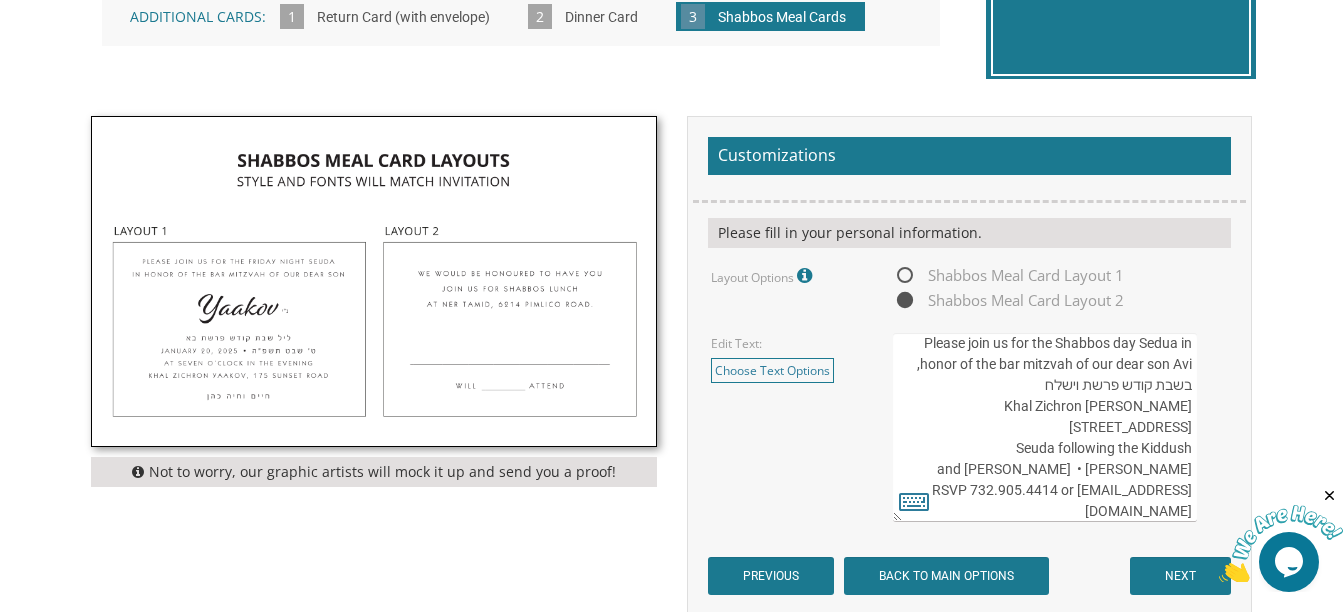 drag, startPoint x: 1173, startPoint y: 365, endPoint x: 1193, endPoint y: 364, distance: 20.024984 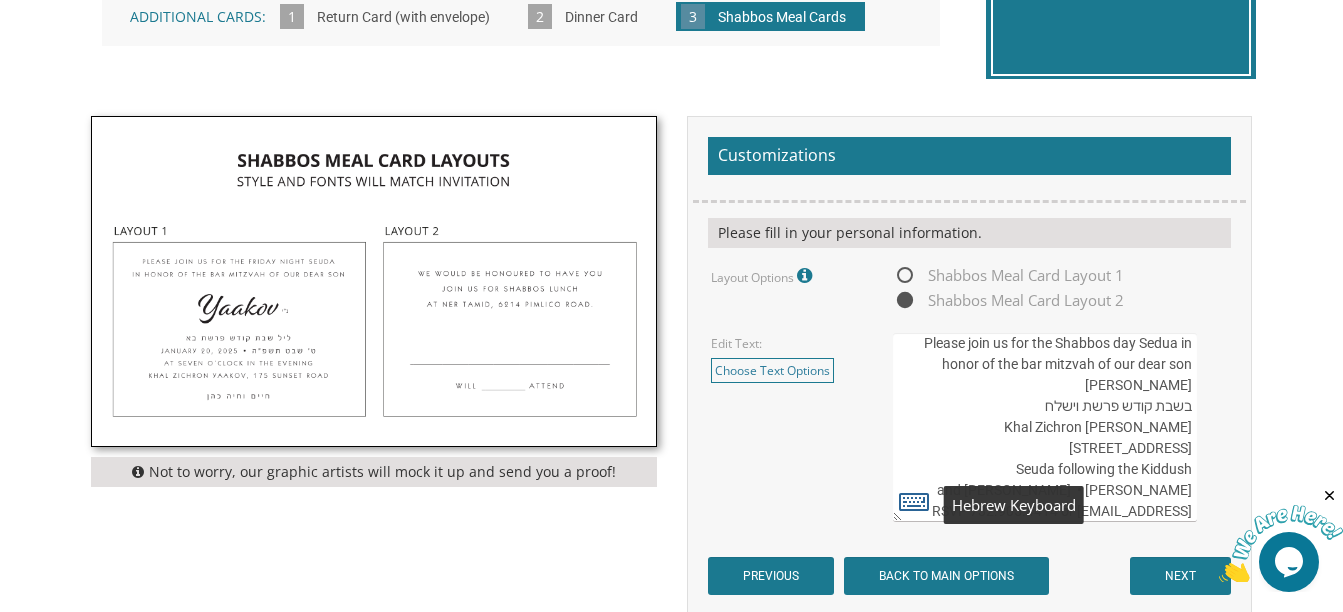 type on "Please join us for the Shabbos day Sedua in honor of the bar mitzvah of our dear son Ariel
בשבת קודש פרשת וישלח
Khal Zichron Yaakov 175 Sunset Road, Lakewood, NJ
Seuda following the Kiddush
Chaim and Shani Kohn  •  RSVP 732.905.4414 or BM2019@gmail.com" 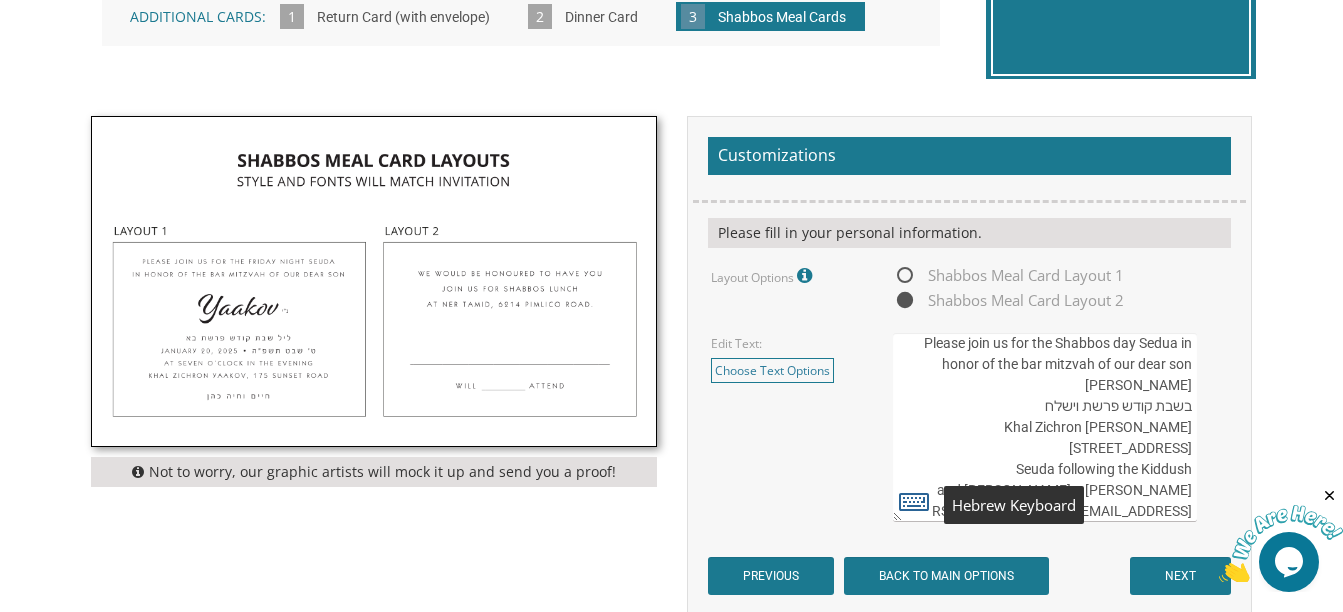 click at bounding box center [914, 501] 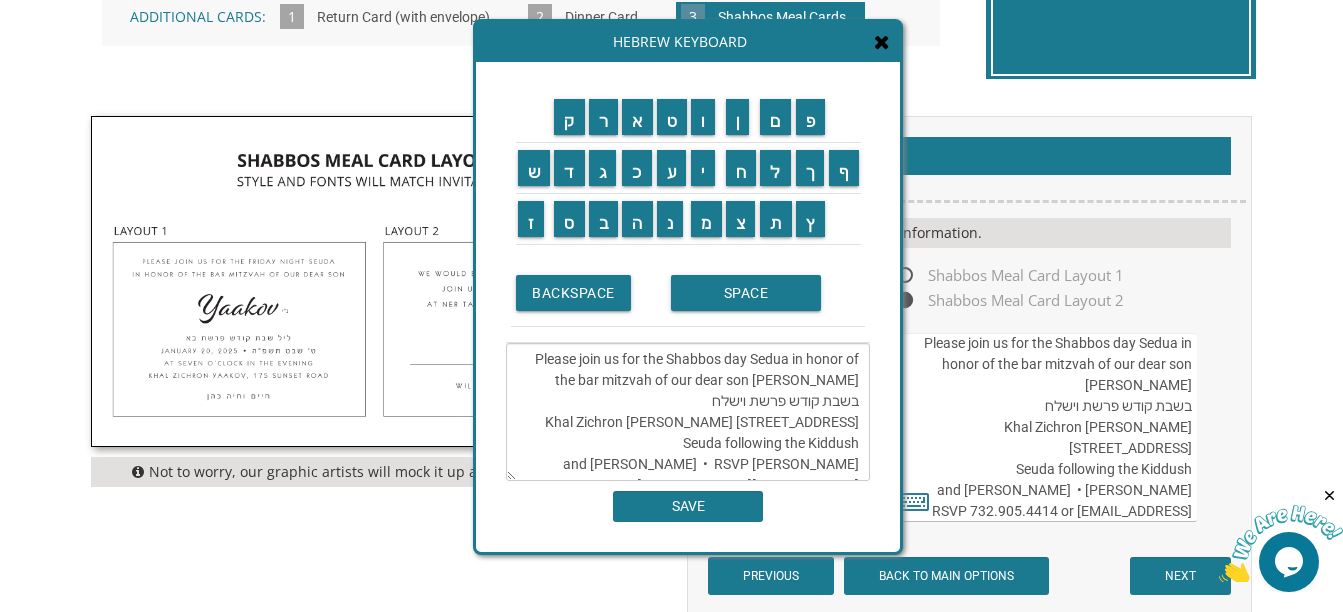 drag, startPoint x: 797, startPoint y: 157, endPoint x: 800, endPoint y: 50, distance: 107.042046 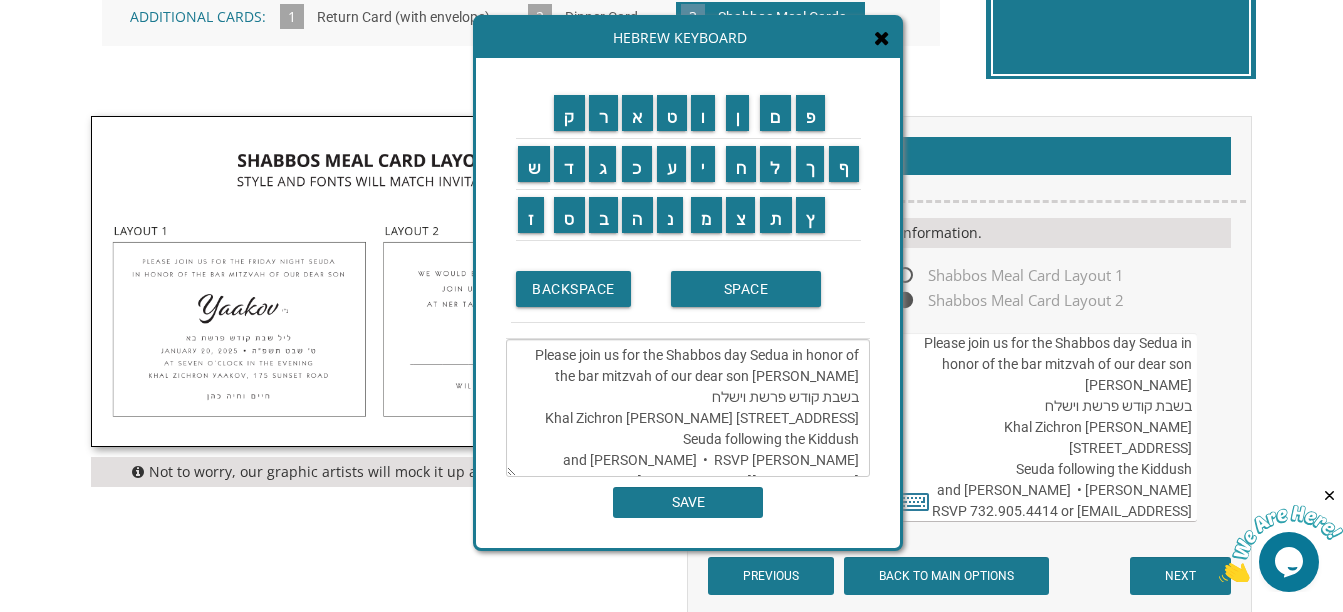 drag, startPoint x: 733, startPoint y: 397, endPoint x: 708, endPoint y: 397, distance: 25 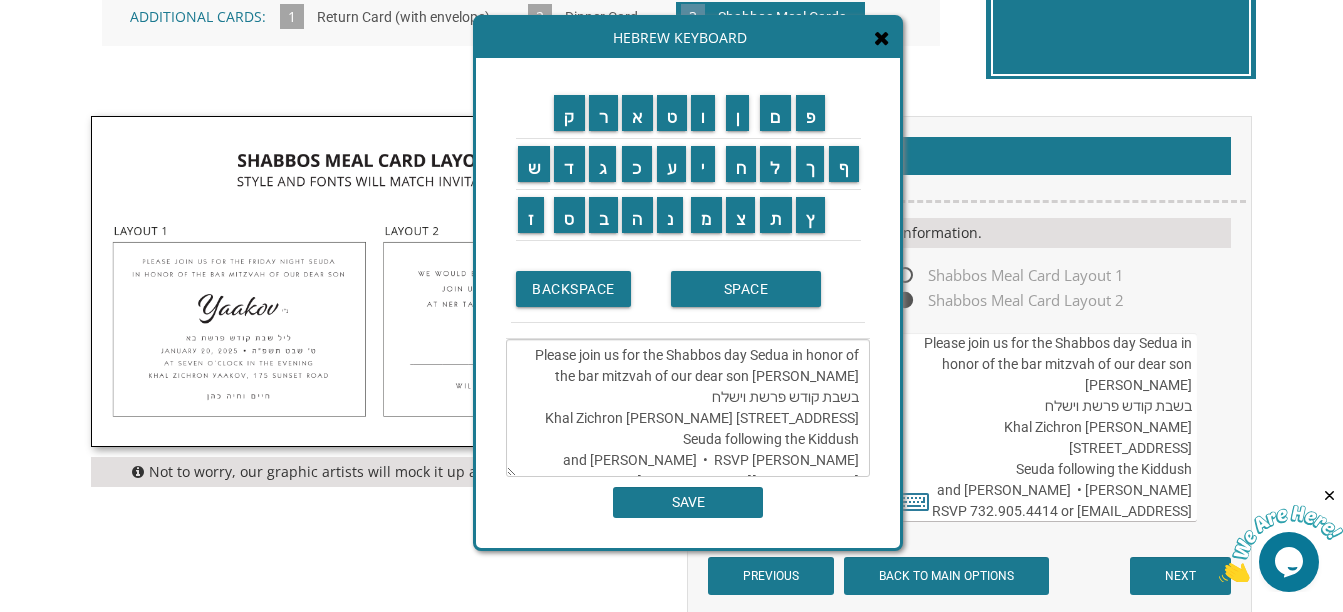 click on "Please join us for the Shabbos day Sedua in honor of the bar mitzvah of our dear son Ariel
בשבת קודש פרשת וישלח
Khal Zichron Yaakov 175 Sunset Road, Lakewood, NJ
Seuda following the Kiddush
Chaim and Shani Kohn  •  RSVP 732.905.4414 or BM2019@gmail.com" at bounding box center [688, 408] 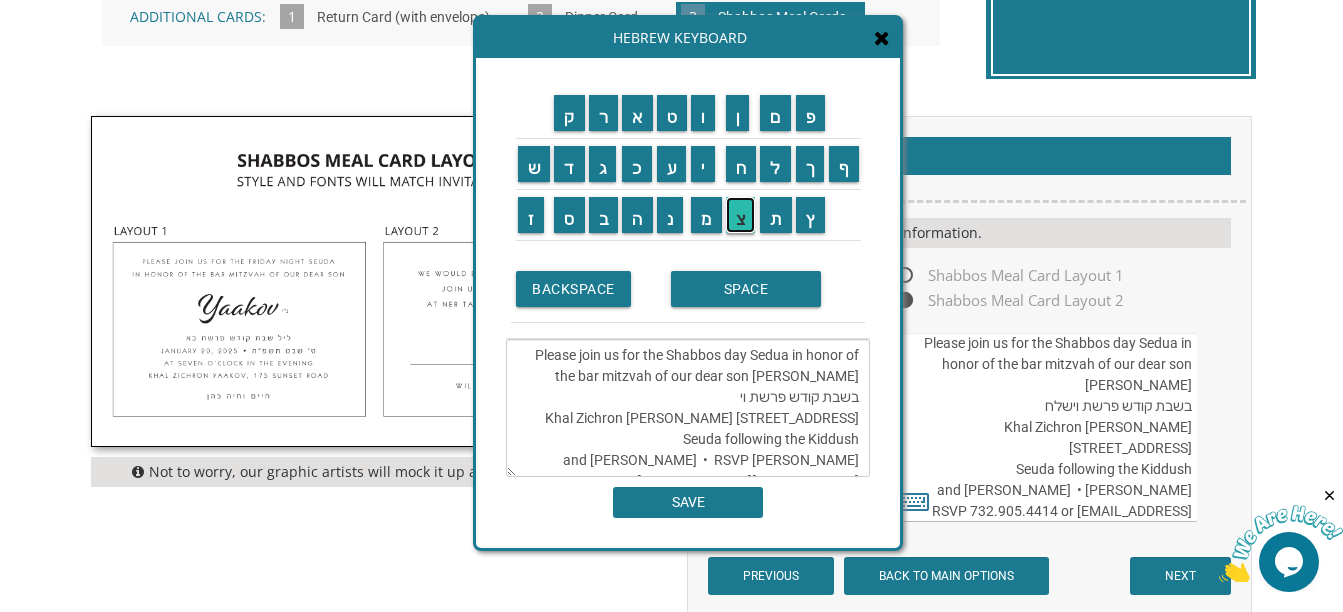 click on "צ" at bounding box center (741, 215) 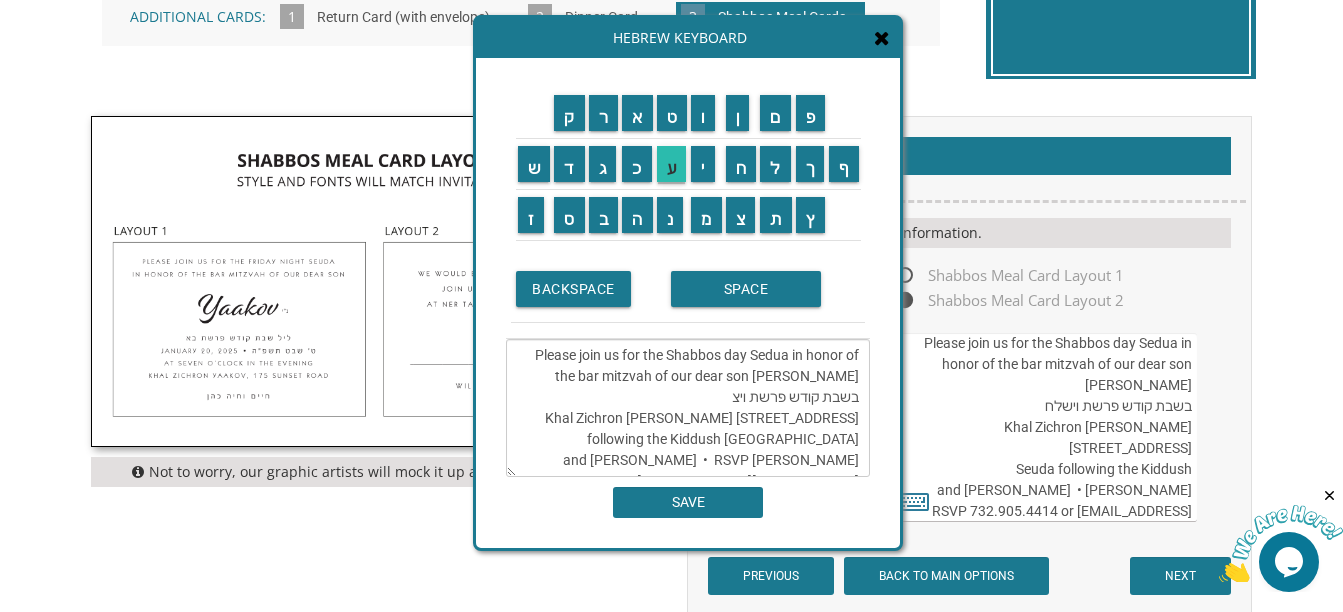 scroll, scrollTop: 42, scrollLeft: 0, axis: vertical 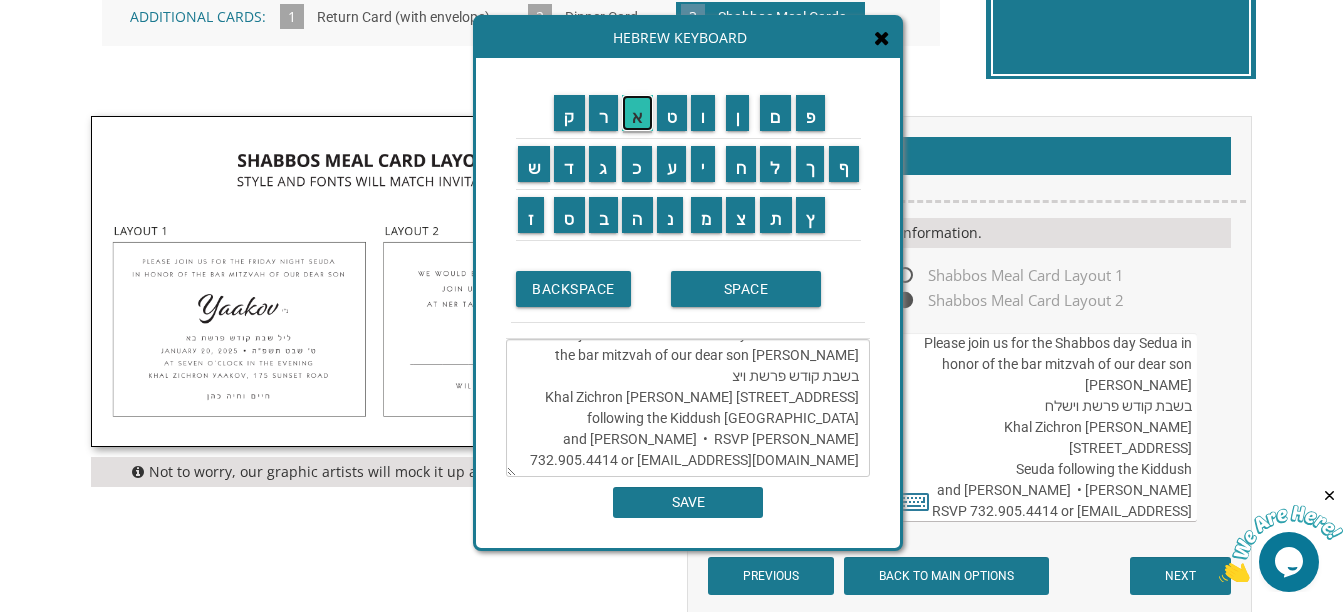 click on "א" at bounding box center (637, 113) 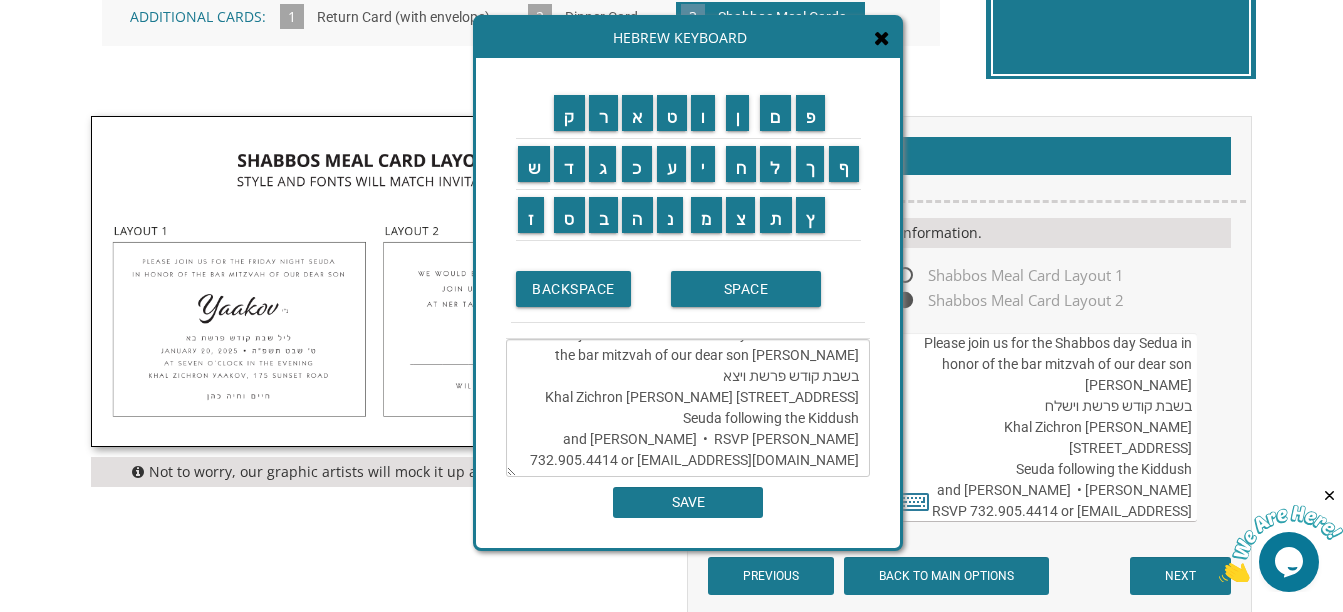 drag, startPoint x: 537, startPoint y: 377, endPoint x: 665, endPoint y: 374, distance: 128.03516 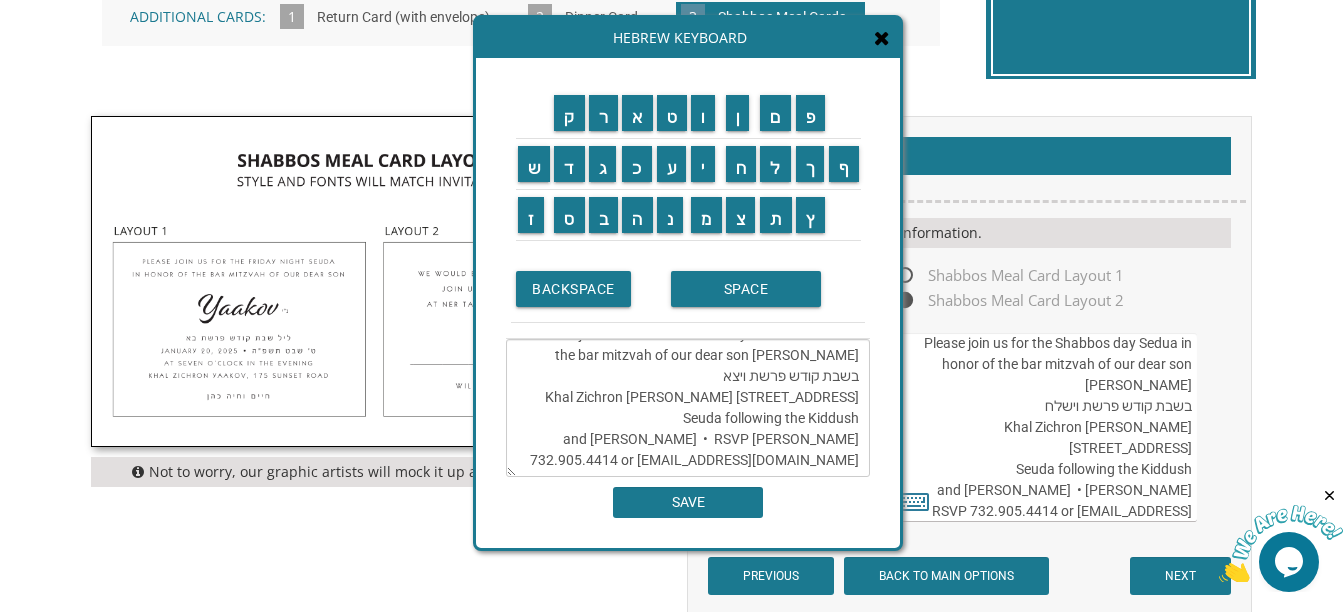click on "Please join us for the Shabbos day Sedua in honor of the bar mitzvah of our dear son Ariel
בשבת קודש פרשת ויצא
Khal Zichron Yaakov 175 Sunset Road, Lakewood, NJ
Seuda following the Kiddush
Chaim and Shani Kohn  •  RSVP 732.905.4414 or BM2019@gmail.com" at bounding box center [688, 408] 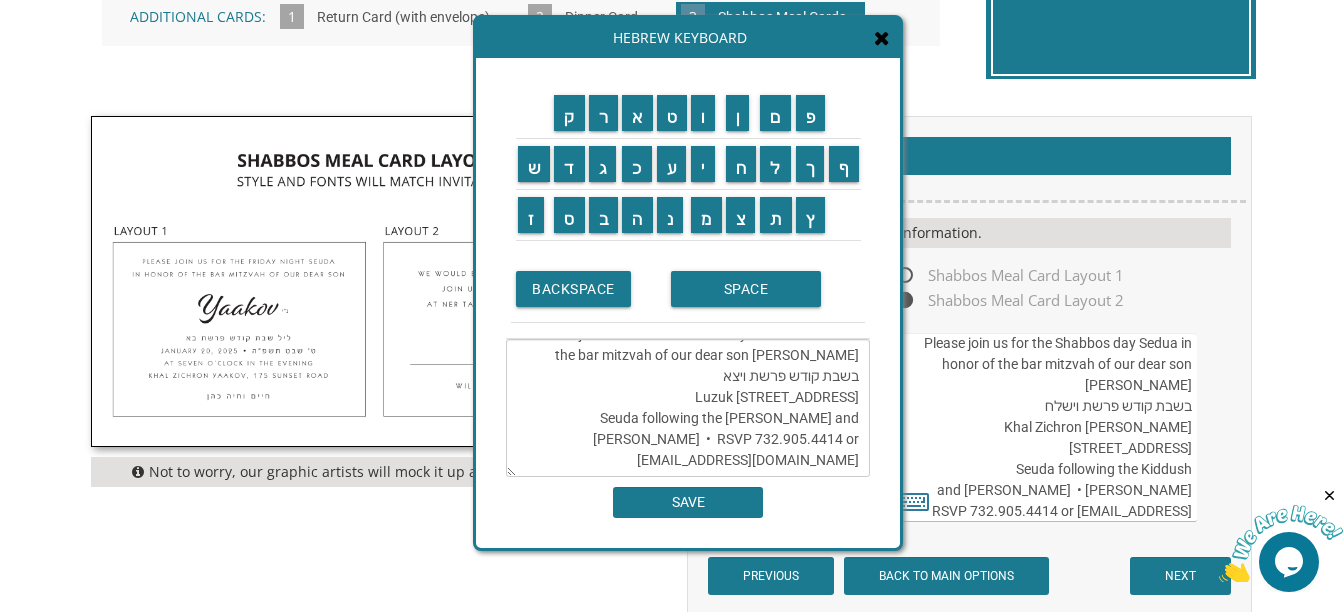 click on "Please join us for the Shabbos day Sedua in honor of the bar mitzvah of our dear son Ariel
בשבת קודש פרשת ויצא
Luzuk 18 King David Street
Seuda following the Kiddush
Chaim and Shani Kohn  •  RSVP 732.905.4414 or BM2019@gmail.com" at bounding box center (688, 408) 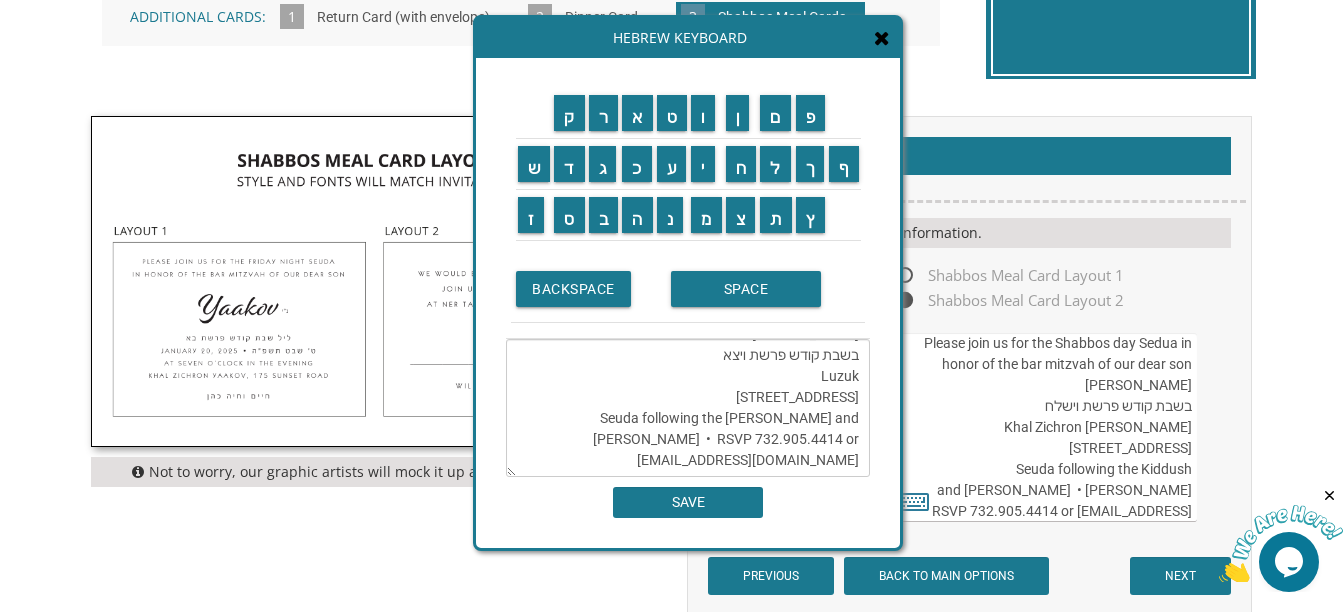click on "Please join us for the Shabbos day Sedua in honor of the bar mitzvah of our dear son Ariel
בשבת קודש פרשת ויצא
Luzuk
18 King David Street
Seuda following the Kiddush
Chaim and Shani Kohn  •  RSVP 732.905.4414 or BM2019@gmail.com" at bounding box center [688, 408] 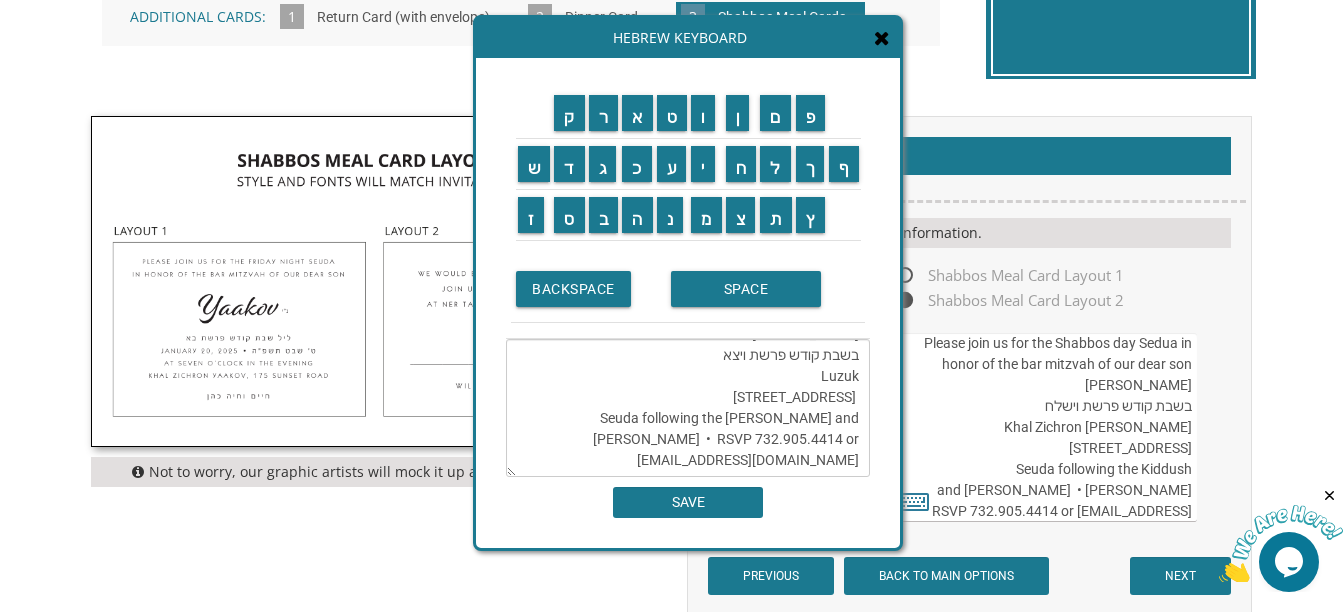 click on "Please join us for the Shabbos day Sedua in honor of the bar mitzvah of our dear son Ariel
בשבת קודש פרשת ויצא
Luzuk
18 King David Street
Seuda following the Kiddush
Chaim and Shani Kohn  •  RSVP 732.905.4414 or BM2019@gmail.com" at bounding box center (688, 408) 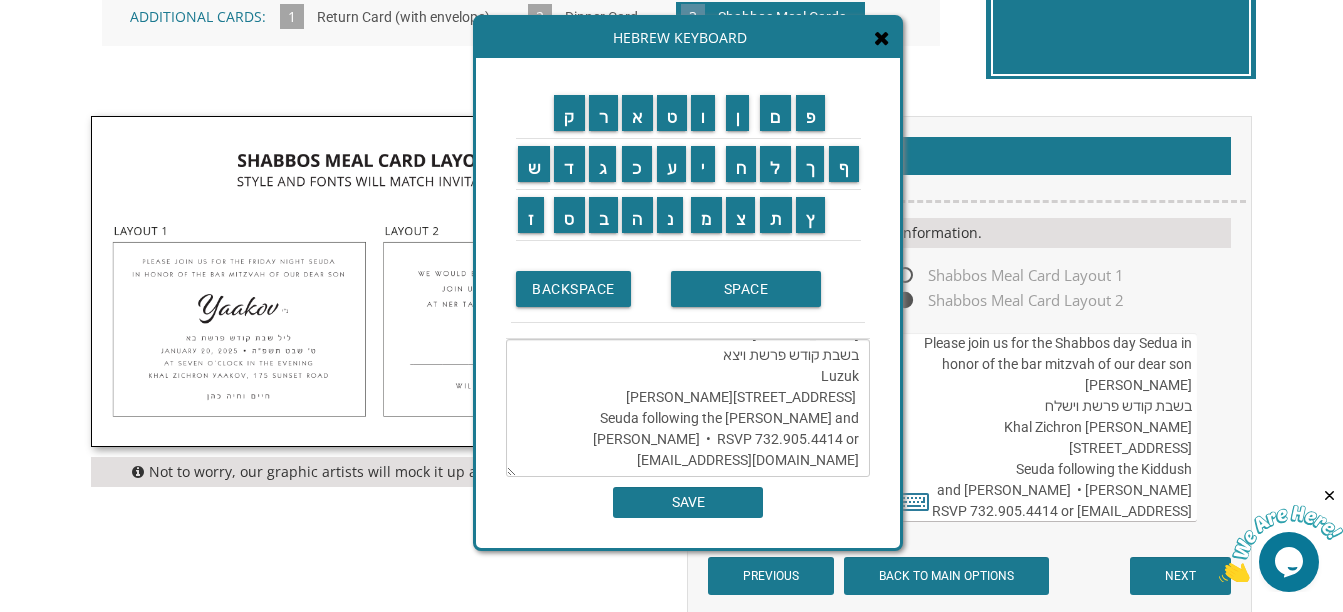 drag, startPoint x: 843, startPoint y: 400, endPoint x: 855, endPoint y: 400, distance: 12 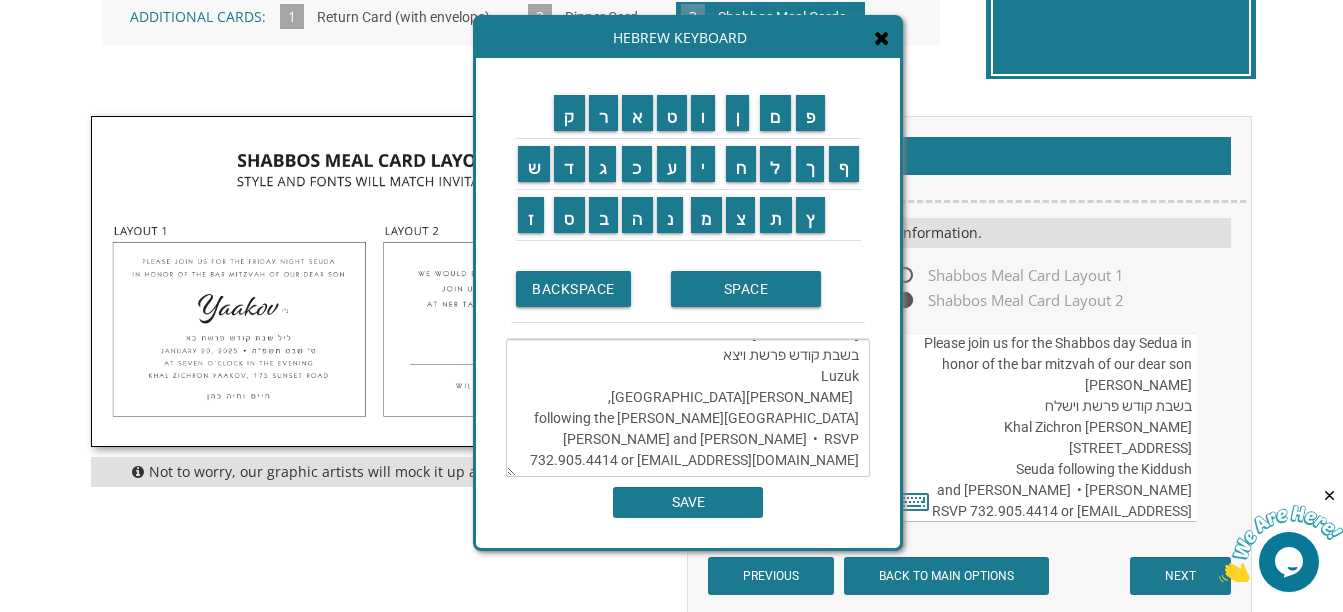 click on "Please join us for the Shabbos day Sedua in honor of the bar mitzvah of our dear son Ariel
בשבת קודש פרשת ויצא
Luzuk
King David Street Jerusalem, Israel
Seuda following the Kiddush
Chaim and Shani Kohn  •  RSVP 732.905.4414 or BM2019@gmail.com" at bounding box center [688, 408] 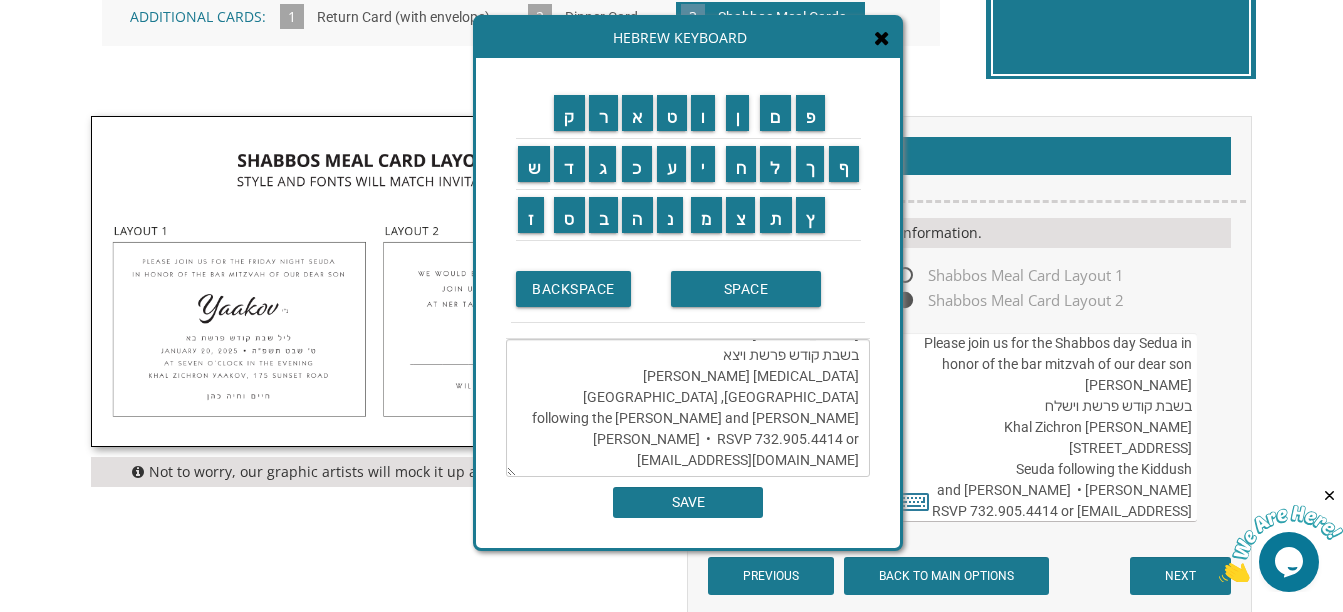 drag, startPoint x: 618, startPoint y: 377, endPoint x: 865, endPoint y: 378, distance: 247.00203 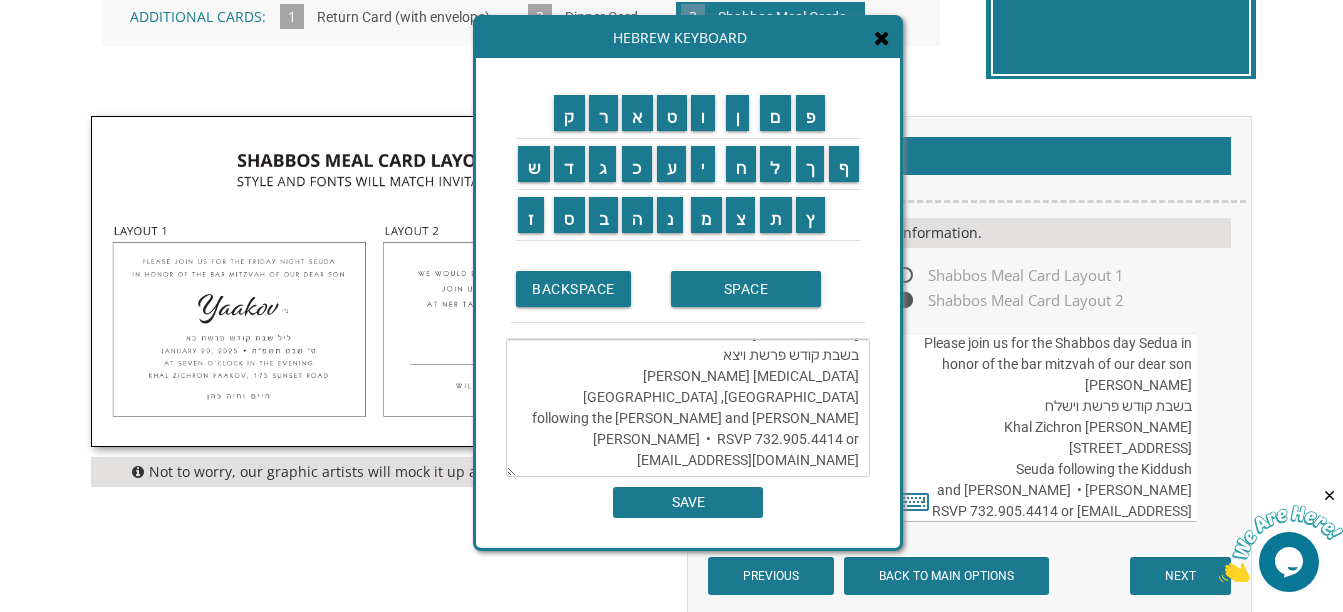 click on "Please join us for the Shabbos day Sedua in honor of the bar mitzvah of our dear son Ariel
בשבת קודש פרשת ויצא
Luzu King David Street Jerusalem, Israel
Seuda following the Kiddush
Chaim and Shani Kohn  •  RSVP 732.905.4414 or BM2019@gmail.com" at bounding box center [688, 408] 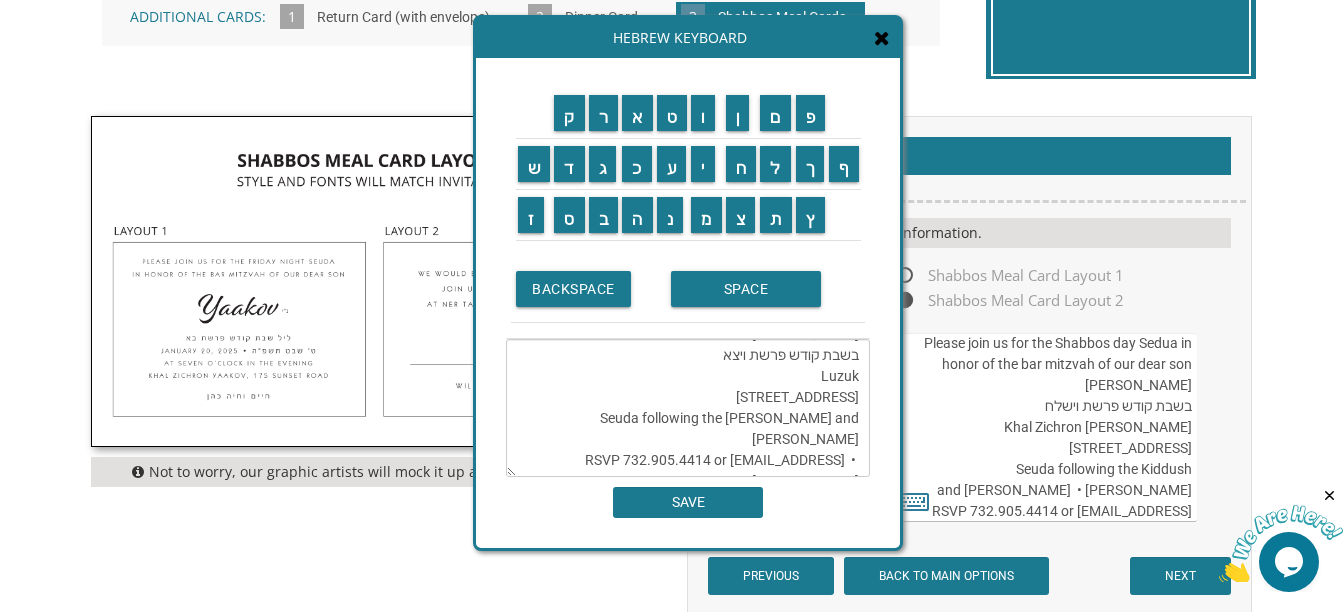 click on "Please join us for the Shabbos day Sedua in honor of the bar mitzvah of our dear son Ariel
בשבת קודש פרשת ויצא
Luzuk
18 King David Street
Seuda following the Kiddush
Chaim and Shani Kohn
•  RSVP 732.905.4414 or BM2019@gmail.com" at bounding box center (688, 408) 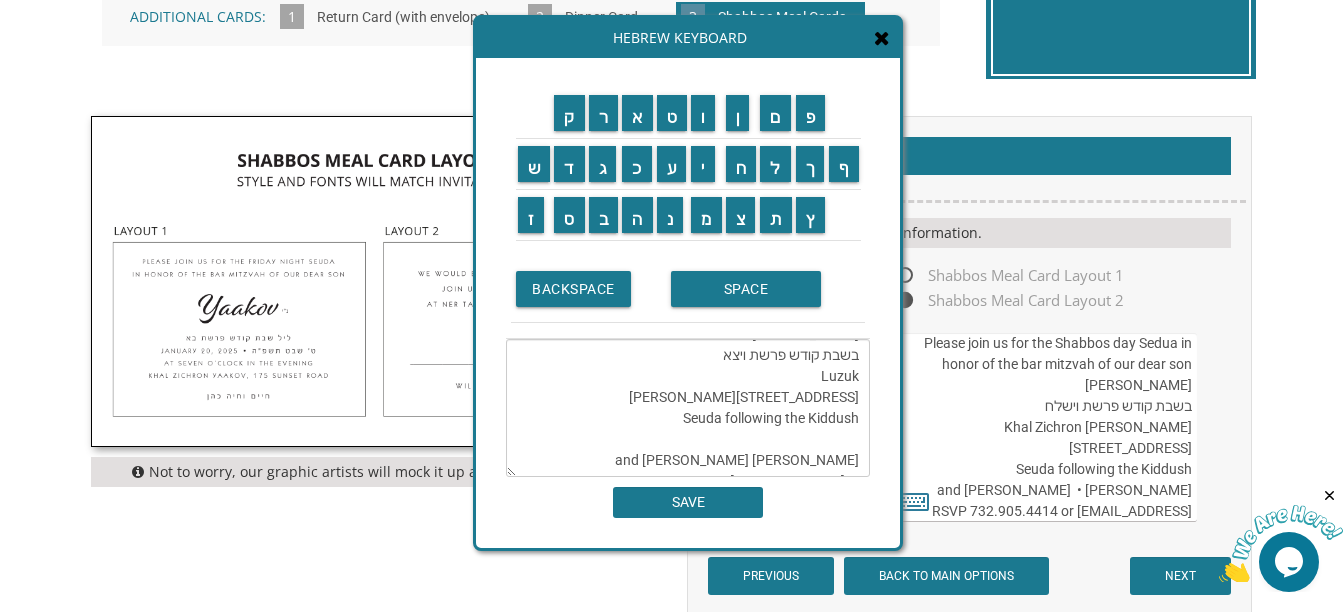 scroll, scrollTop: 84, scrollLeft: 0, axis: vertical 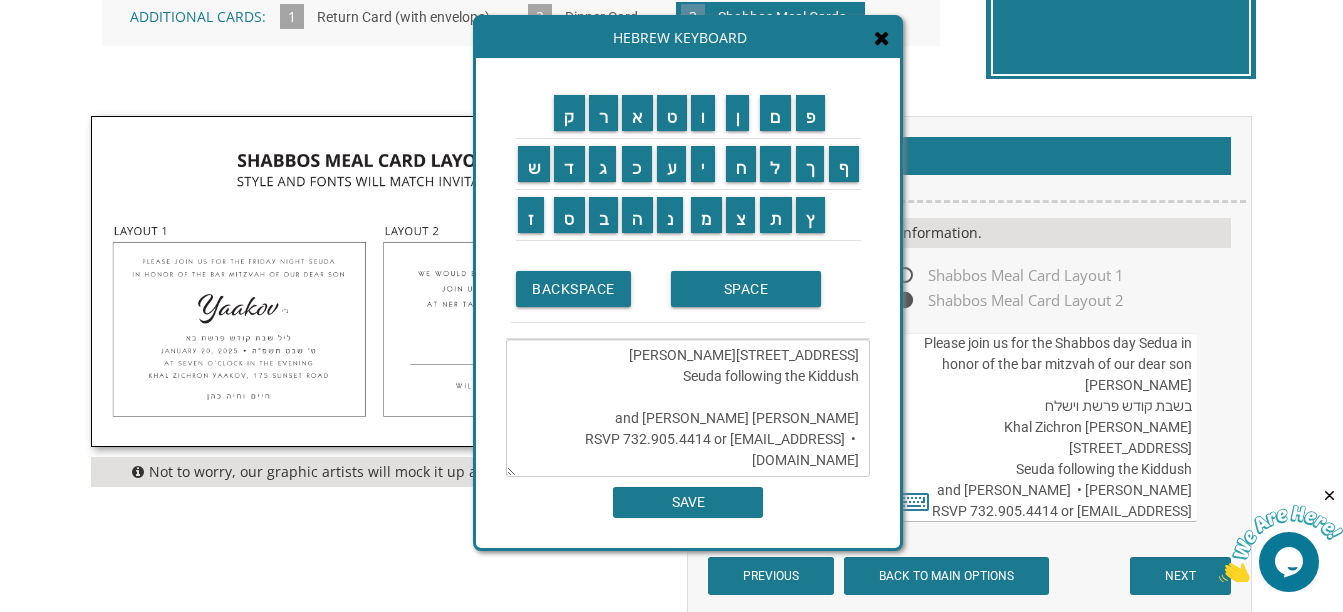 type on "Please join us for the Shabbos day Sedua in honor of the bar mitzvah of our dear son Ariel
בשבת קודש פרשת ויצא
Luzuk
18 King David Street
Seuda following the Kiddush
Chaim and Shani Kohn
•  RSVP 732.905.4414 or BM2019@gmail.com" 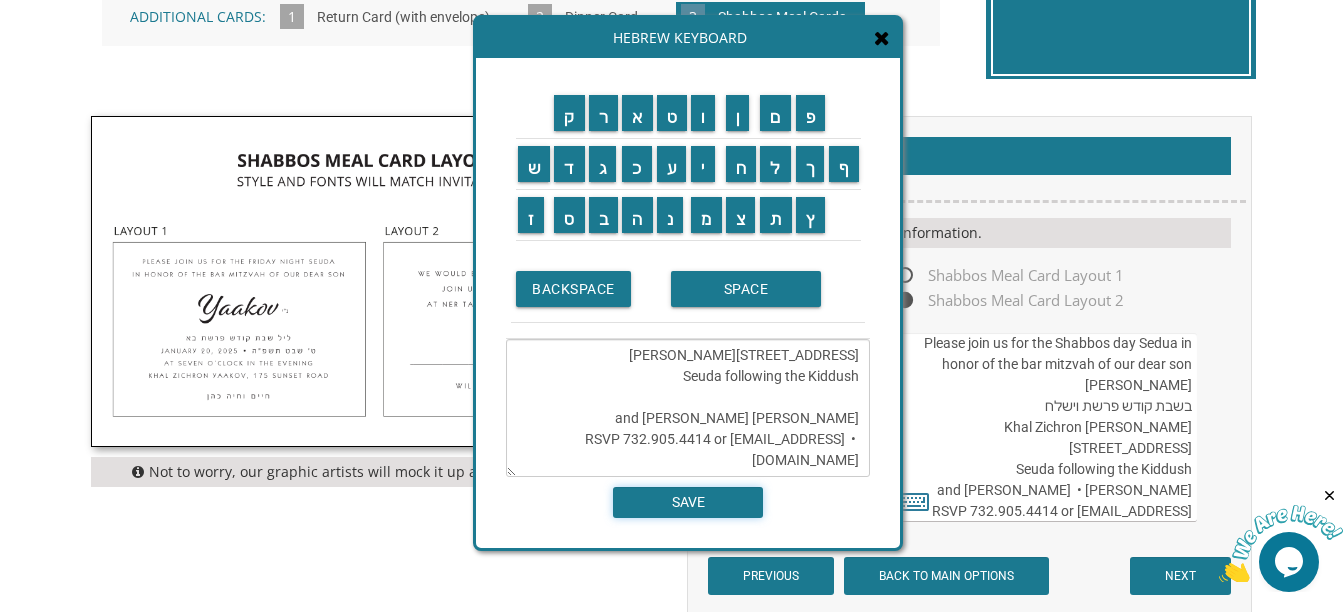 click on "SAVE" at bounding box center (688, 502) 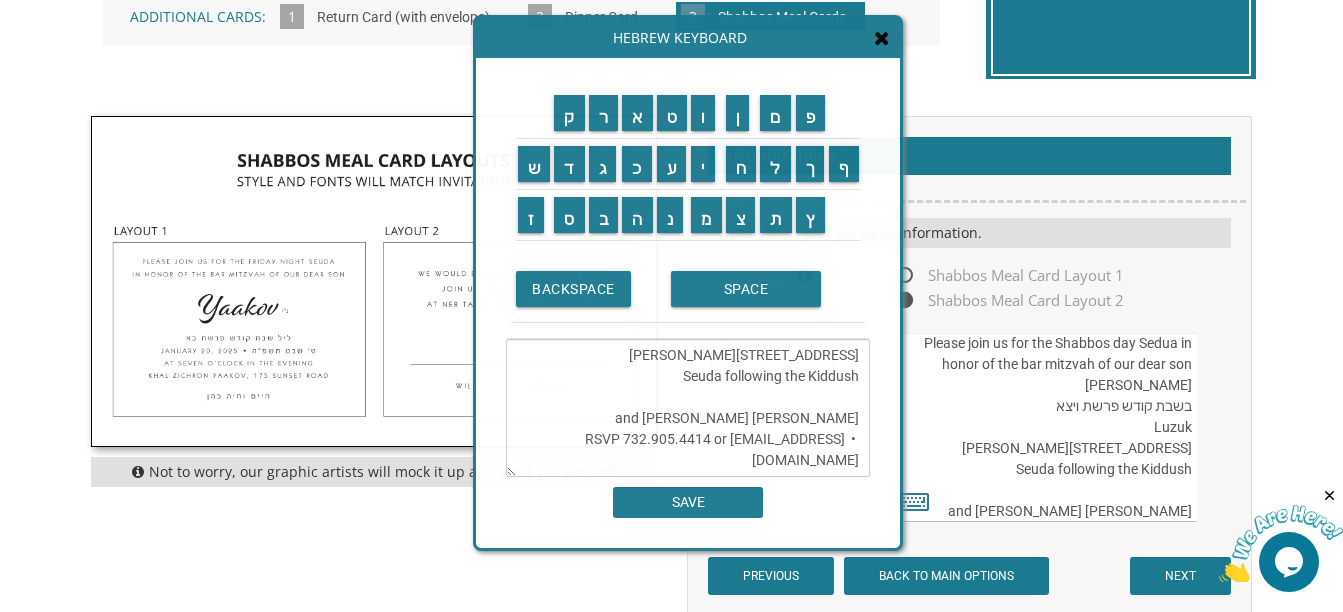 scroll, scrollTop: 84, scrollLeft: 0, axis: vertical 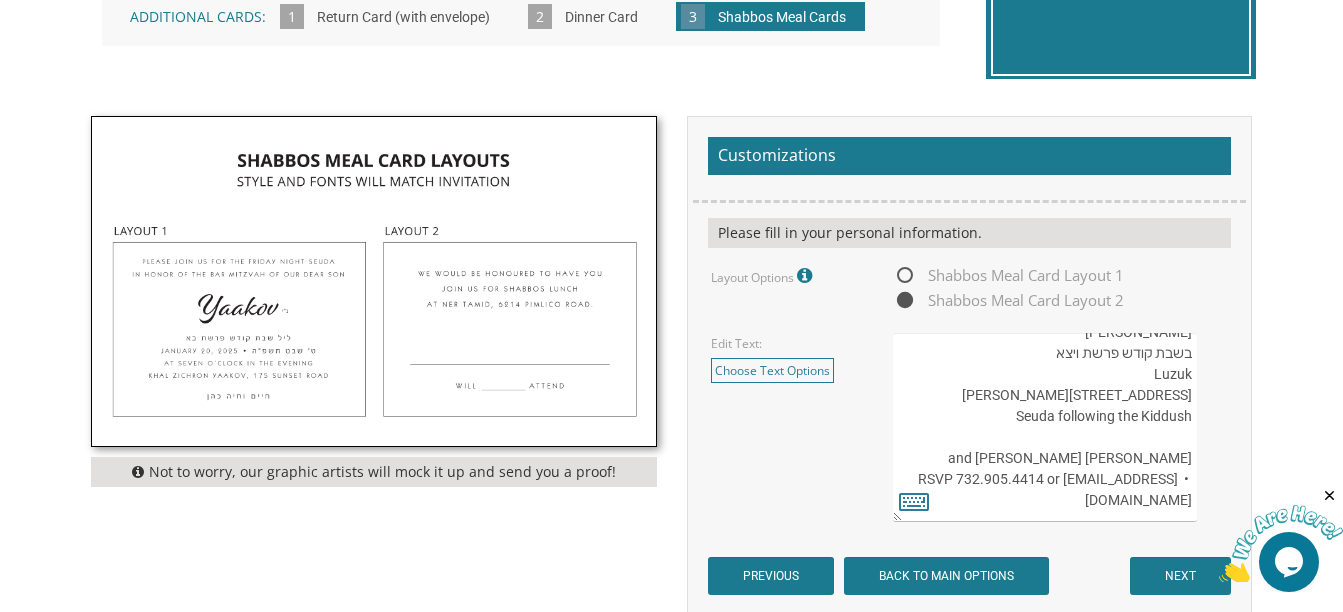drag, startPoint x: 1054, startPoint y: 436, endPoint x: 1191, endPoint y: 435, distance: 137.00365 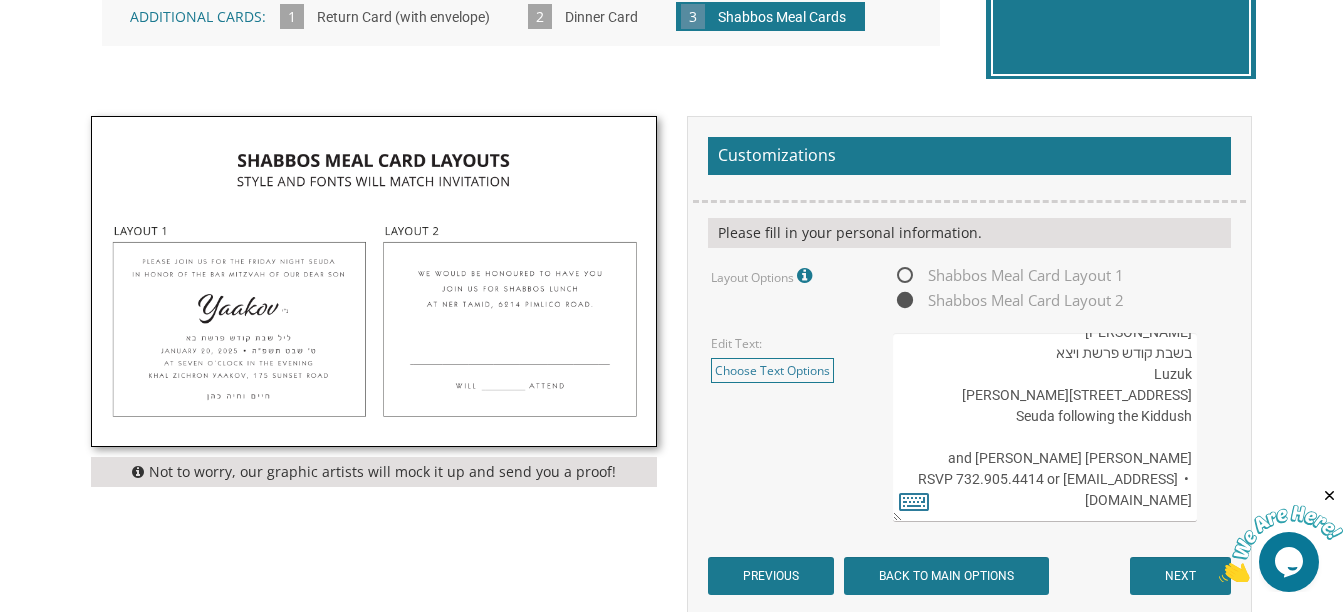 click on "Please join us for the Shabbos day Sedua in honor of the bar mitzvah of our dear son Ariel
בשבת קודש פרשת ויאצא
Khal Zichron Yaakov 175 Sunset Road, Lakewood, NJ
Seuda following the Kiddush
Yitzi and Peri Landman
RSVP to Arielbm@gmail.com" at bounding box center [1045, 427] 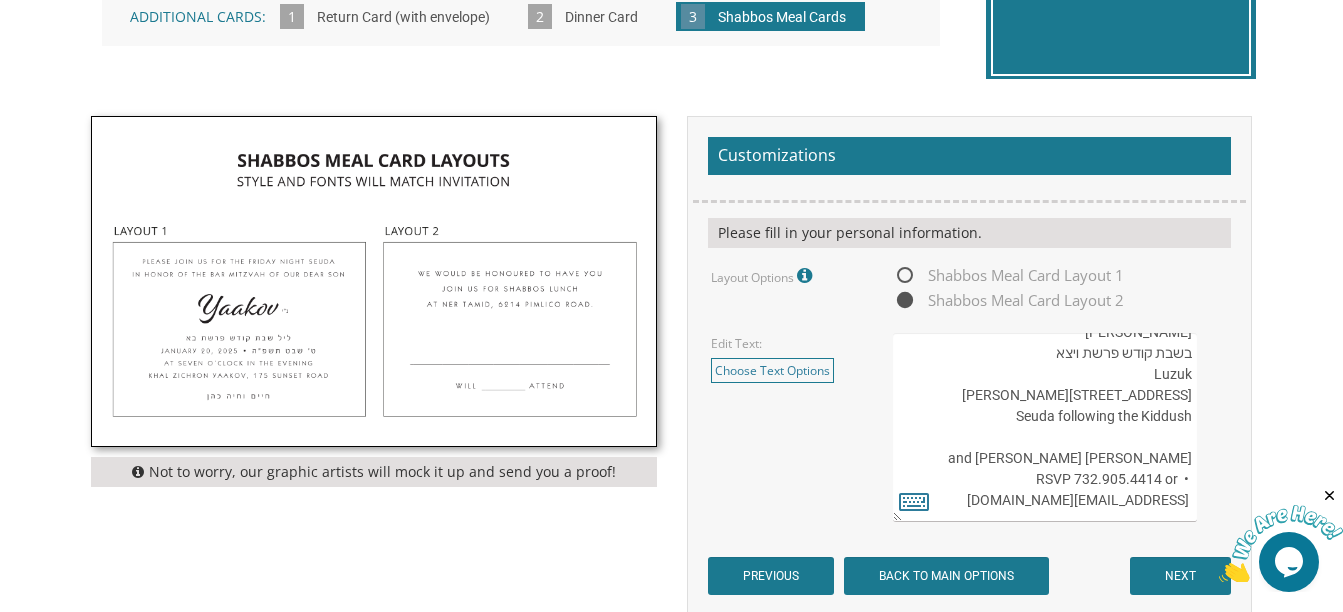 click on "Please join us for the Shabbos day Sedua in honor of the bar mitzvah of our dear son Ariel
בשבת קודש פרשת ויאצא
Khal Zichron Yaakov 175 Sunset Road, Lakewood, NJ
Seuda following the Kiddush
Yitzi and Peri Landman
RSVP to Arielbm@gmail.com" at bounding box center (1045, 427) 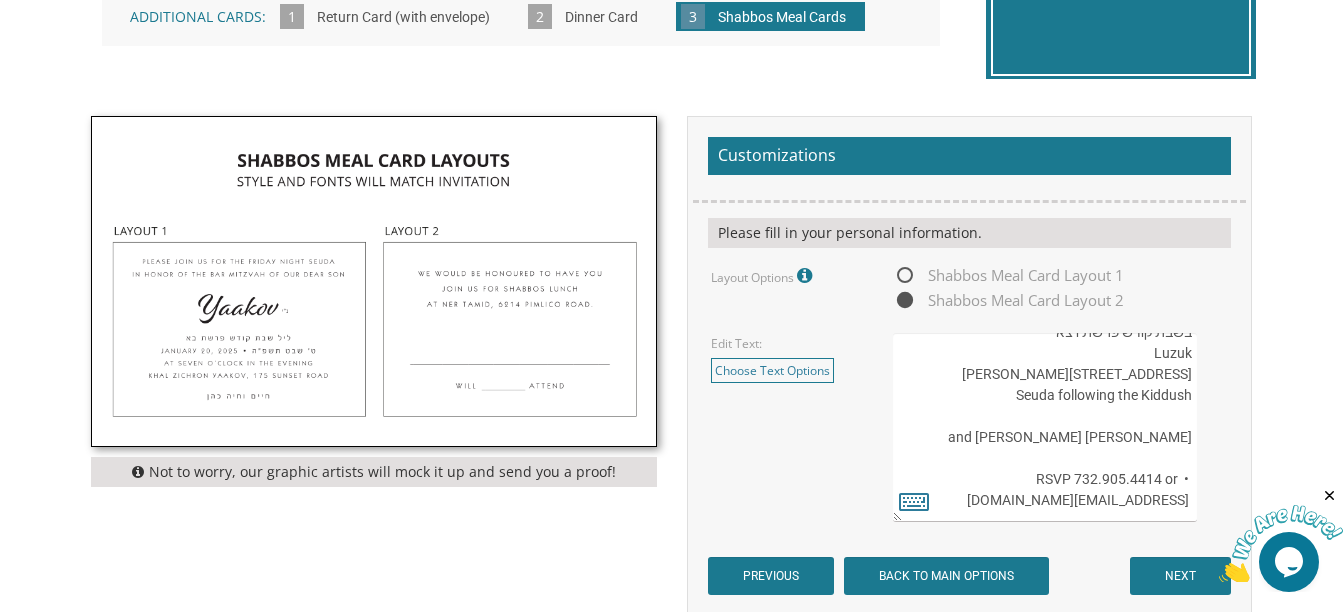 drag, startPoint x: 1081, startPoint y: 476, endPoint x: 1186, endPoint y: 479, distance: 105.04285 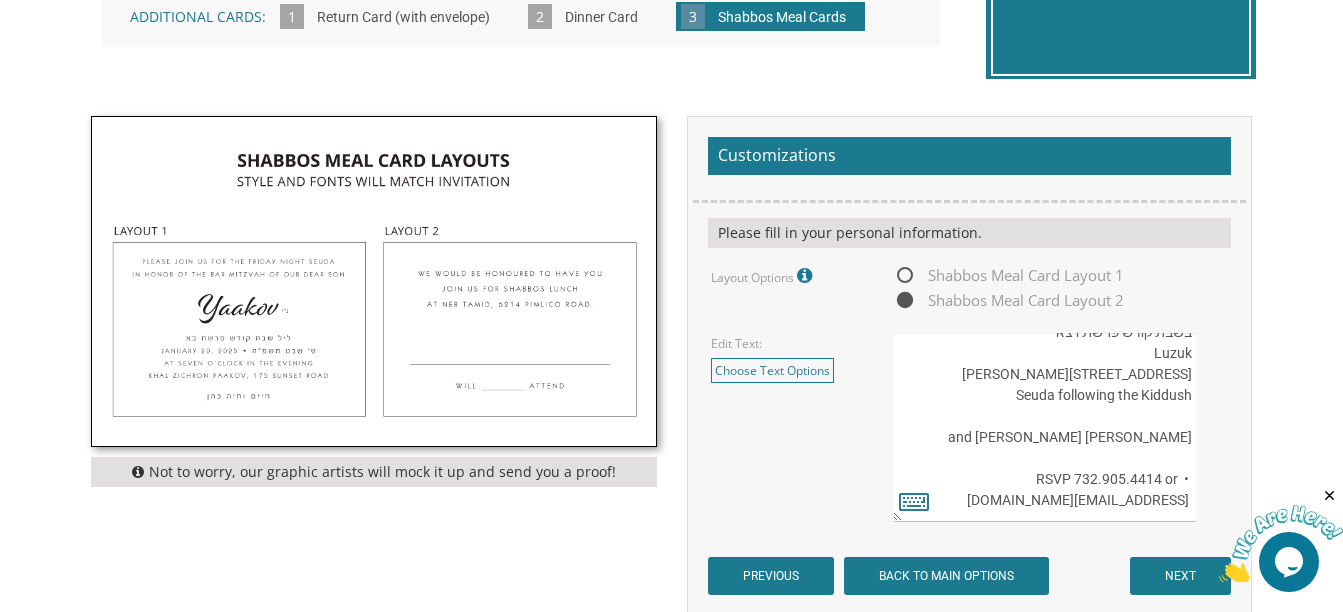 click on "Please join us for the Shabbos day Sedua in honor of the bar mitzvah of our dear son Ariel
בשבת קודש פרשת ויאצא
Khal Zichron Yaakov 175 Sunset Road, Lakewood, NJ
Seuda following the Kiddush
Yitzi and Peri Landman
RSVP to Arielbm@gmail.com" at bounding box center [1045, 427] 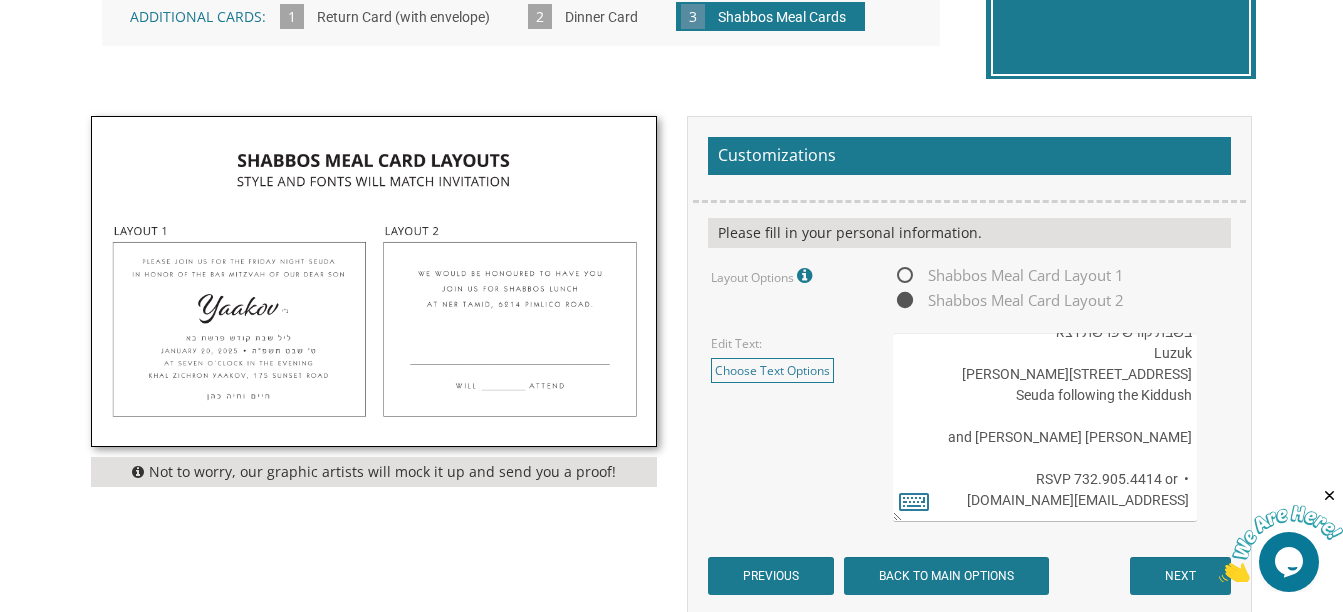 click on "Please join us for the Shabbos day Sedua in honor of the bar mitzvah of our dear son Ariel
בשבת קודש פרשת ויאצא
Khal Zichron Yaakov 175 Sunset Road, Lakewood, NJ
Seuda following the Kiddush
Yitzi and Peri Landman
RSVP to Arielbm@gmail.com" at bounding box center [1045, 427] 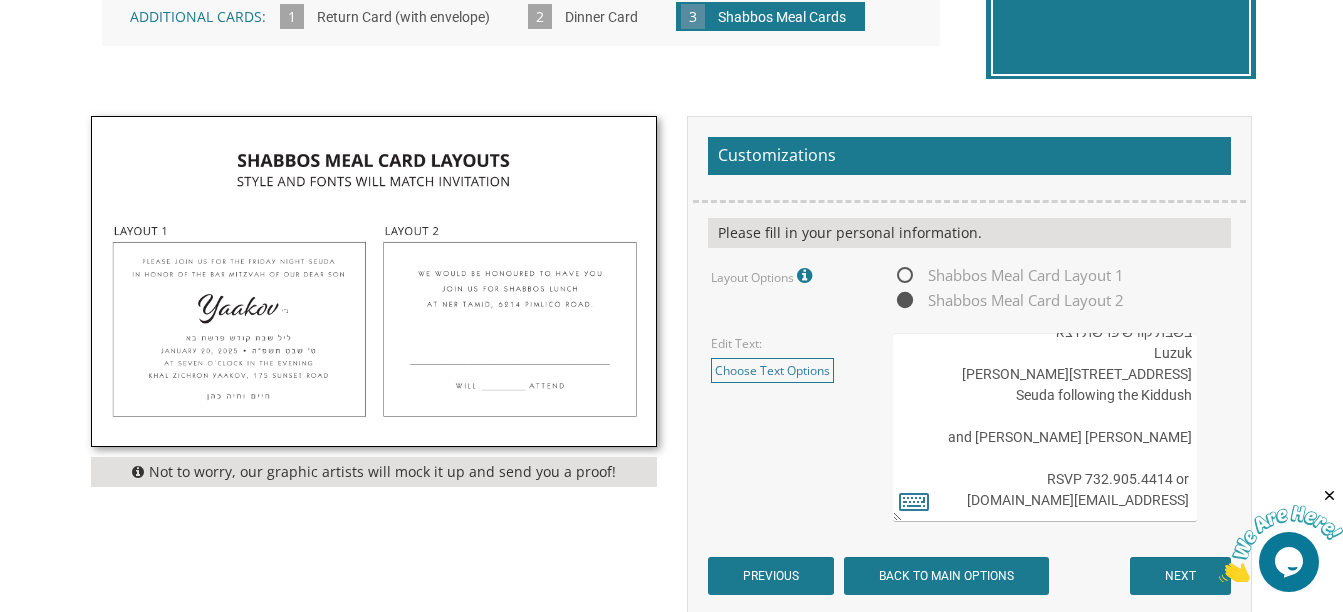 drag, startPoint x: 1090, startPoint y: 478, endPoint x: 1113, endPoint y: 480, distance: 23.086792 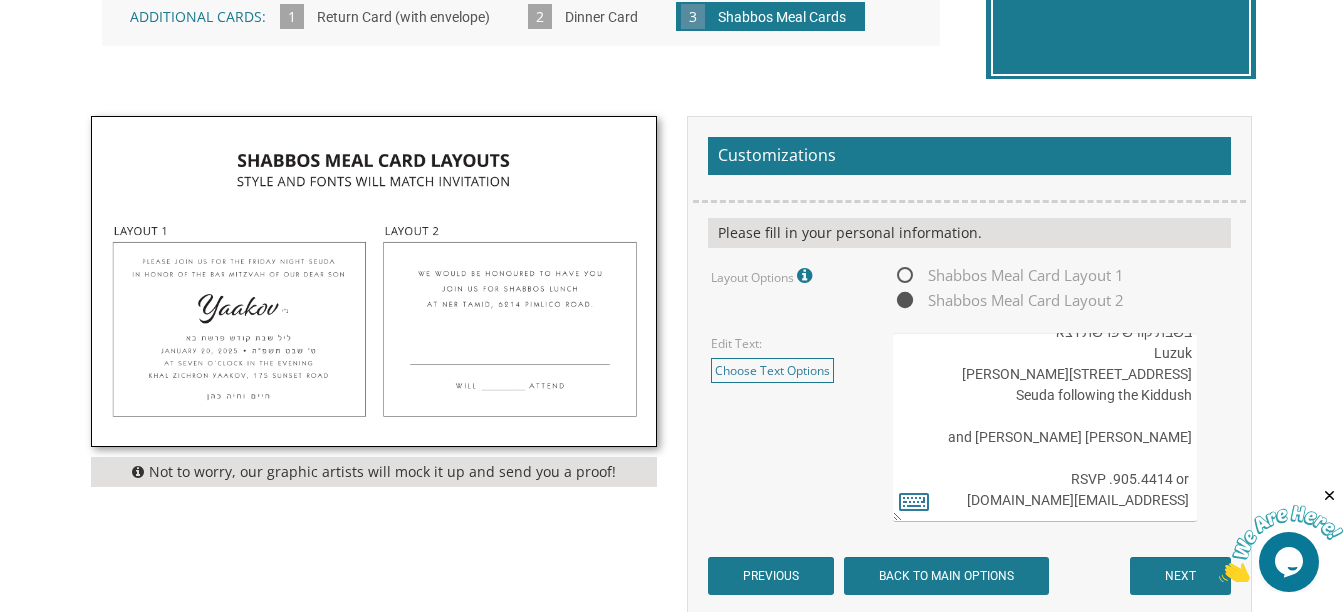 drag, startPoint x: 1113, startPoint y: 480, endPoint x: 1169, endPoint y: 483, distance: 56.0803 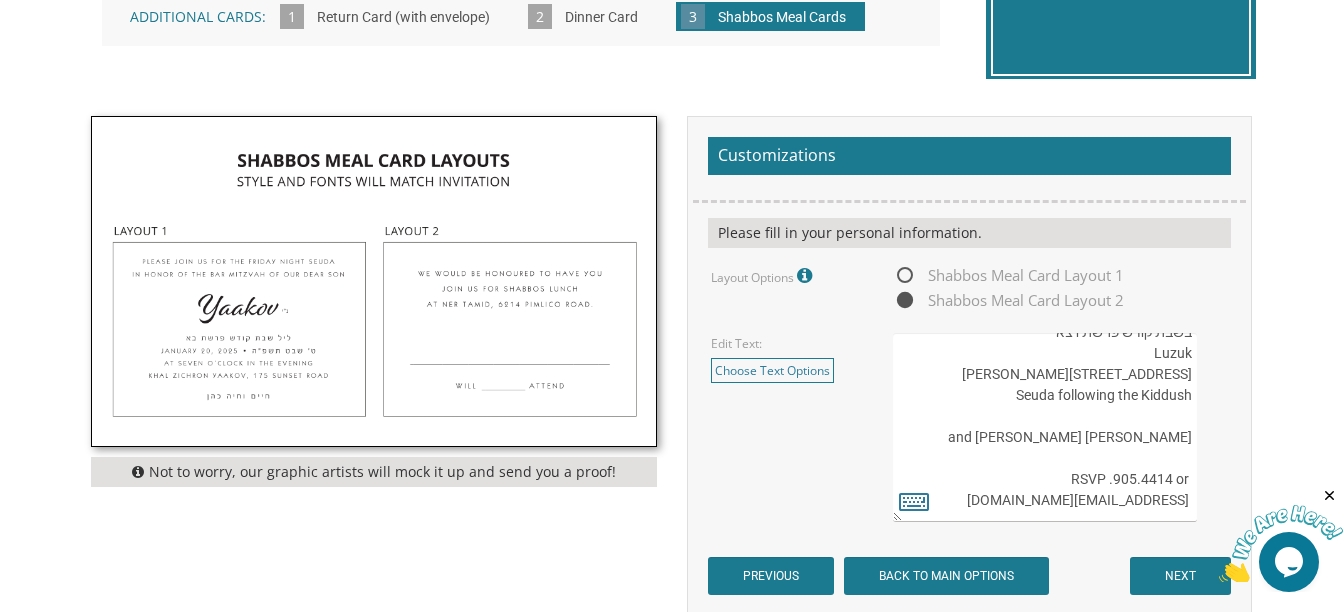 click on "Please join us for the Shabbos day Sedua in honor of the bar mitzvah of our dear son Ariel
בשבת קודש פרשת ויאצא
Khal Zichron Yaakov 175 Sunset Road, Lakewood, NJ
Seuda following the Kiddush
Yitzi and Peri Landman
RSVP to Arielbm@gmail.com" at bounding box center [1045, 427] 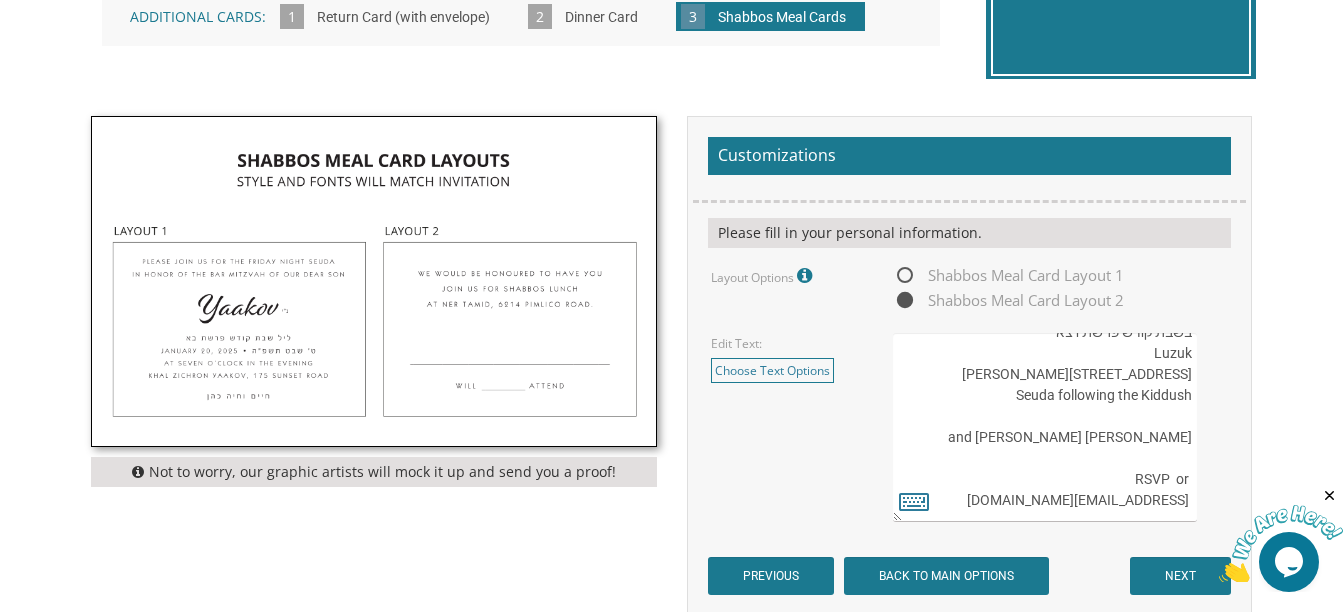 drag, startPoint x: 1169, startPoint y: 483, endPoint x: 1186, endPoint y: 483, distance: 17 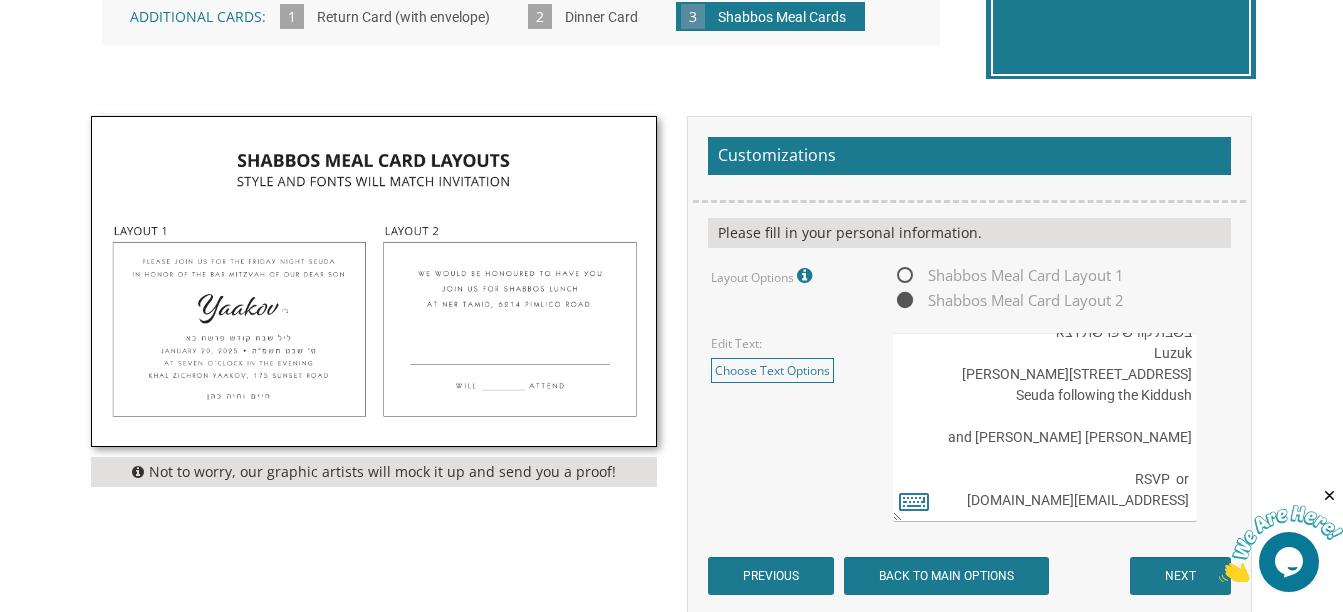 click on "Please join us for the Shabbos day Sedua in honor of the bar mitzvah of our dear son Ariel
בשבת קודש פרשת ויאצא
Khal Zichron Yaakov 175 Sunset Road, Lakewood, NJ
Seuda following the Kiddush
Yitzi and Peri Landman
RSVP to Arielbm@gmail.com" at bounding box center [1045, 427] 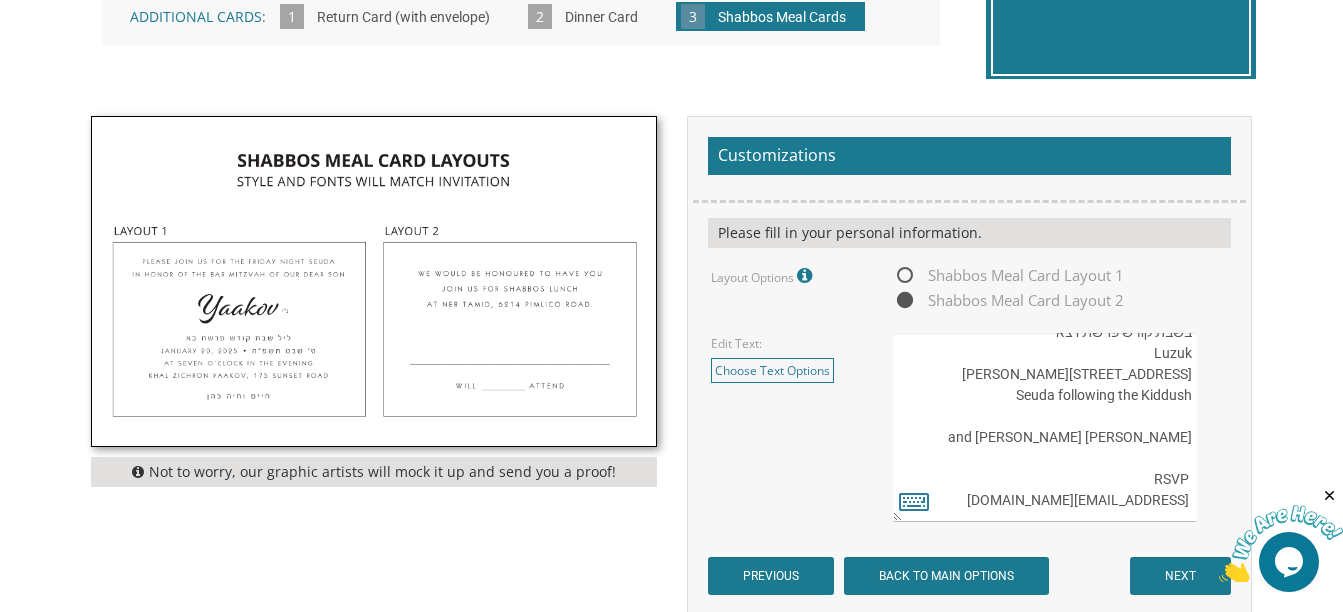click on "Please join us for the Shabbos day Sedua in honor of the bar mitzvah of our dear son Ariel
בשבת קודש פרשת ויאצא
Khal Zichron Yaakov 175 Sunset Road, Lakewood, NJ
Seuda following the Kiddush
Yitzi and Peri Landman
RSVP to Arielbm@gmail.com" at bounding box center (1045, 427) 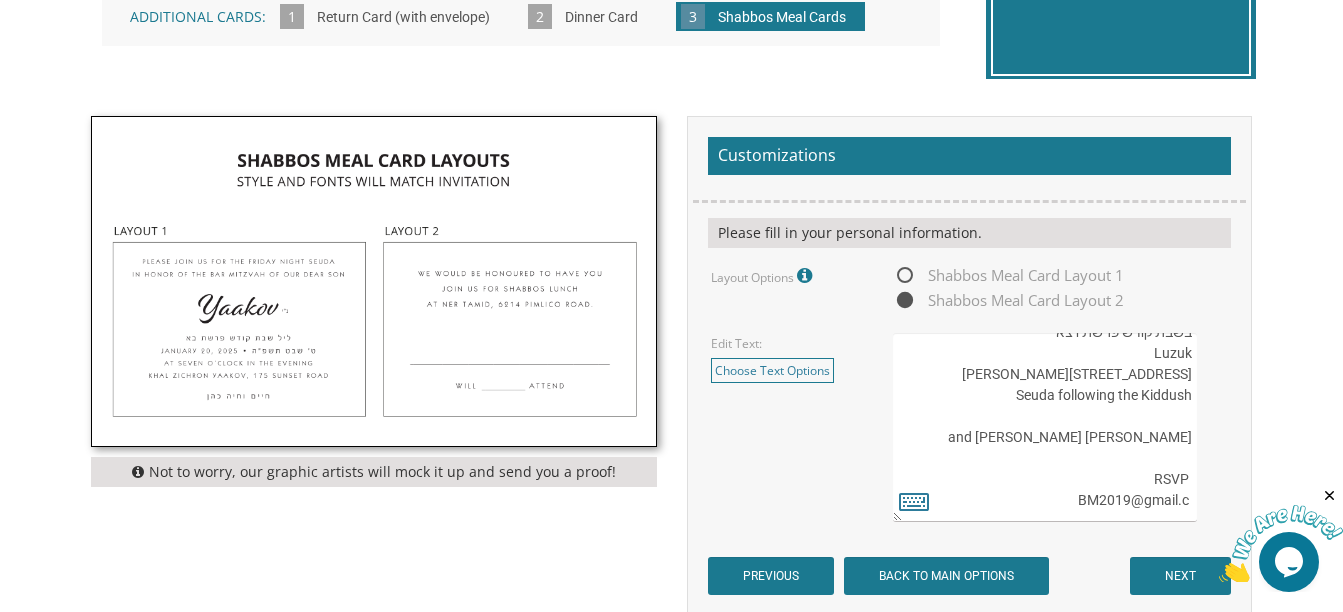 click on "Please join us for the Shabbos day Sedua in honor of the bar mitzvah of our dear son Ariel
בשבת קודש פרשת ויאצא
Khal Zichron Yaakov 175 Sunset Road, Lakewood, NJ
Seuda following the Kiddush
Yitzi and Peri Landman
RSVP to Arielbm@gmail.com" at bounding box center [1045, 427] 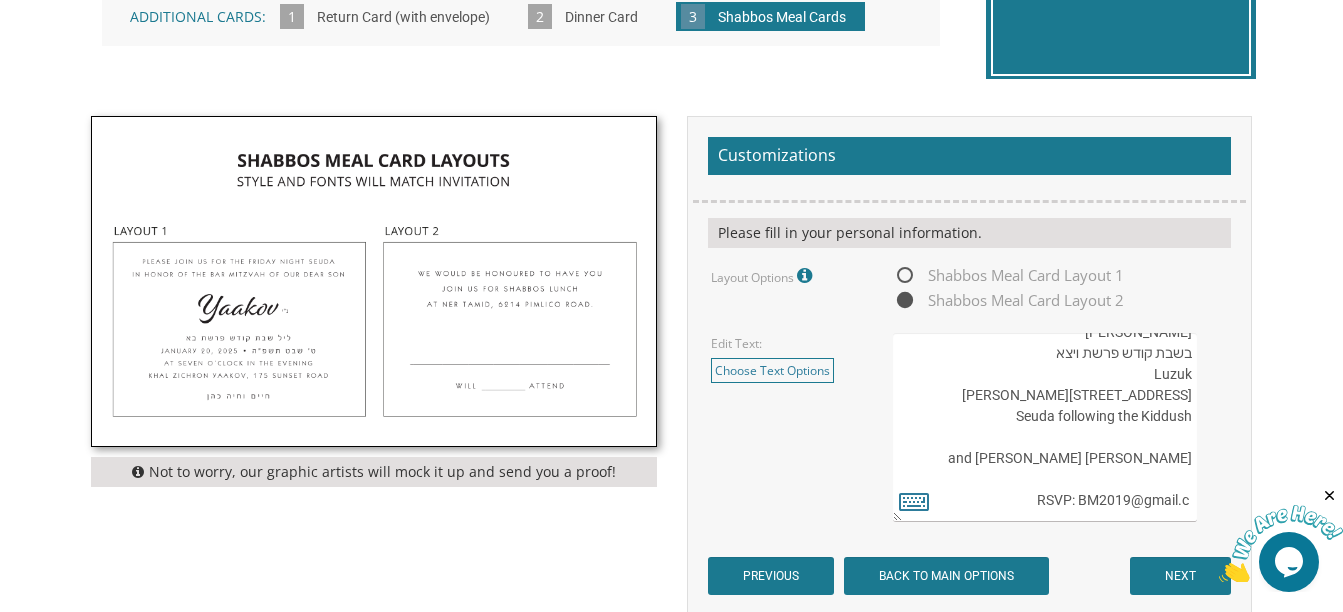drag, startPoint x: 1103, startPoint y: 479, endPoint x: 1129, endPoint y: 480, distance: 26.019224 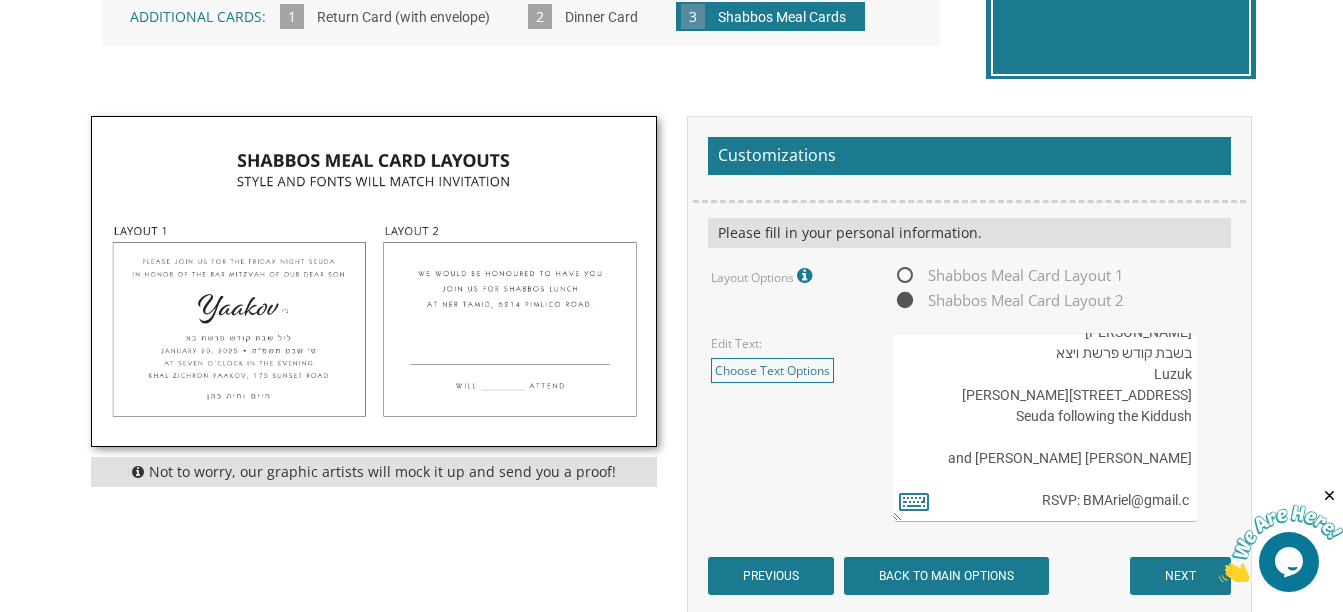 drag, startPoint x: 1083, startPoint y: 480, endPoint x: 1191, endPoint y: 484, distance: 108.07405 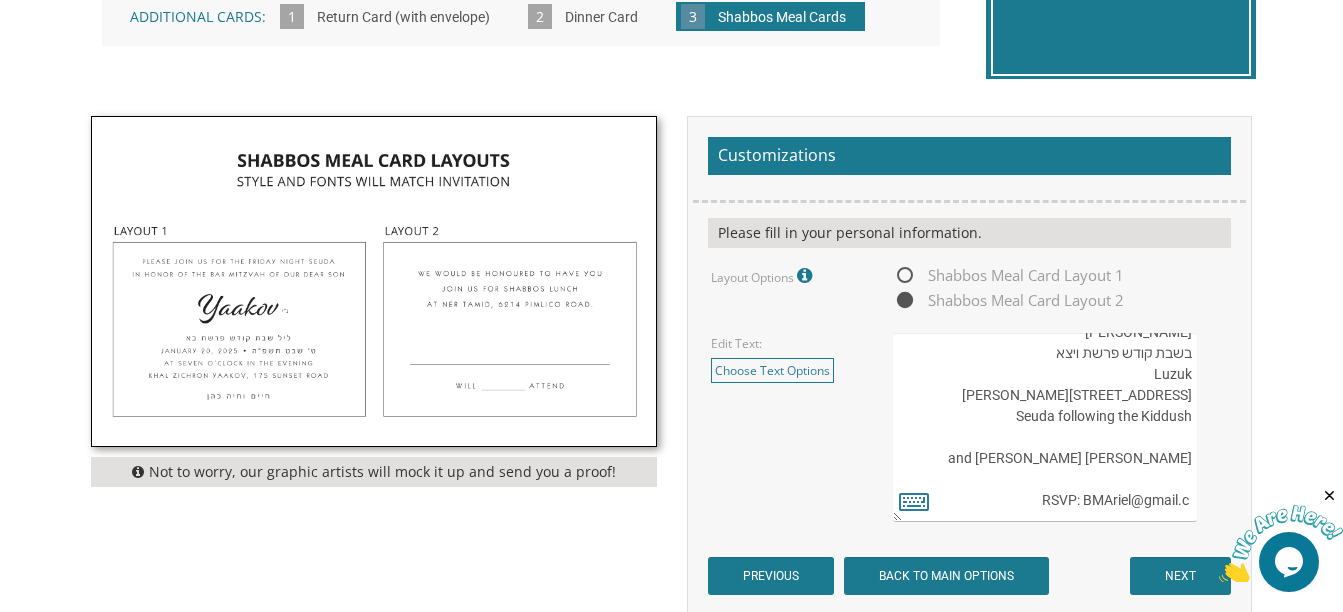 click on "Please join us for the Shabbos day Sedua in honor of the bar mitzvah of our dear son Ariel
בשבת קודש פרשת ויאצא
Khal Zichron Yaakov 175 Sunset Road, Lakewood, NJ
Seuda following the Kiddush
Yitzi and Peri Landman
RSVP to Arielbm@gmail.com" at bounding box center [1045, 427] 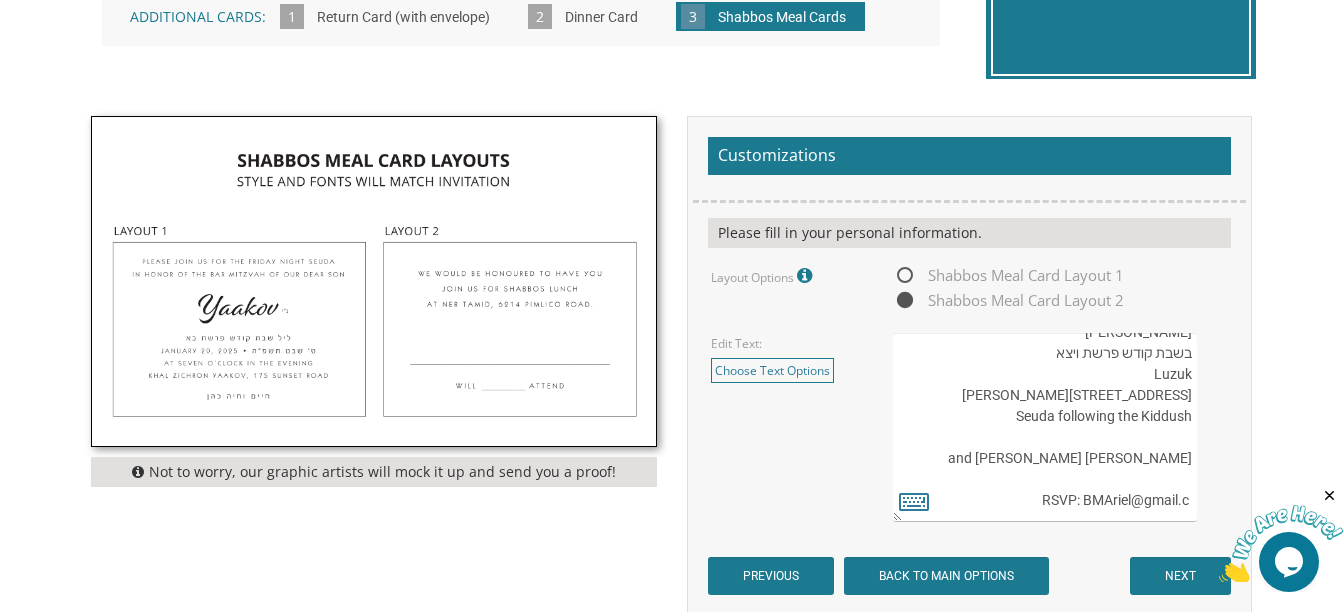 drag, startPoint x: 1083, startPoint y: 480, endPoint x: 1129, endPoint y: 480, distance: 46 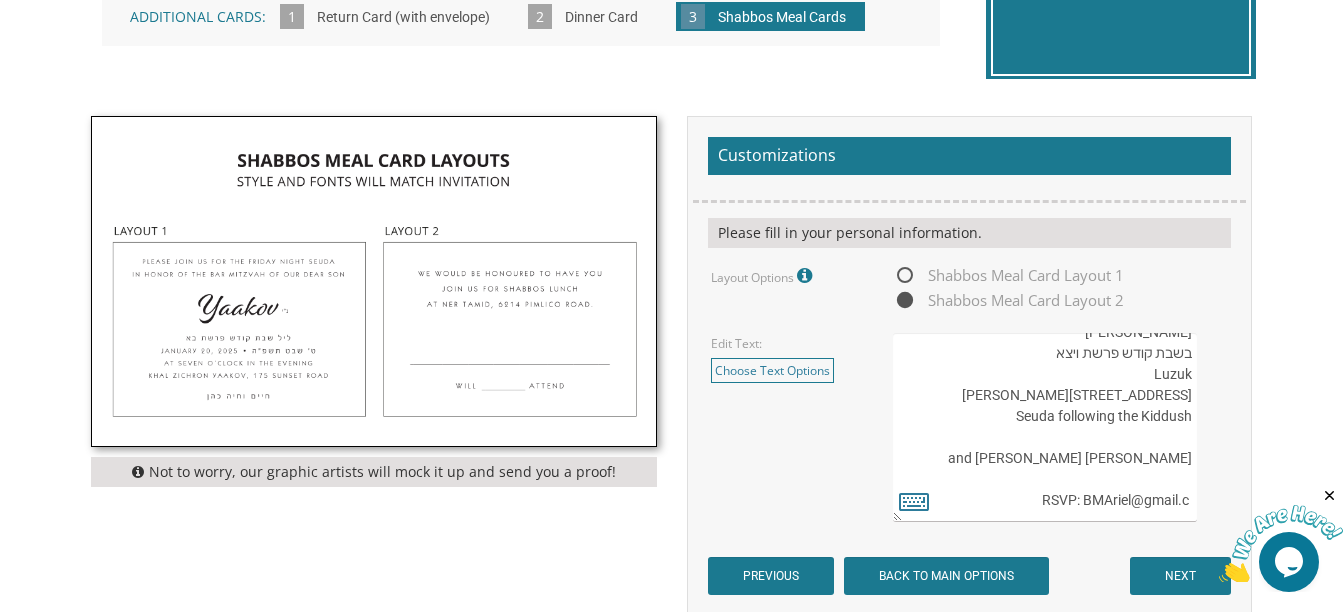 click on "Please join us for the Shabbos day Sedua in honor of the bar mitzvah of our dear son Ariel
בשבת קודש פרשת ויאצא
Khal Zichron Yaakov 175 Sunset Road, Lakewood, NJ
Seuda following the Kiddush
Yitzi and Peri Landman
RSVP to Arielbm@gmail.com" at bounding box center [1045, 427] 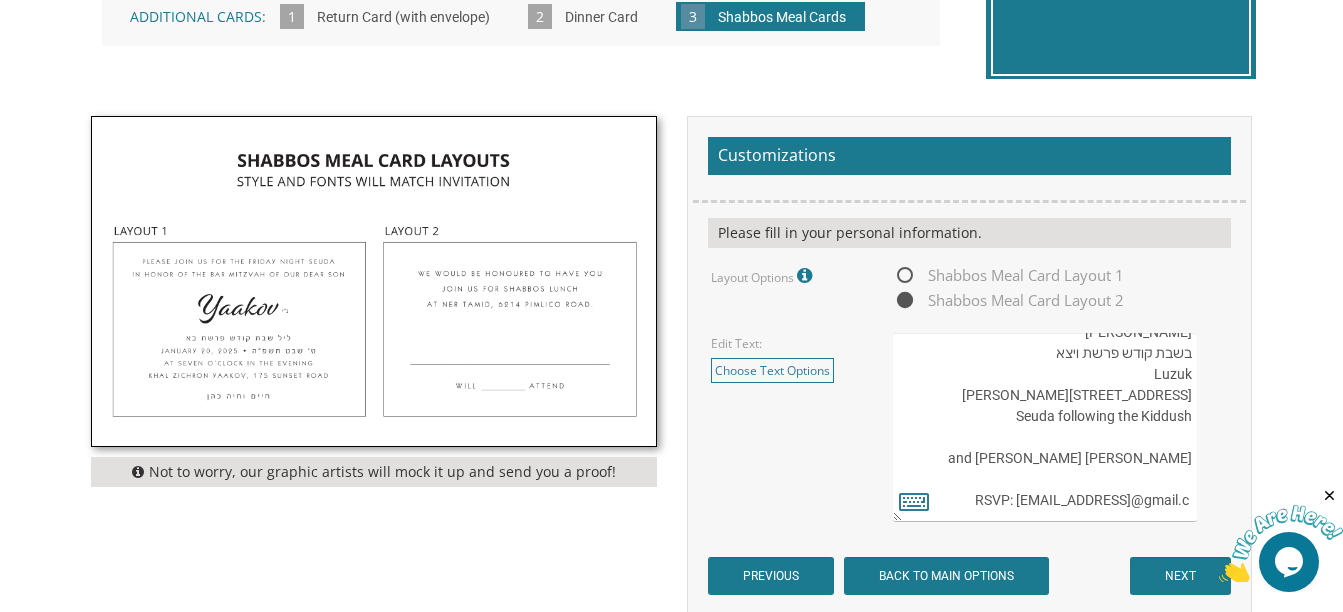 drag, startPoint x: 1135, startPoint y: 481, endPoint x: 1189, endPoint y: 483, distance: 54.037025 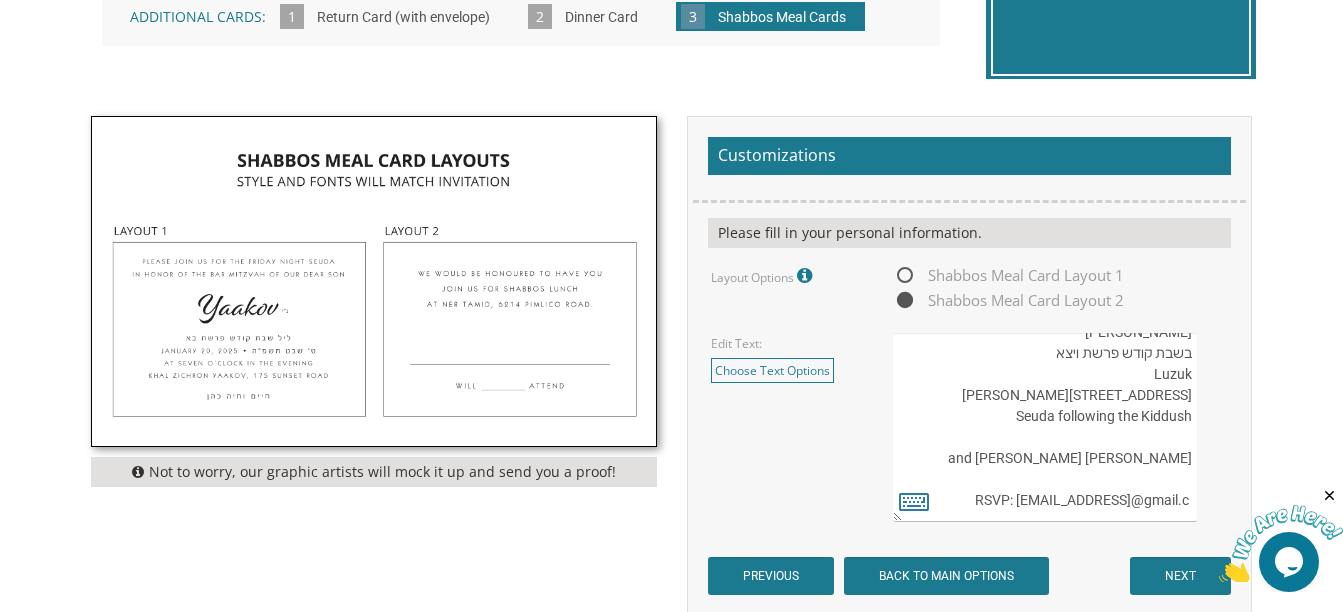 click on "Please join us for the Shabbos day Sedua in honor of the bar mitzvah of our dear son Ariel
בשבת קודש פרשת ויאצא
Khal Zichron Yaakov 175 Sunset Road, Lakewood, NJ
Seuda following the Kiddush
Yitzi and Peri Landman
RSVP to Arielbm@gmail.com" at bounding box center [1045, 427] 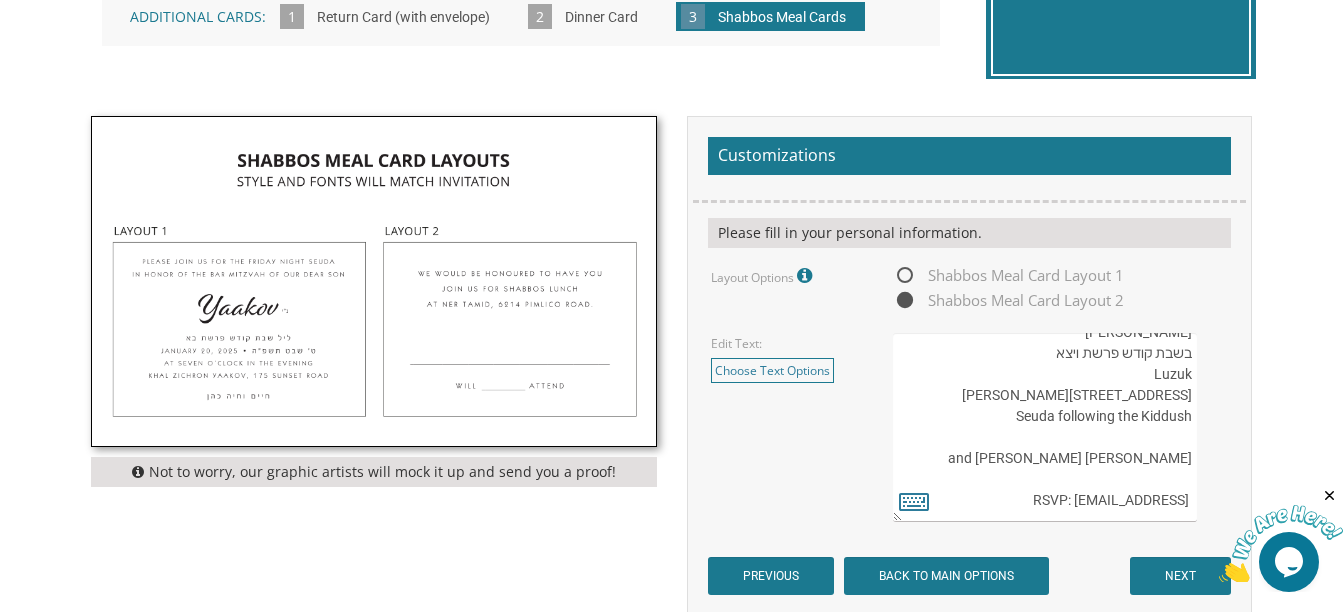 click on "Please join us for the Shabbos day Sedua in honor of the bar mitzvah of our dear son Ariel
בשבת קודש פרשת ויאצא
Khal Zichron Yaakov 175 Sunset Road, Lakewood, NJ
Seuda following the Kiddush
Yitzi and Peri Landman
RSVP to Arielbm@gmail.com" at bounding box center [1045, 427] 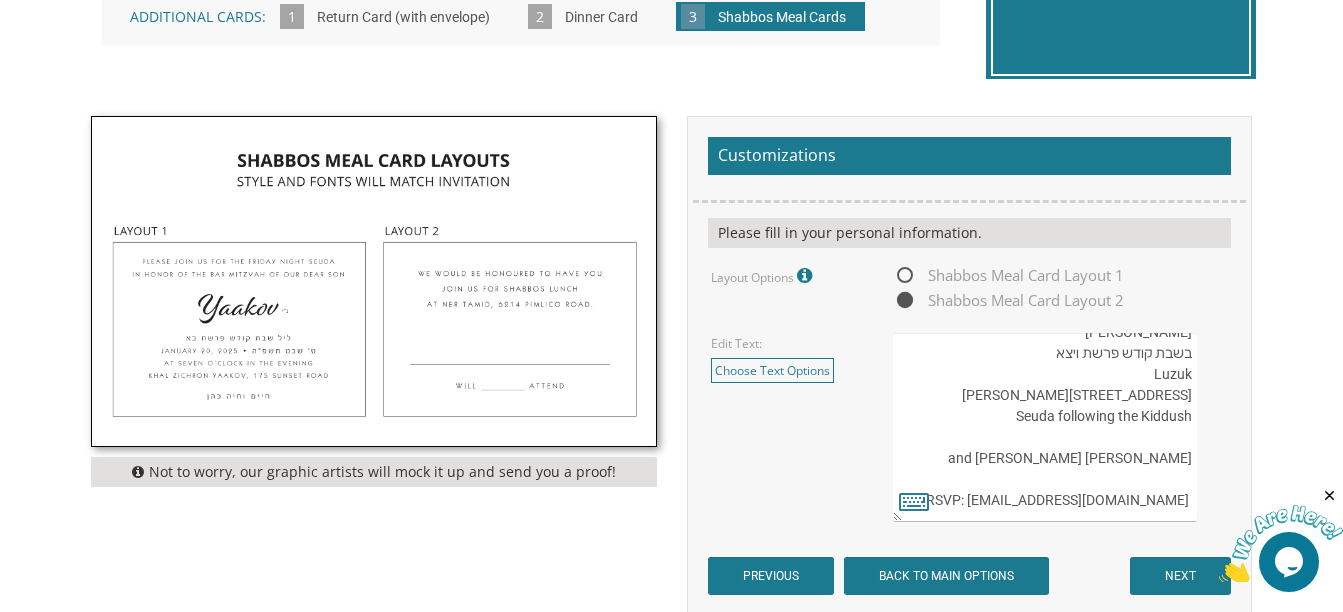 type on "Please join us for the Shabbos day Sedua in honor of the bar mitzvah of our dear son Ariel
בשבת קודש פרשת ויצא
Luzuk
18 King David Street
Seuda following the Kiddush
Yitzi and Peri Landman
RSVP: ArielBM@gmail.com" 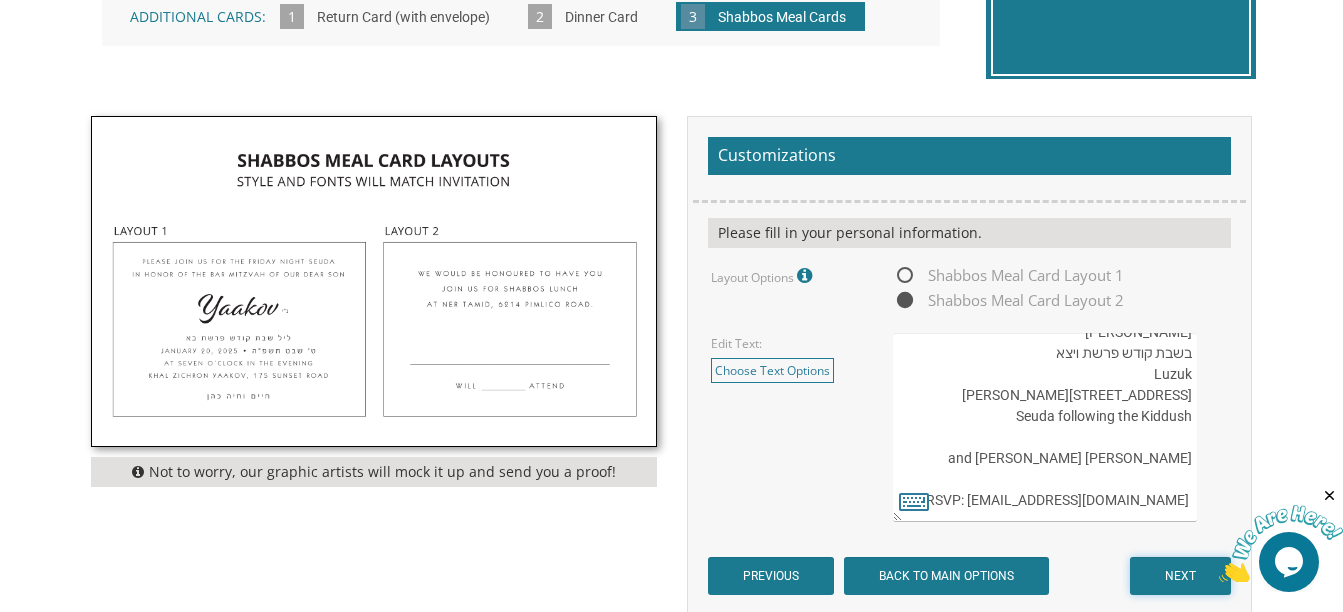 click on "NEXT" at bounding box center (1180, 576) 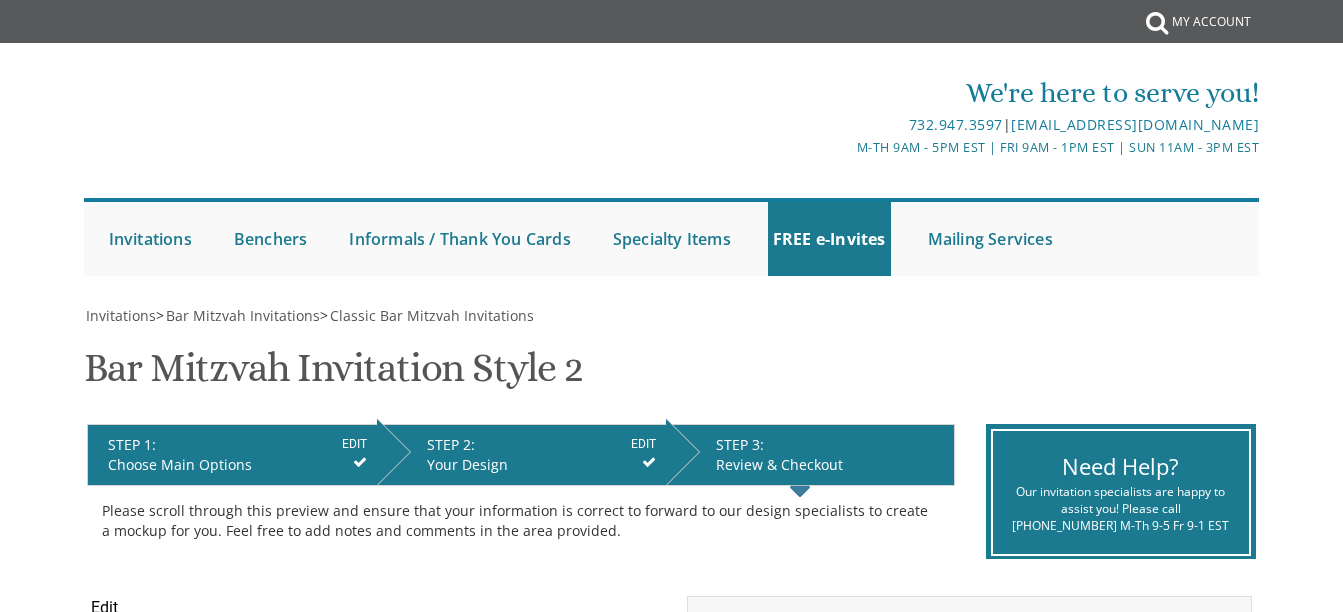scroll, scrollTop: 0, scrollLeft: 0, axis: both 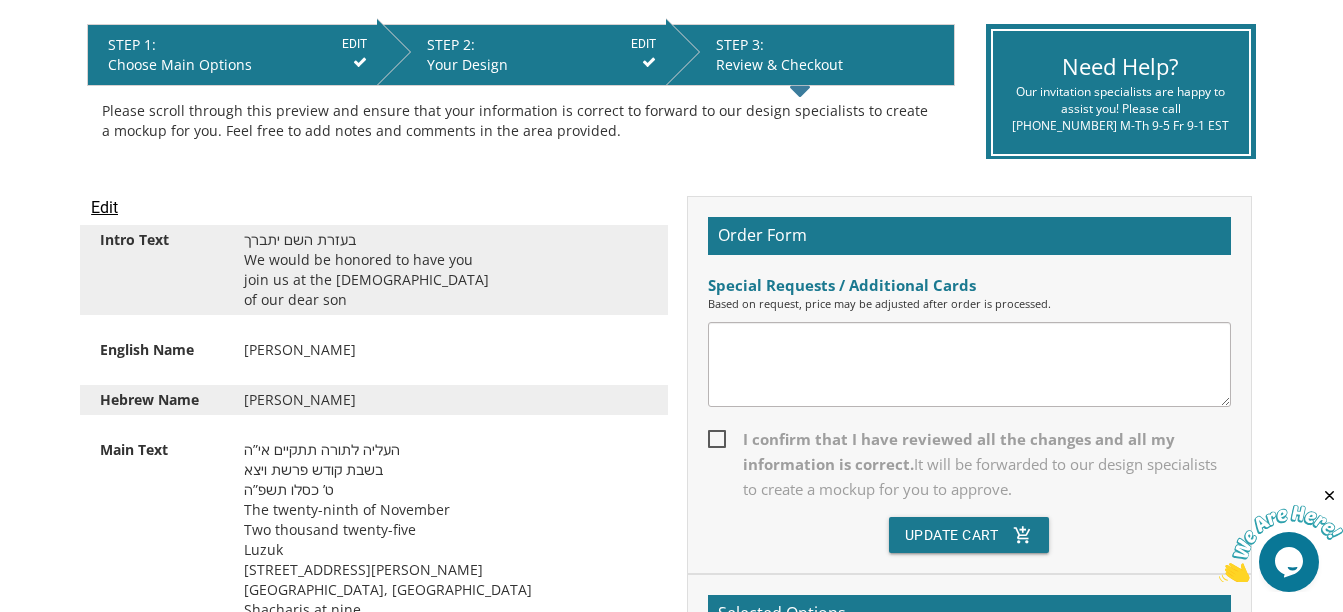 click on "I confirm that I have reviewed all the changes and all my information is correct.   It will be forwarded to our design specialists to create a mockup for you to approve." at bounding box center (969, 464) 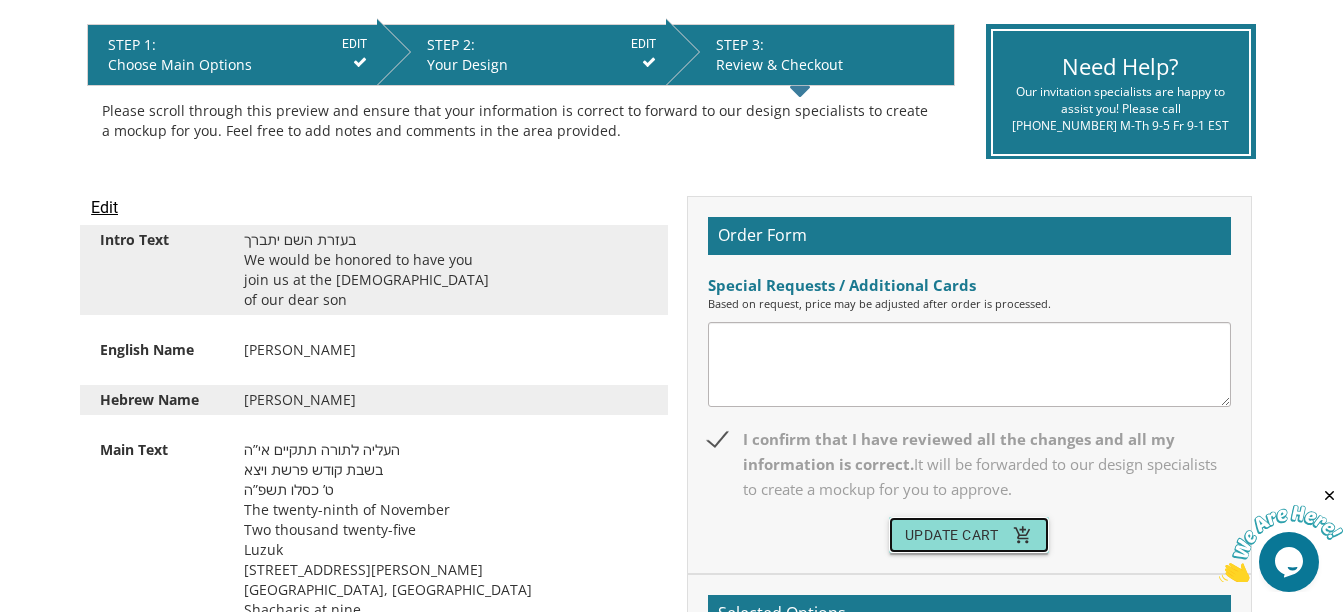 click on "Update Cart
add_shopping_cart" at bounding box center (969, 535) 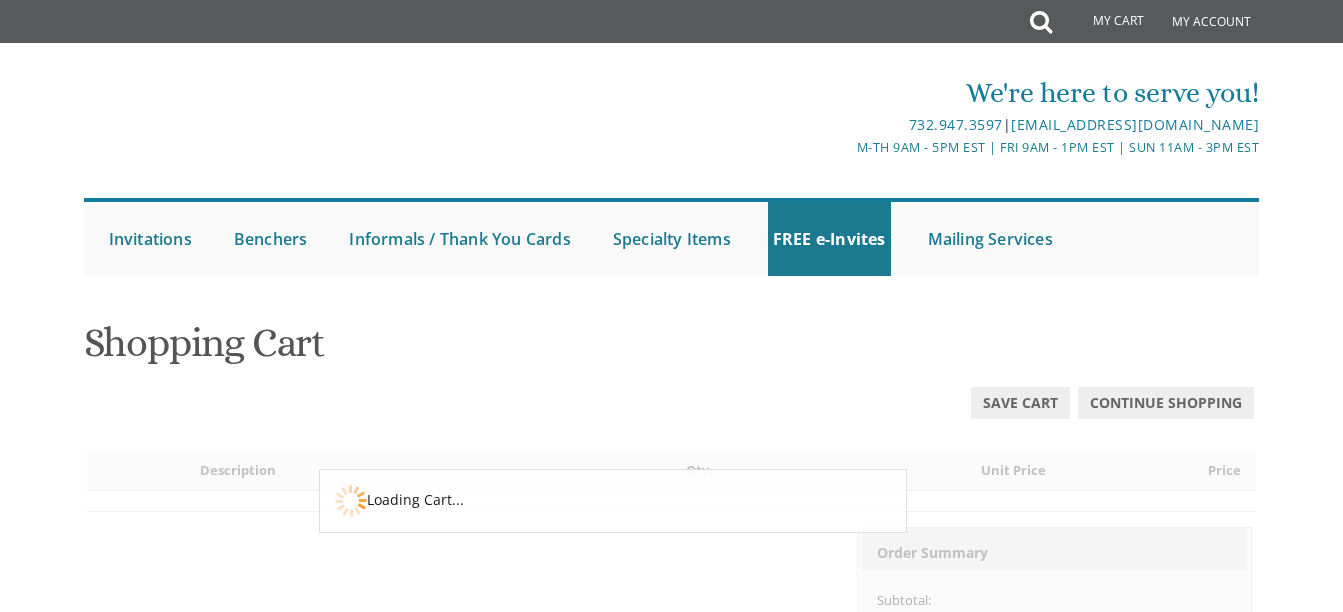 scroll, scrollTop: 0, scrollLeft: 0, axis: both 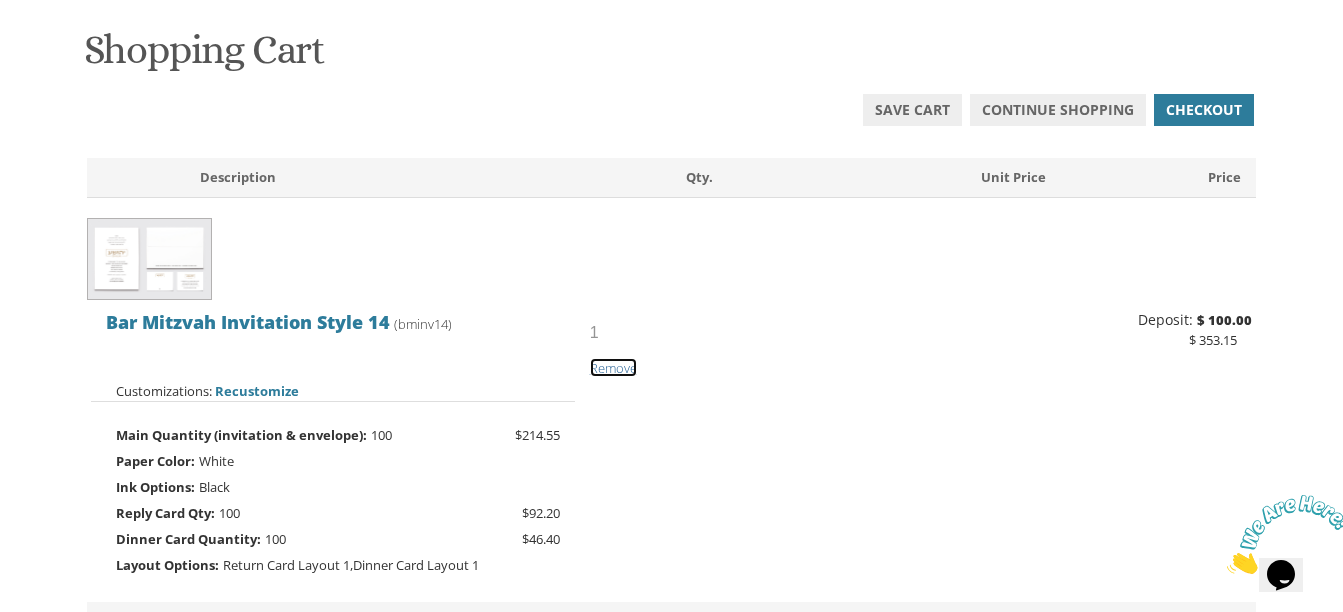 click on "Remove" at bounding box center (613, 368) 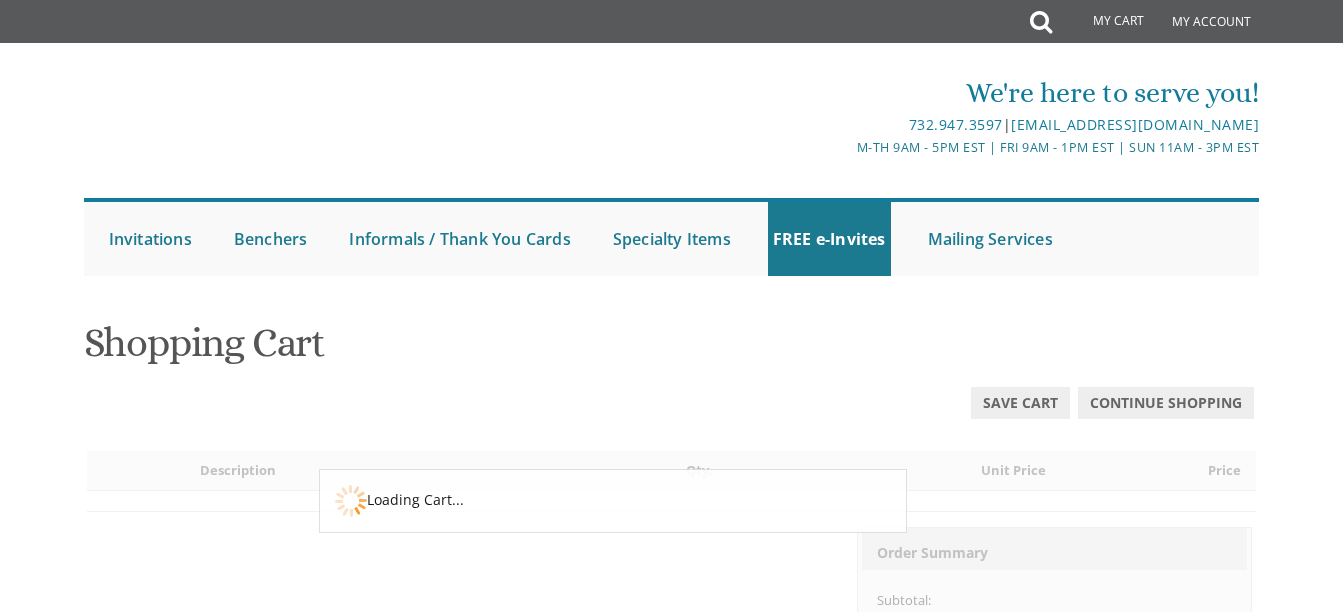 scroll, scrollTop: 0, scrollLeft: 0, axis: both 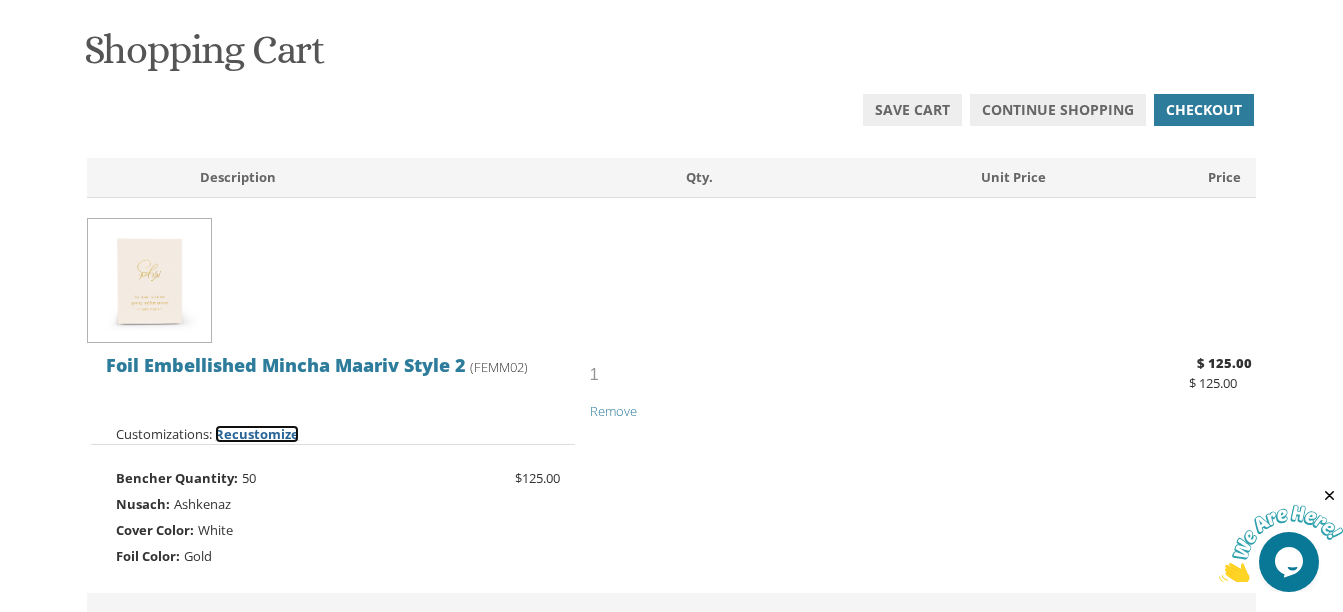 click on "Recustomize" at bounding box center [257, 434] 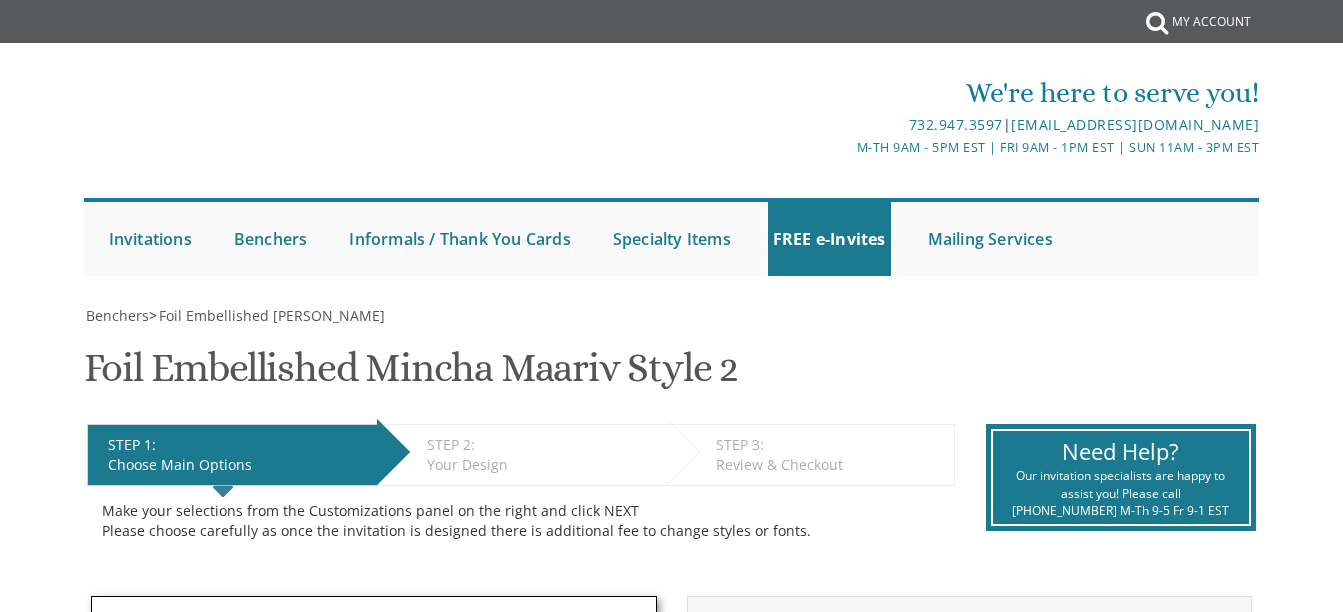 scroll, scrollTop: 0, scrollLeft: 0, axis: both 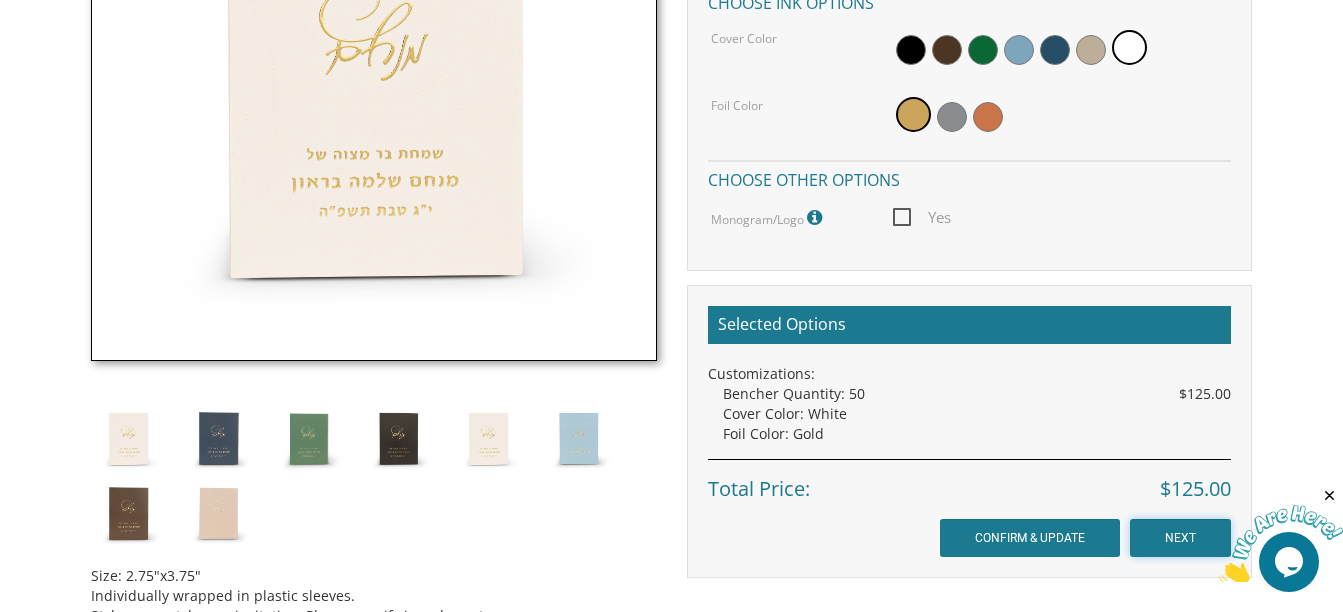 click on "NEXT" at bounding box center [1180, 538] 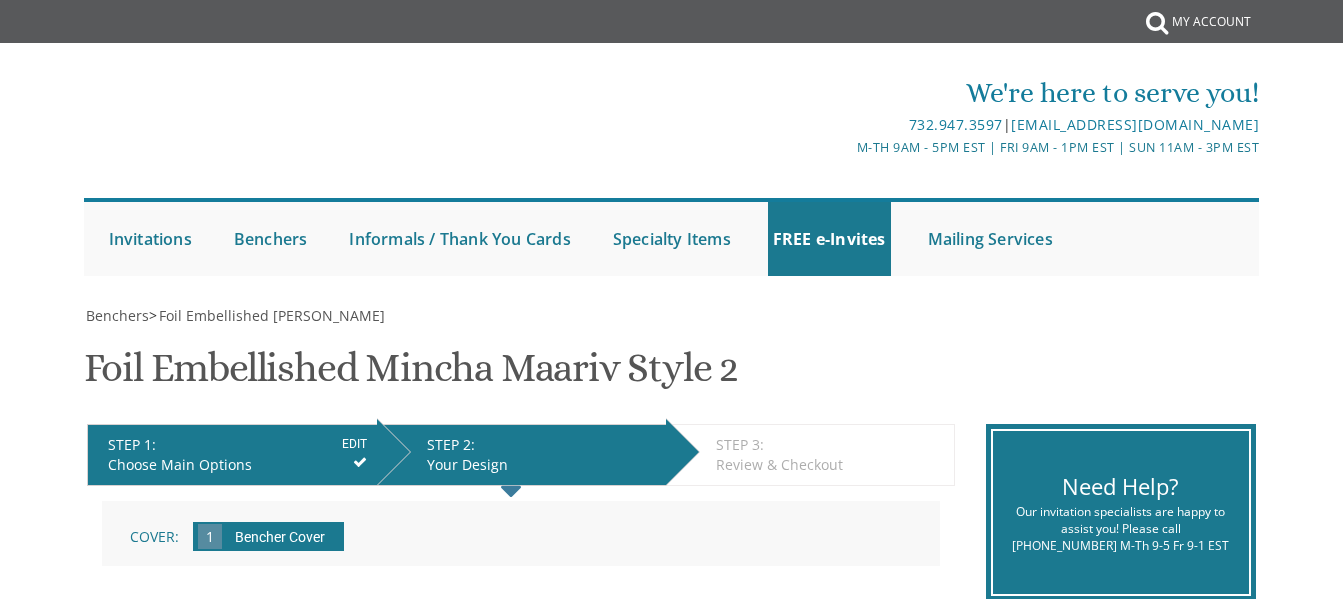 scroll, scrollTop: 0, scrollLeft: 0, axis: both 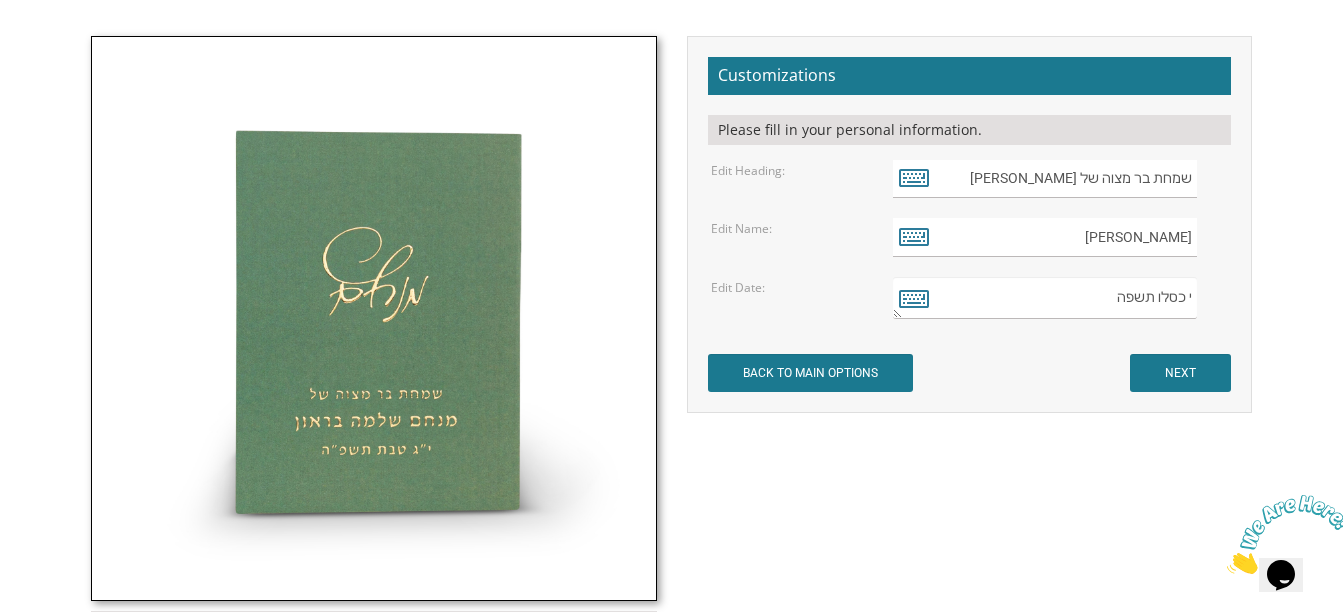 click on "י כסלו תשפה" at bounding box center (1045, 298) 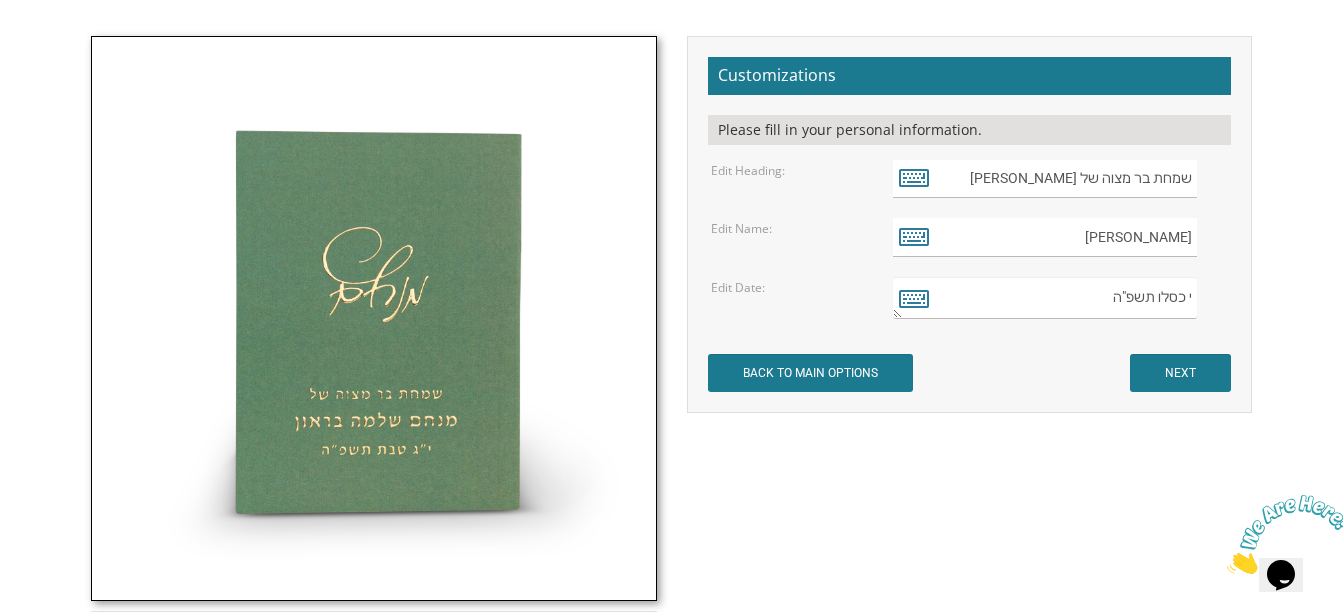 click on "י כסלו תשפה" at bounding box center [1045, 298] 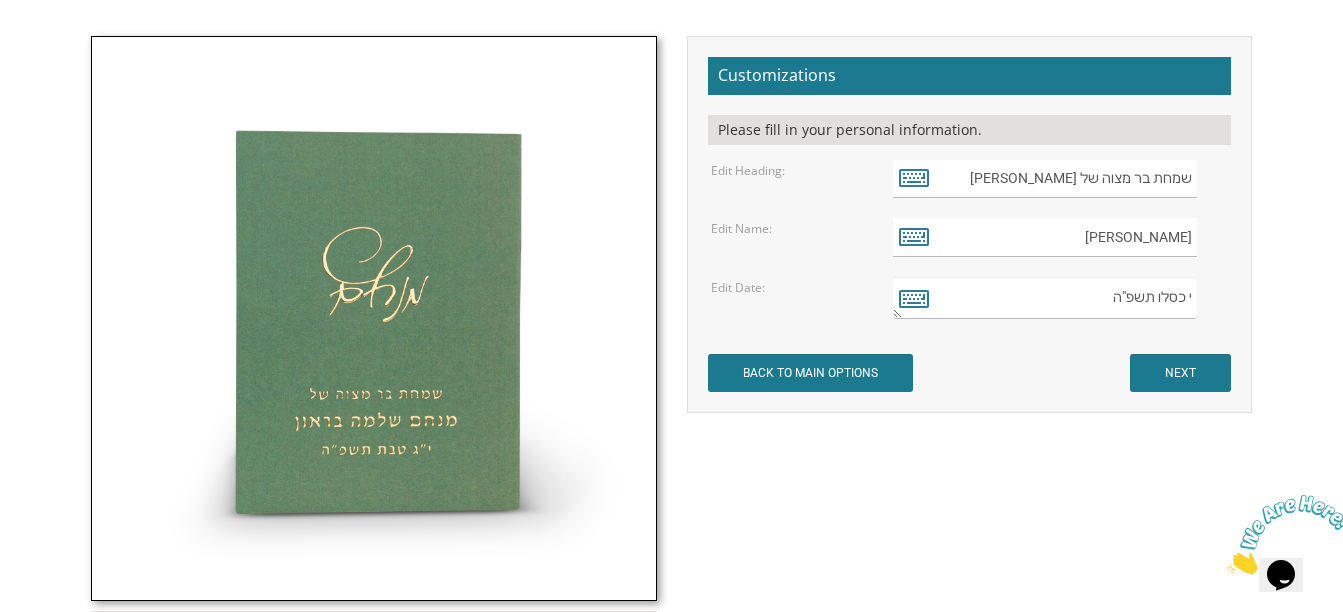 type on "י כסלו תשפ"ה" 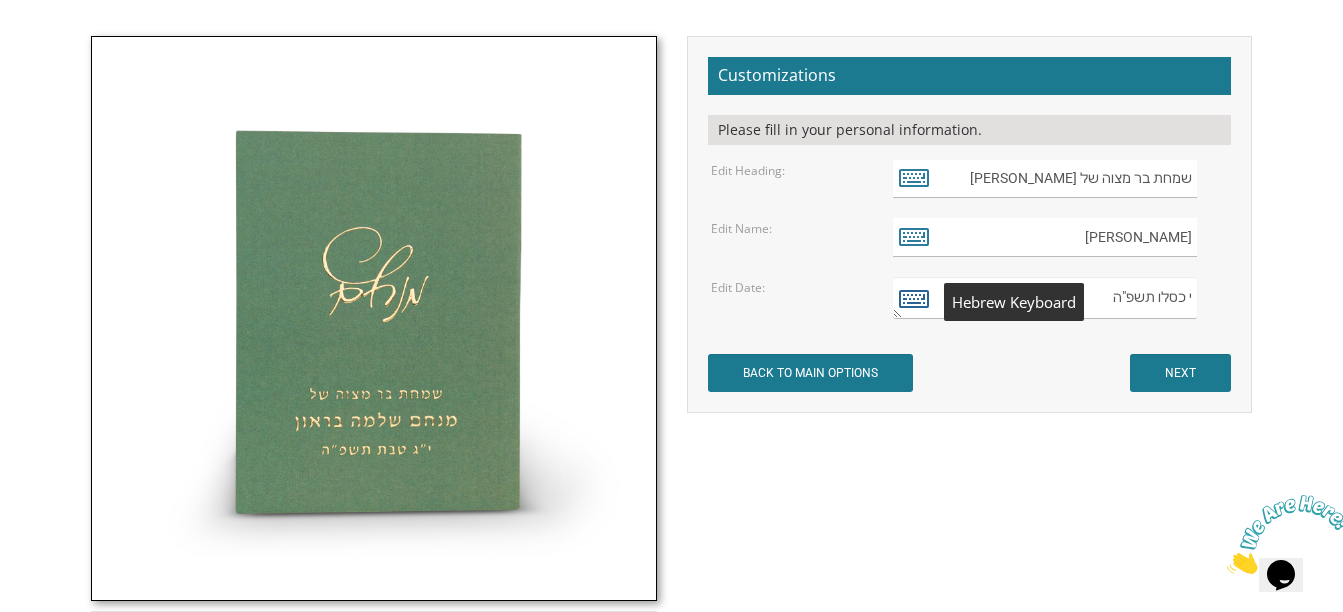 click at bounding box center (914, 298) 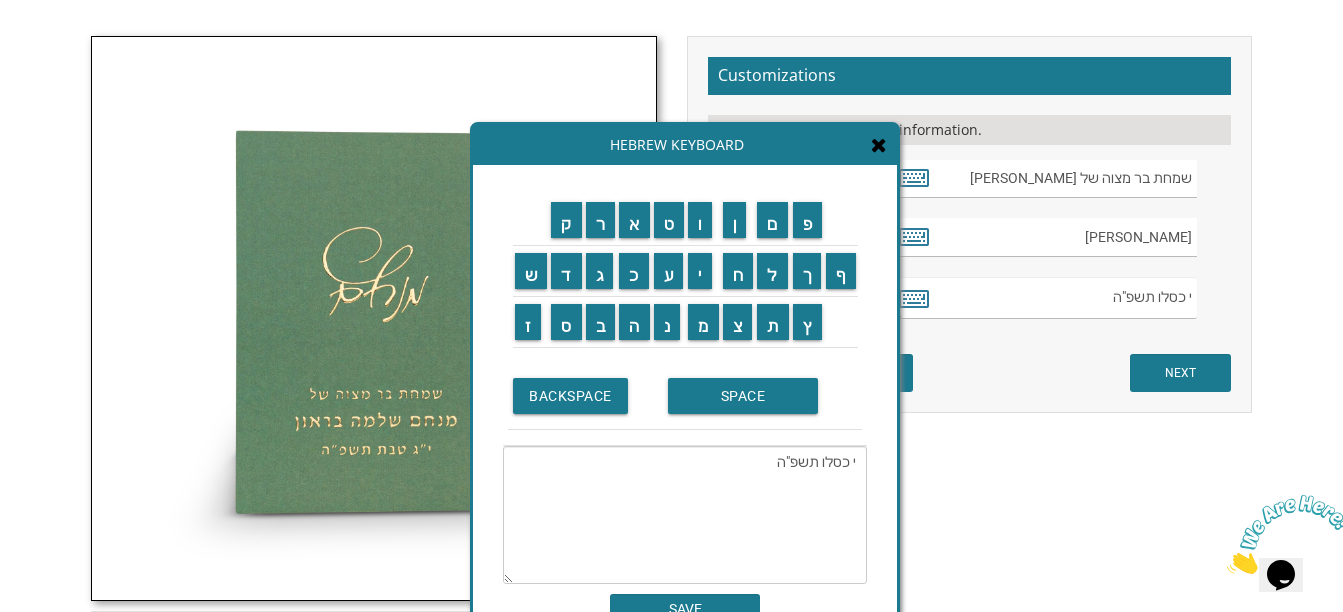 click on "י כסלו תשפ"ה" at bounding box center (685, 515) 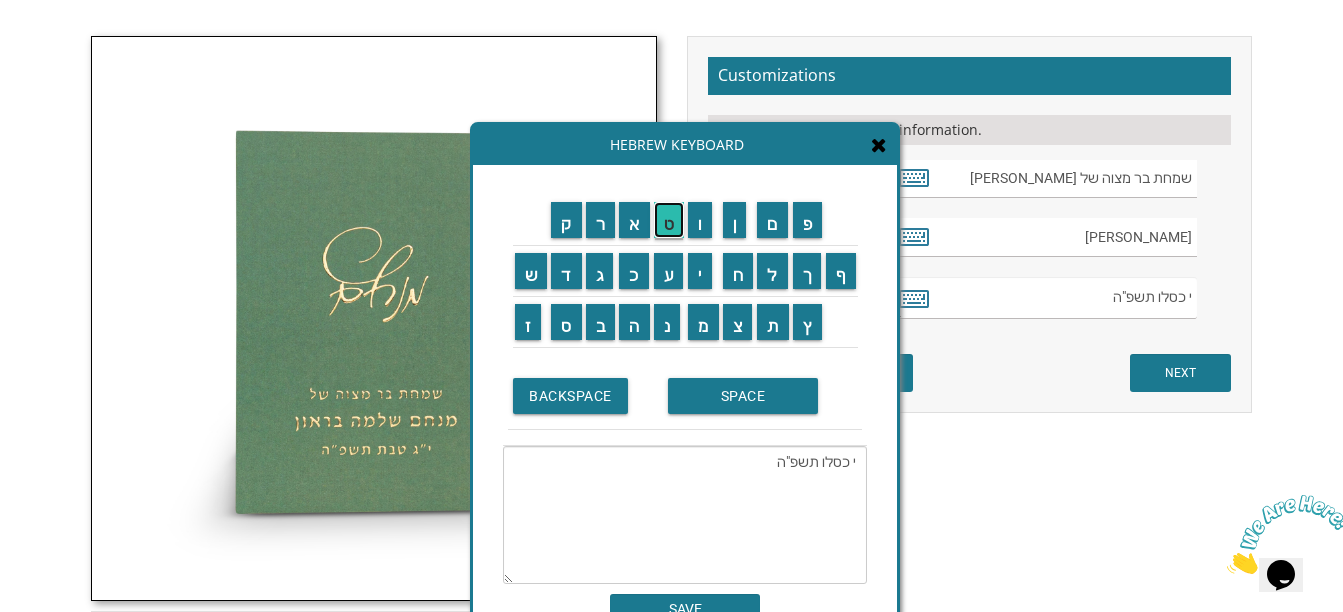 click on "ט" at bounding box center (669, 220) 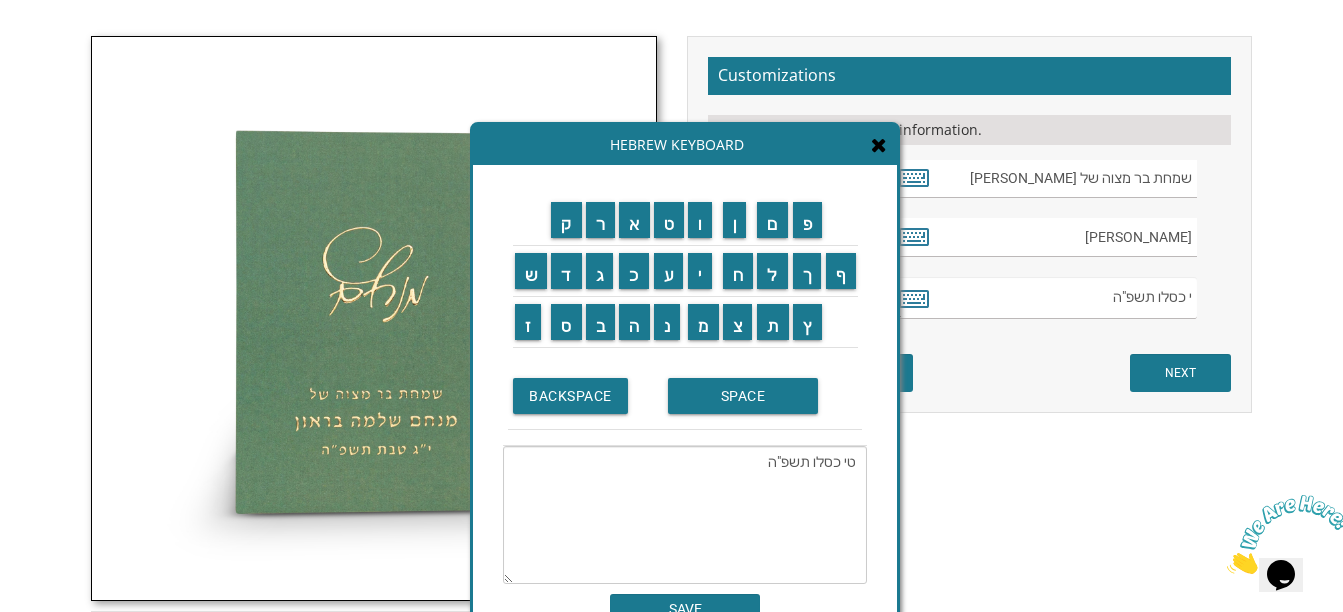 click on "טי כסלו תשפ"ה" at bounding box center (685, 515) 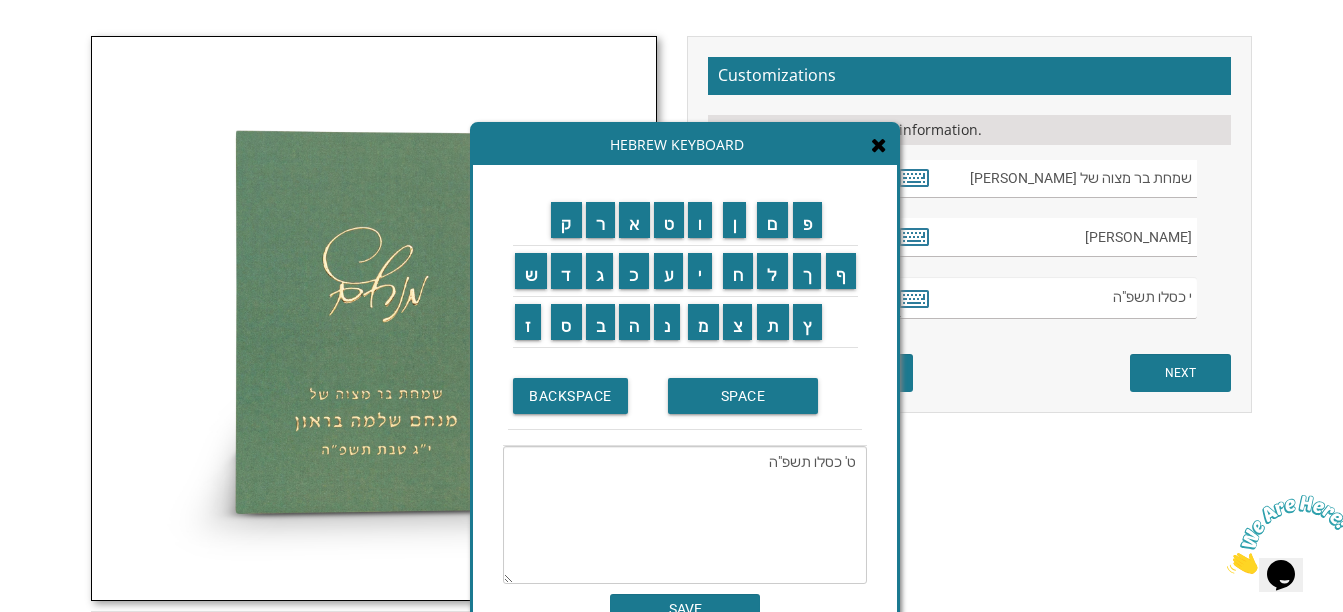 type on "ט' כסלו תשפ"ה" 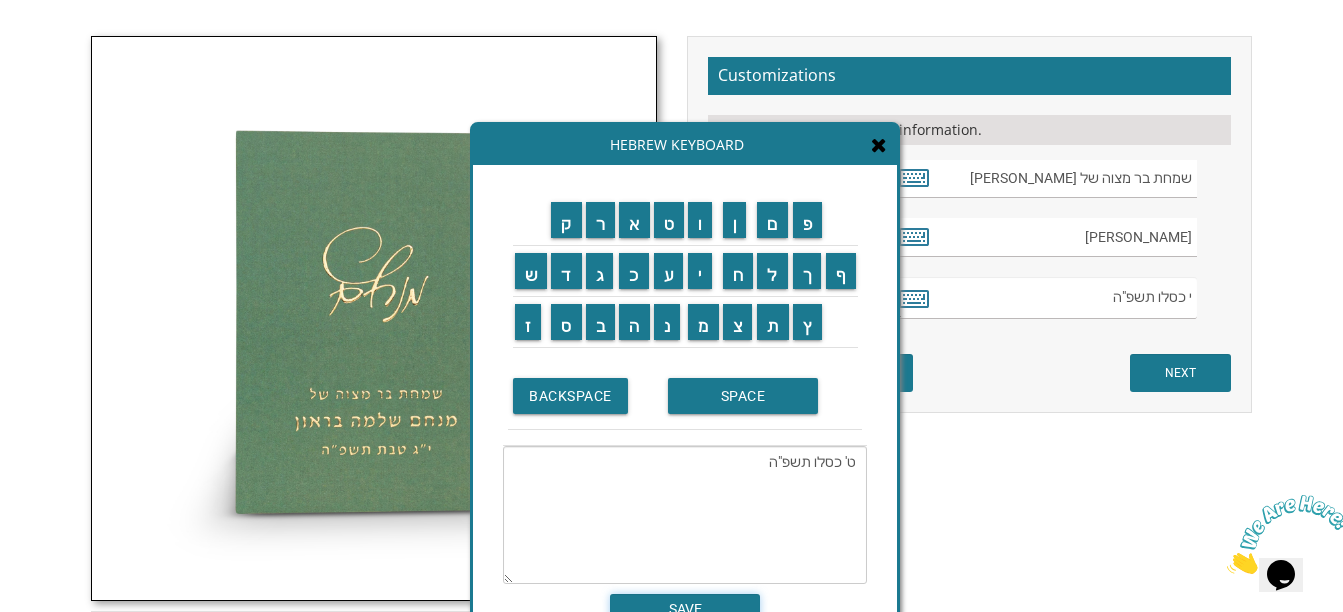 click on "SAVE" at bounding box center [685, 609] 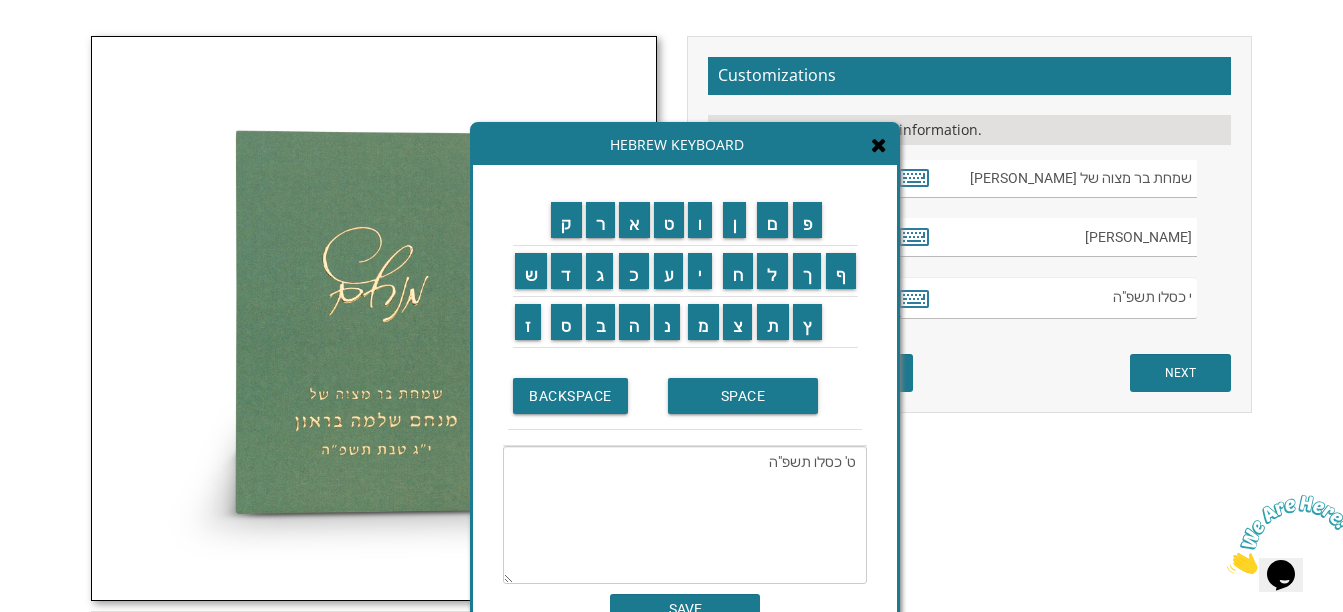 type on "ט' כסלו תשפ"ה" 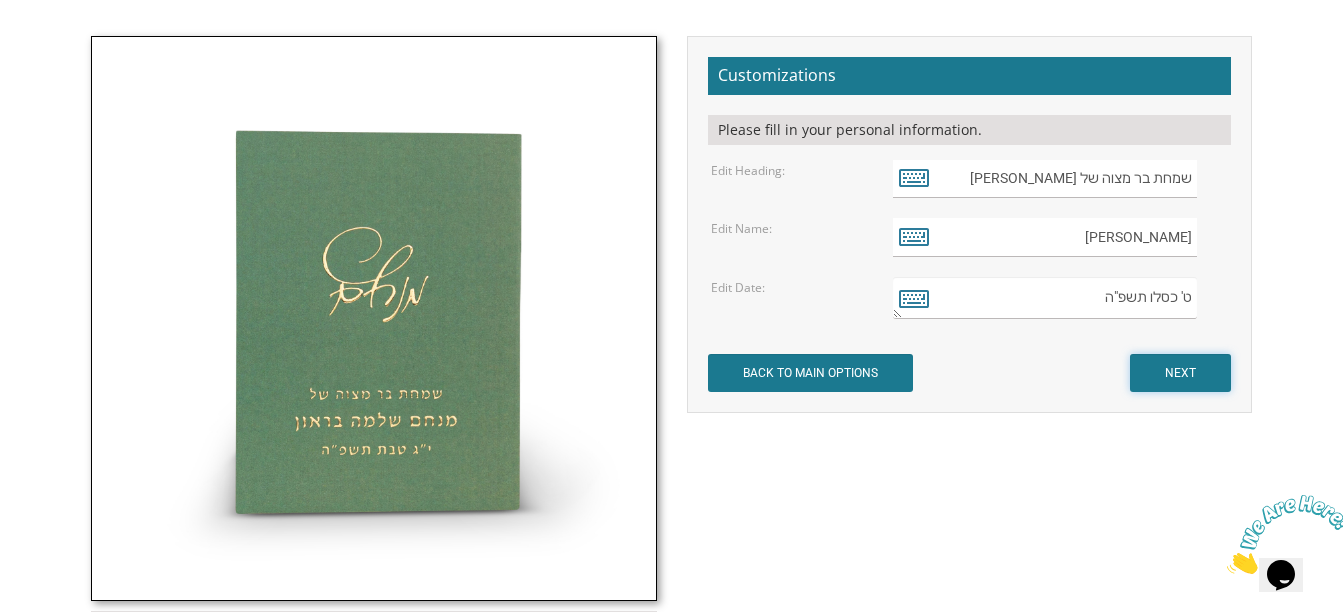 click on "NEXT" at bounding box center [1180, 373] 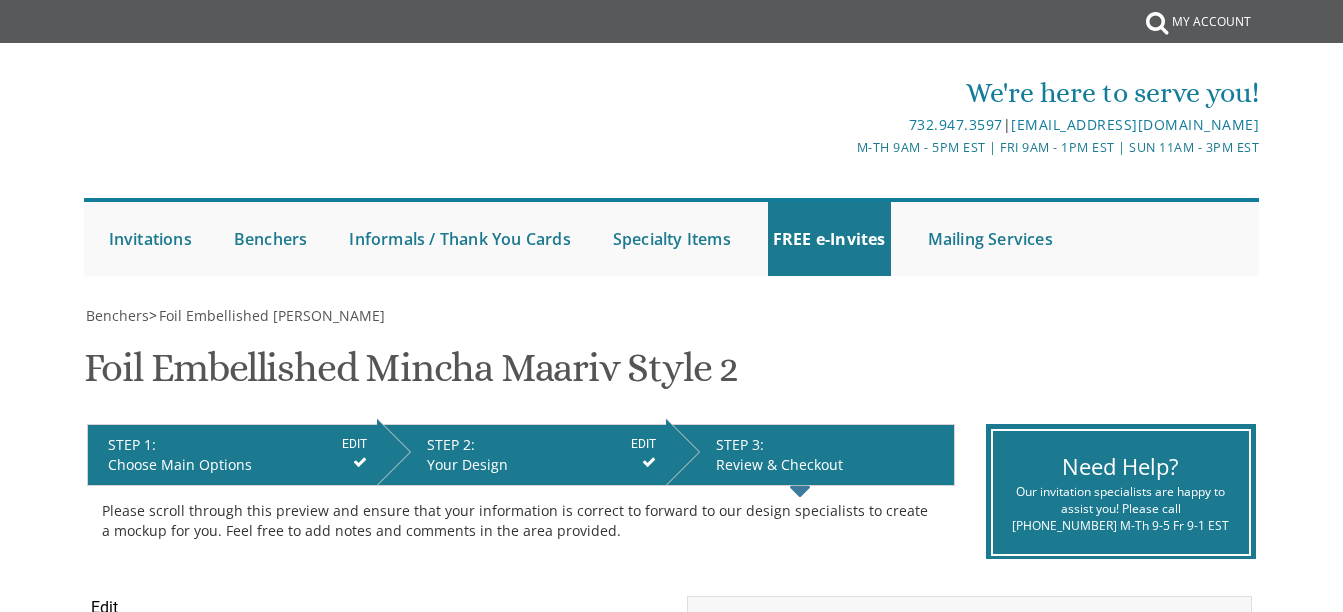 scroll, scrollTop: 0, scrollLeft: 0, axis: both 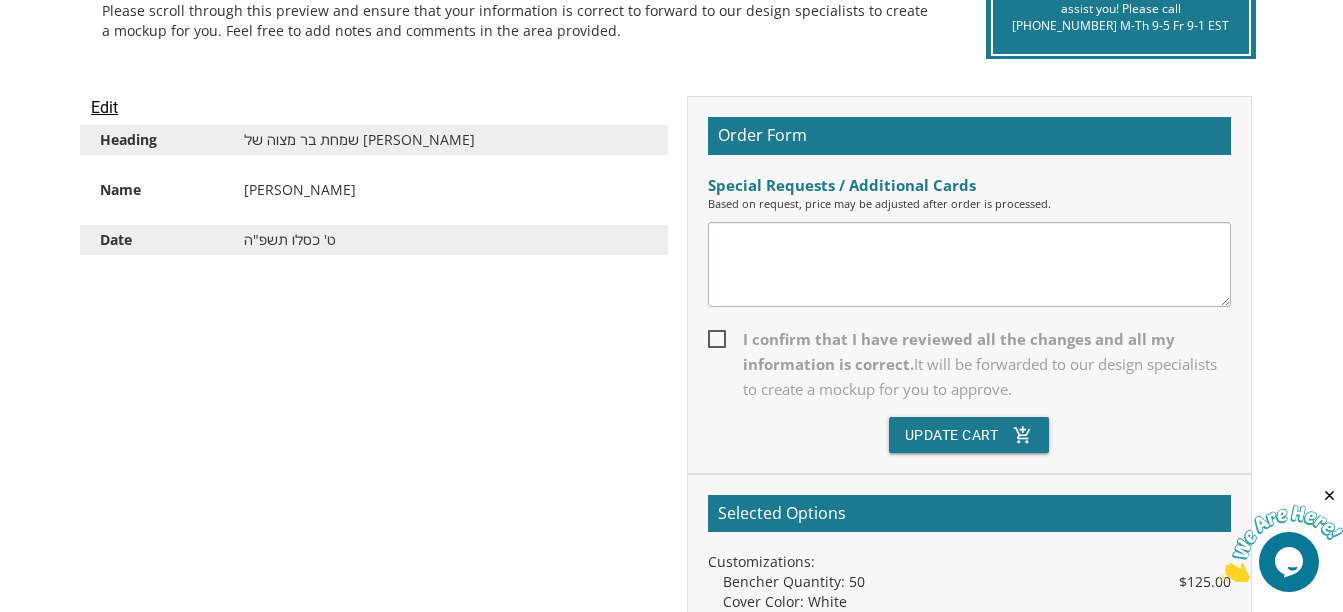 click on "I confirm that I have reviewed all the changes and all my information is correct.   It will be forwarded to our design specialists to create a mockup for you to approve." at bounding box center (969, 364) 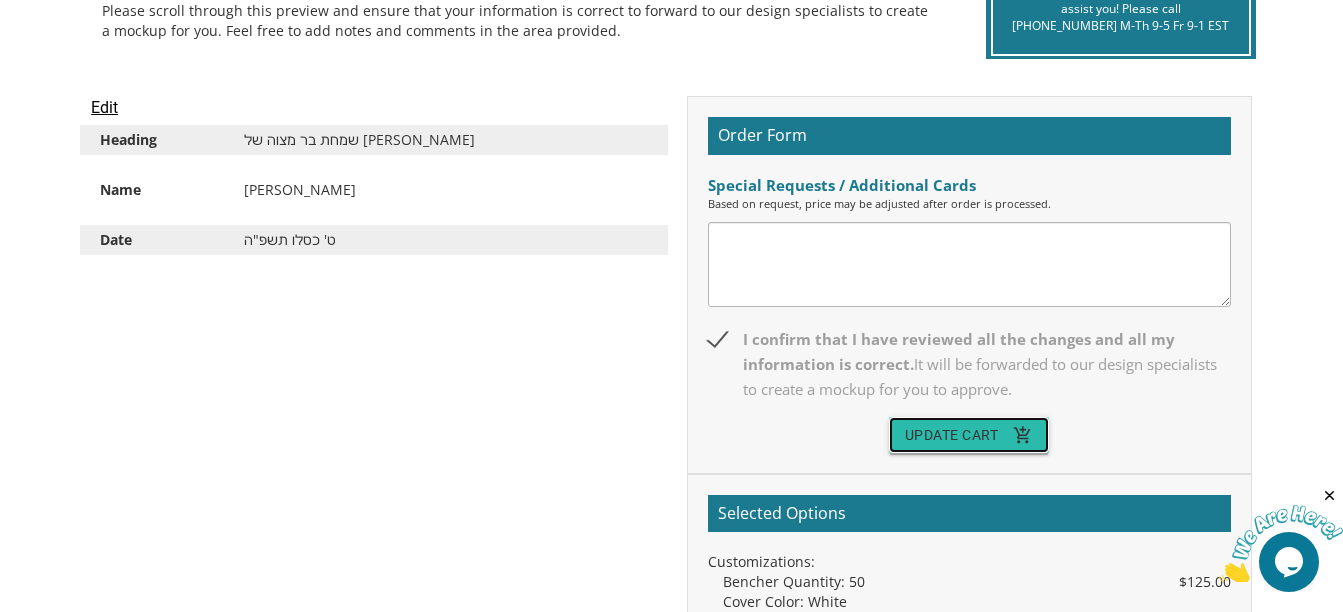 click on "Update Cart
add_shopping_cart" at bounding box center (969, 435) 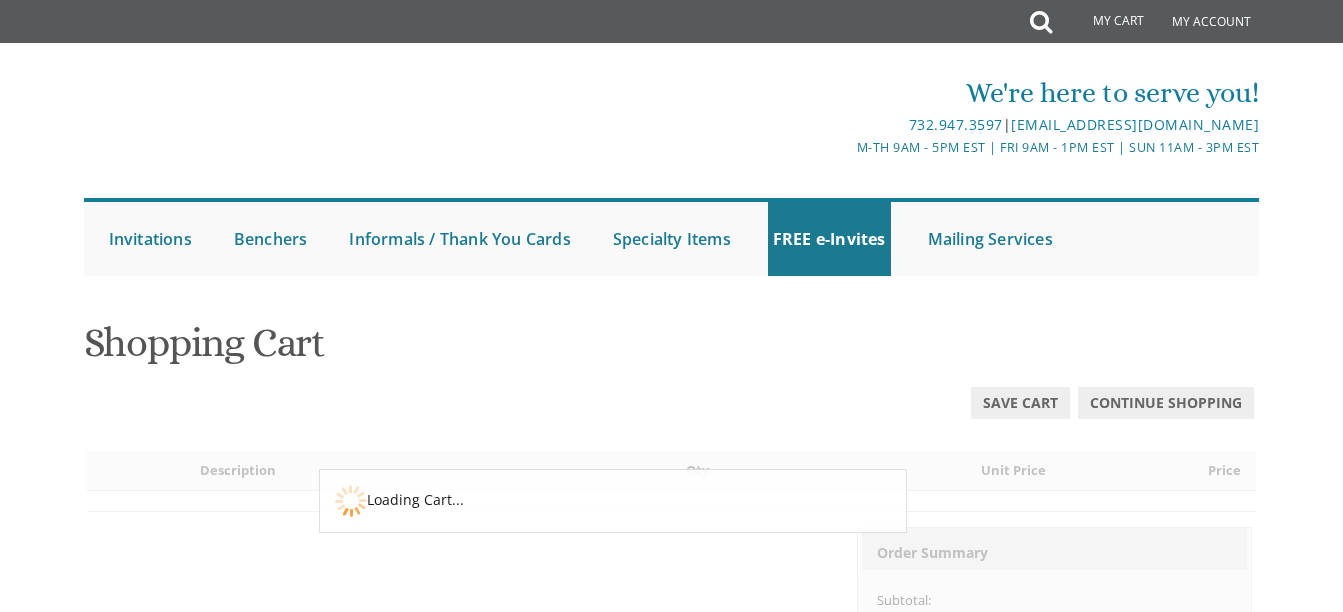 scroll, scrollTop: 0, scrollLeft: 0, axis: both 